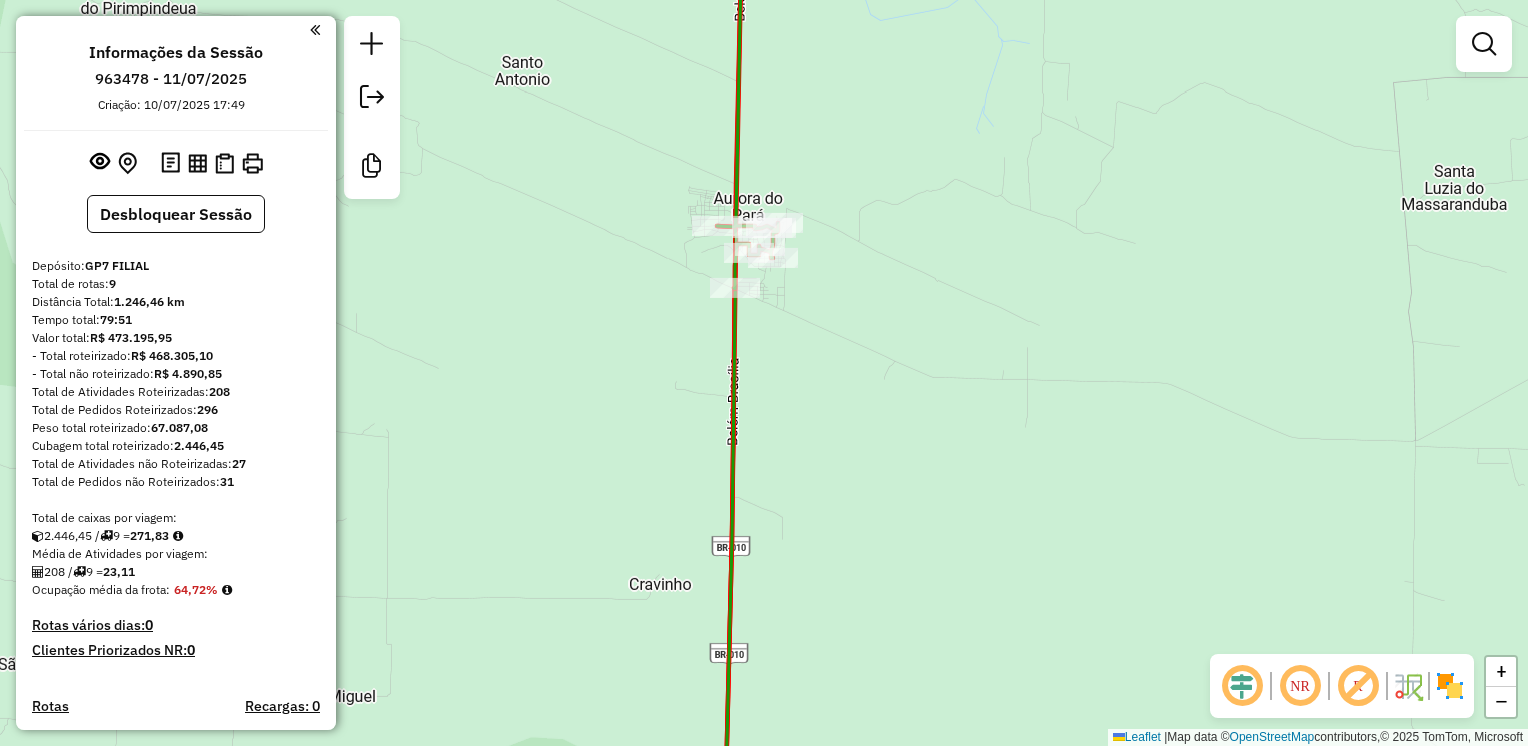 scroll, scrollTop: 0, scrollLeft: 0, axis: both 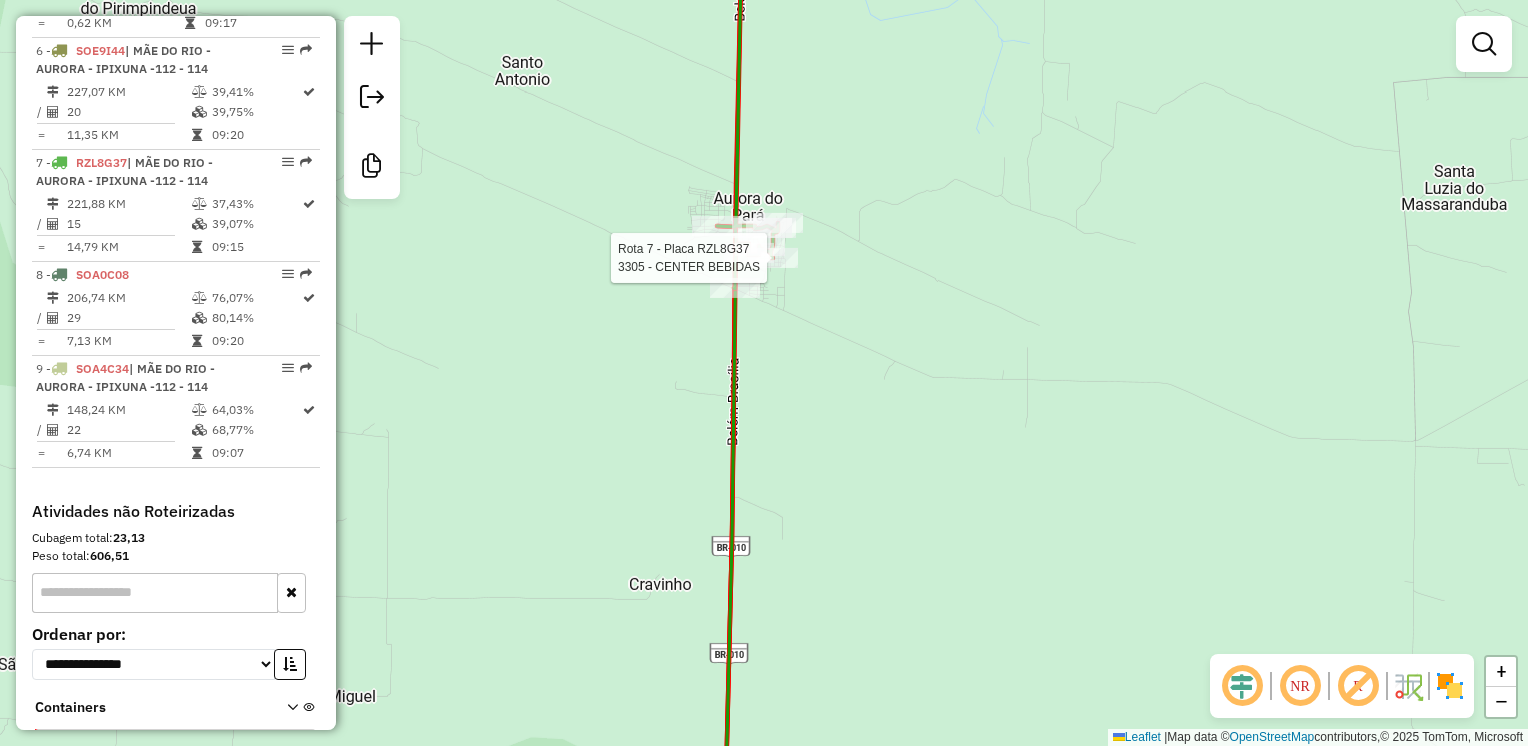 select on "**********" 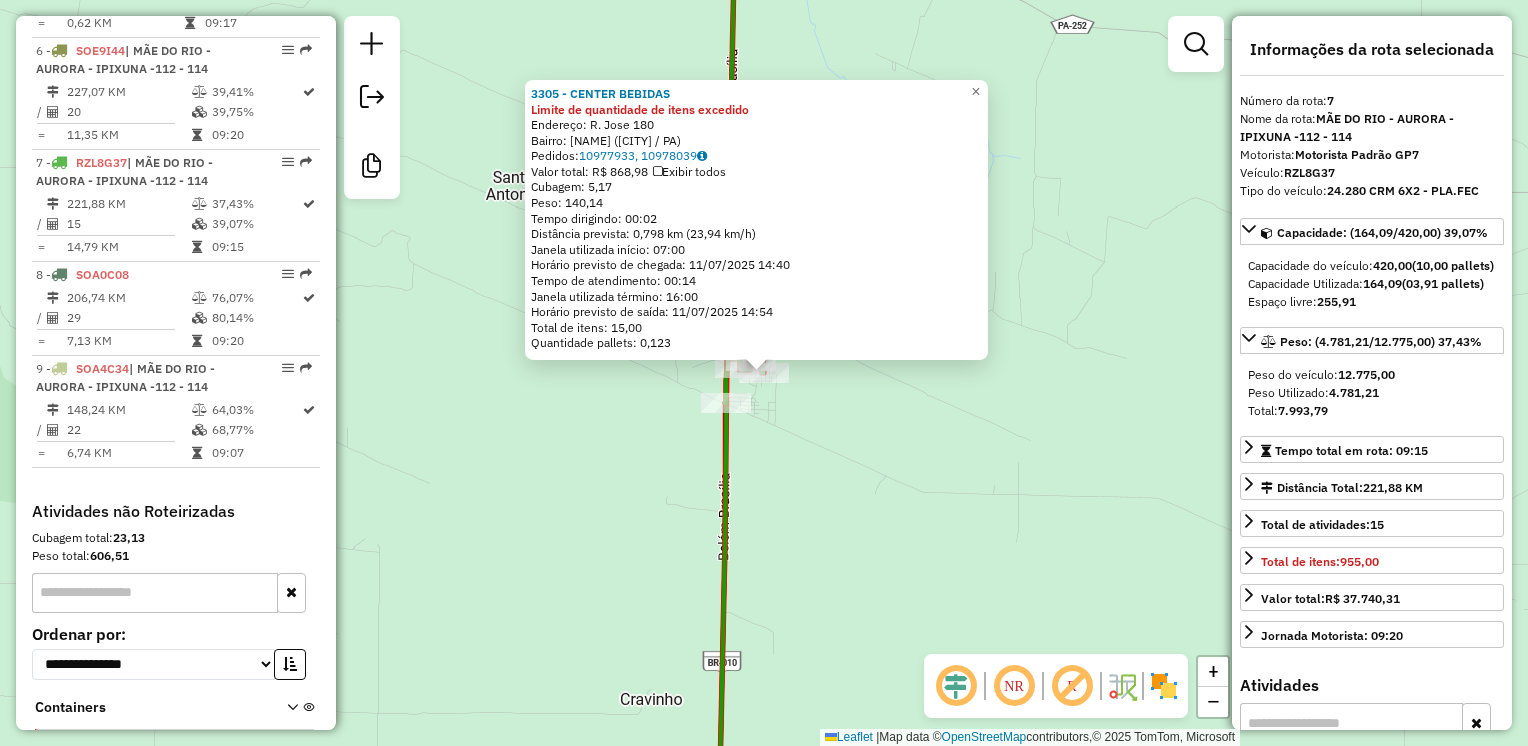 click on "Janela utilizada início: 07:00" 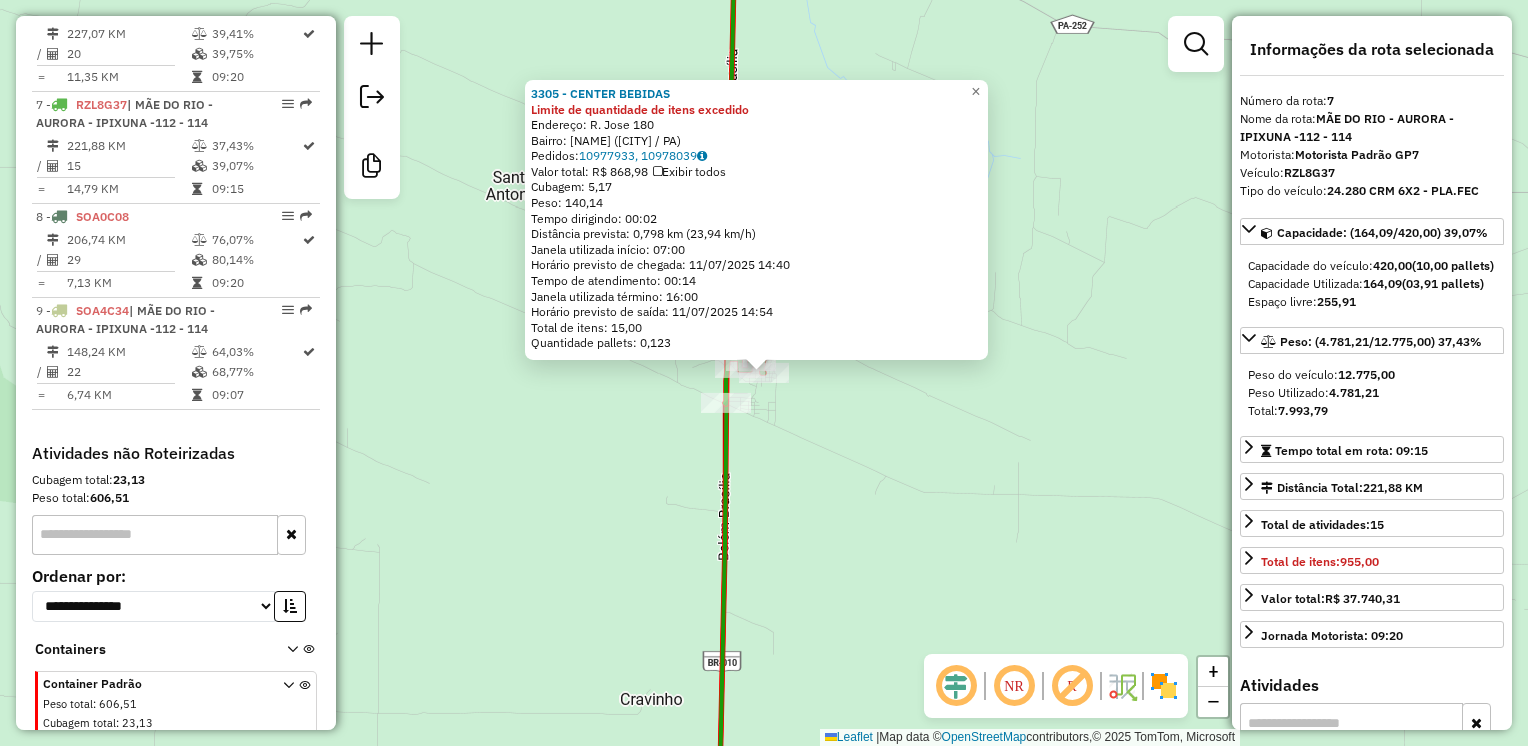 scroll, scrollTop: 1348, scrollLeft: 0, axis: vertical 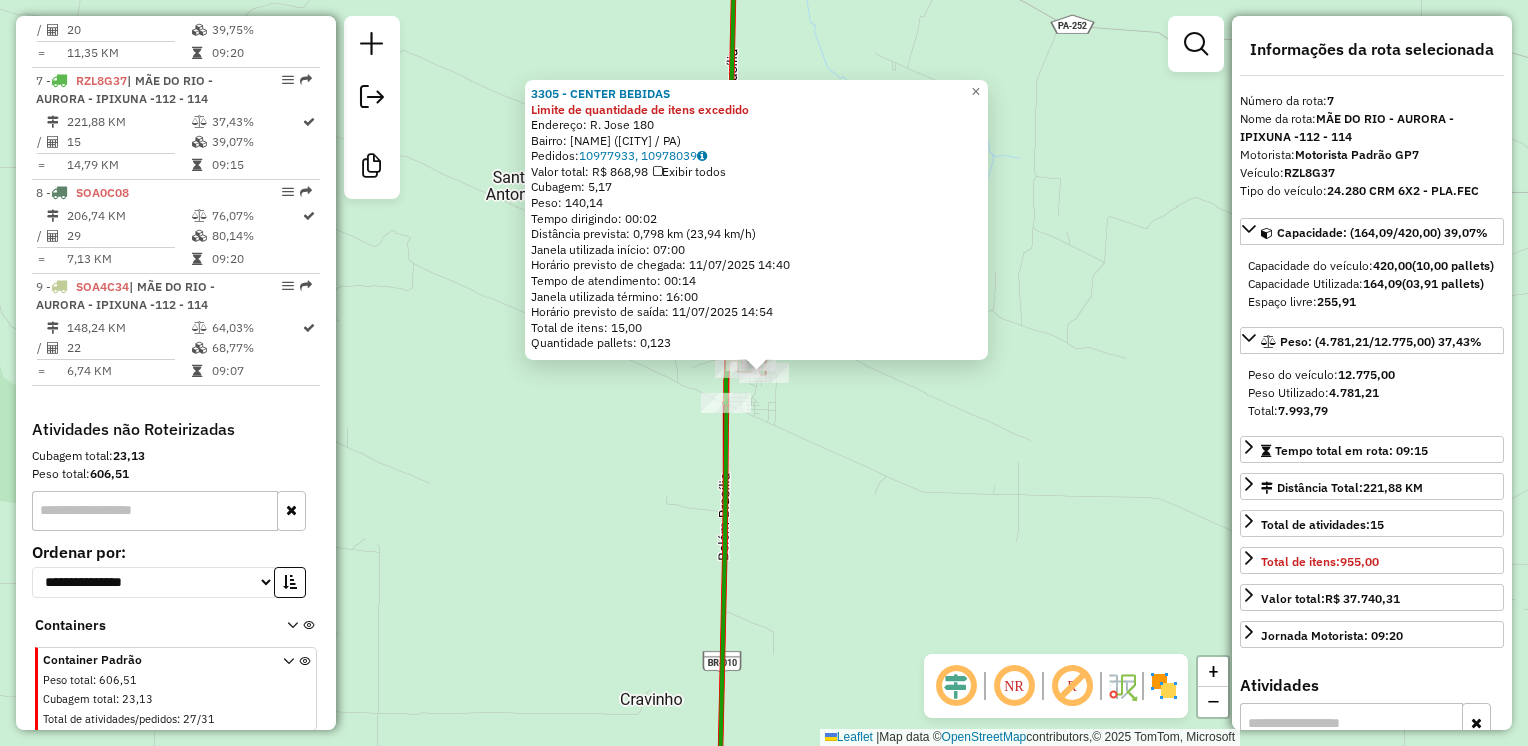 click on "3305 - CENTER BEBIDAS Limite de quantidade de itens excedido  Endereço:  R. Jose 180   Bairro: APARECIDA (AURORA DO PARA / PA)   Pedidos:  10977933, 10978039   Valor total: R$ 868,98   Exibir todos   Cubagem: 5,17  Peso: 140,14  Tempo dirigindo: 00:02   Distância prevista: 0,798 km (23,94 km/h)   Janela utilizada início: 07:00   Horário previsto de chegada: 11/07/2025 14:40   Tempo de atendimento: 00:14   Janela utilizada término: 16:00   Horário previsto de saída: 11/07/2025 14:54   Total de itens: 15,00   Quantidade pallets: 0,123  × Janela de atendimento Grade de atendimento Capacidade Transportadoras Veículos Cliente Pedidos  Rotas Selecione os dias de semana para filtrar as janelas de atendimento  Seg   Ter   Qua   Qui   Sex   Sáb   Dom  Informe o período da janela de atendimento: De: Até:  Filtrar exatamente a janela do cliente  Considerar janela de atendimento padrão  Selecione os dias de semana para filtrar as grades de atendimento  Seg   Ter   Qua   Qui   Sex   Sáb   Dom   De:   Até:" 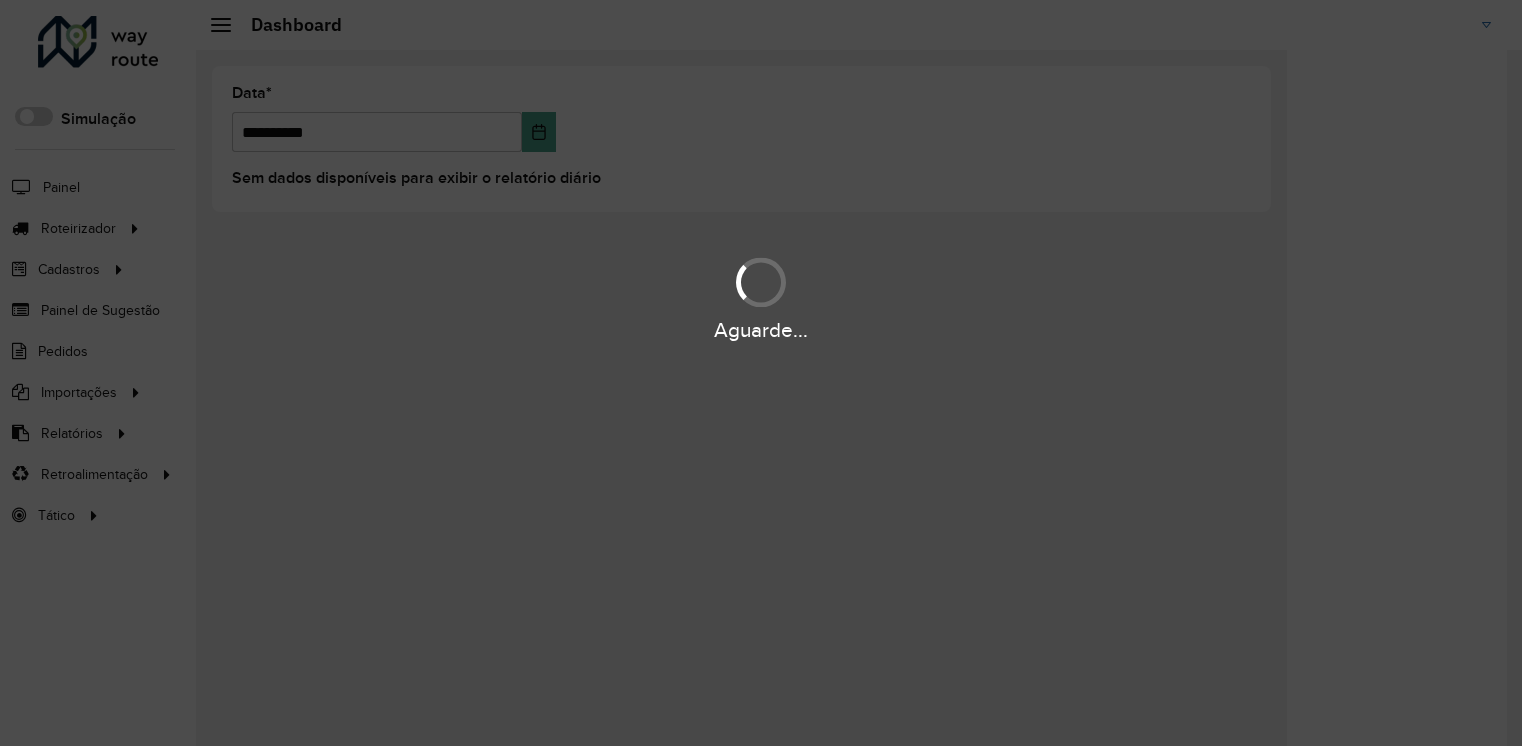 scroll, scrollTop: 0, scrollLeft: 0, axis: both 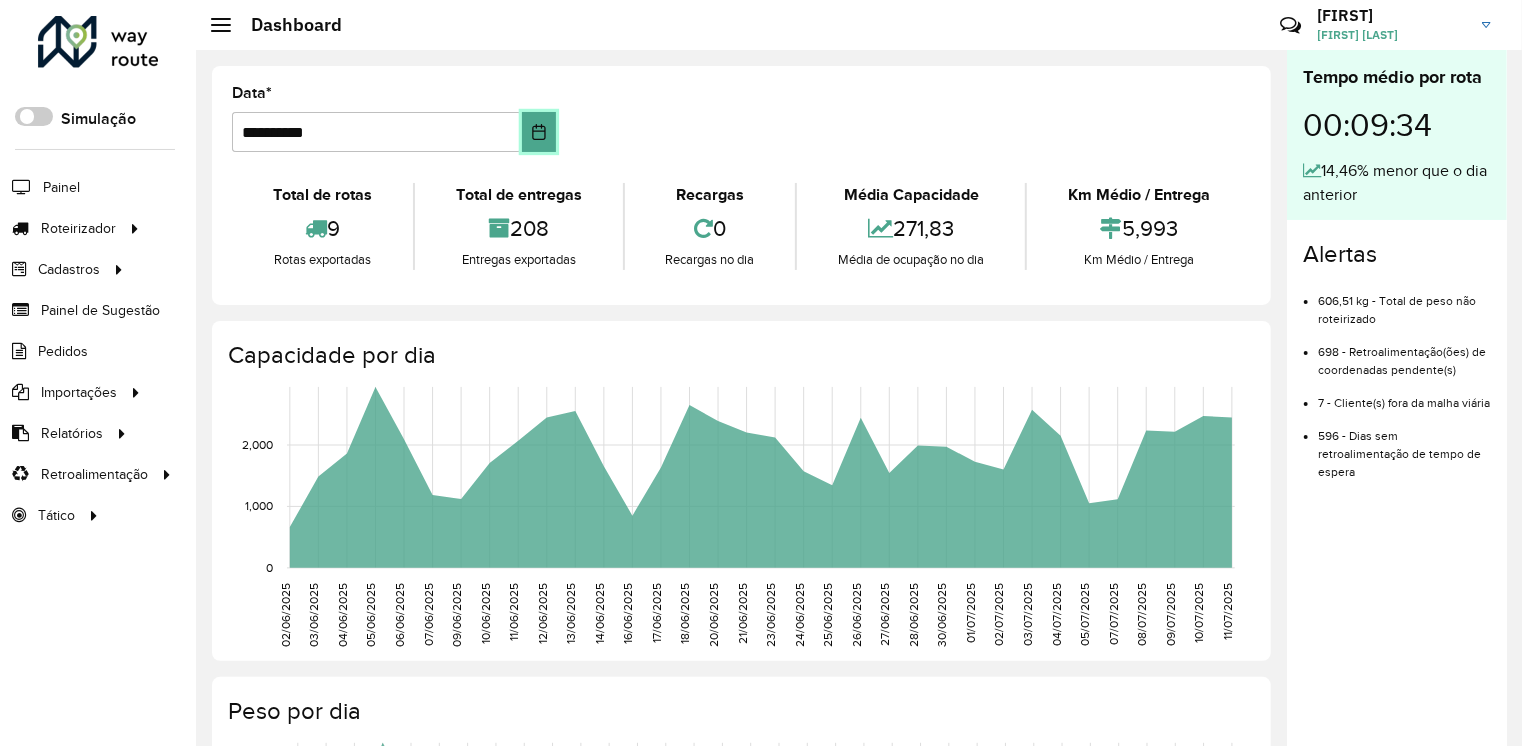 click at bounding box center (539, 132) 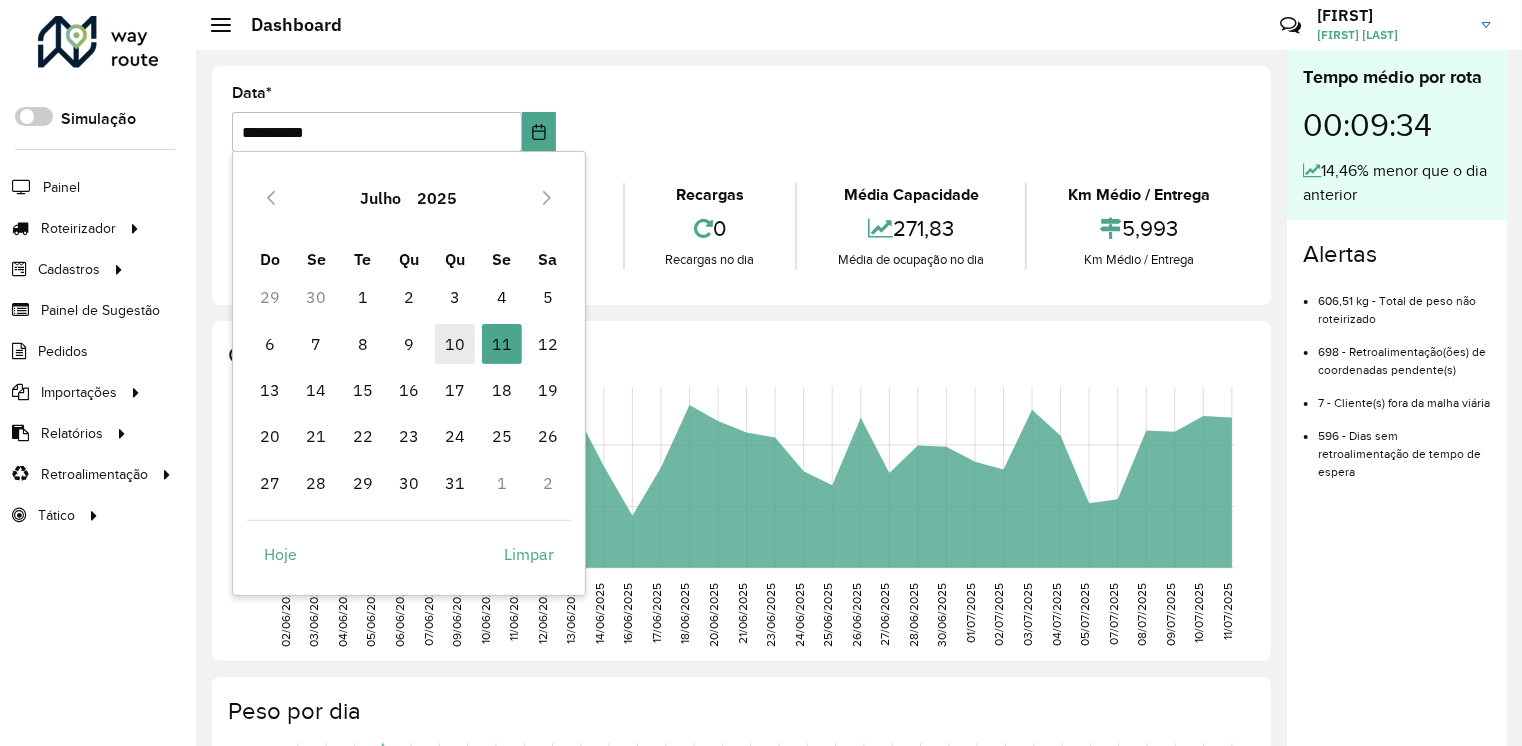 click on "10" at bounding box center (455, 344) 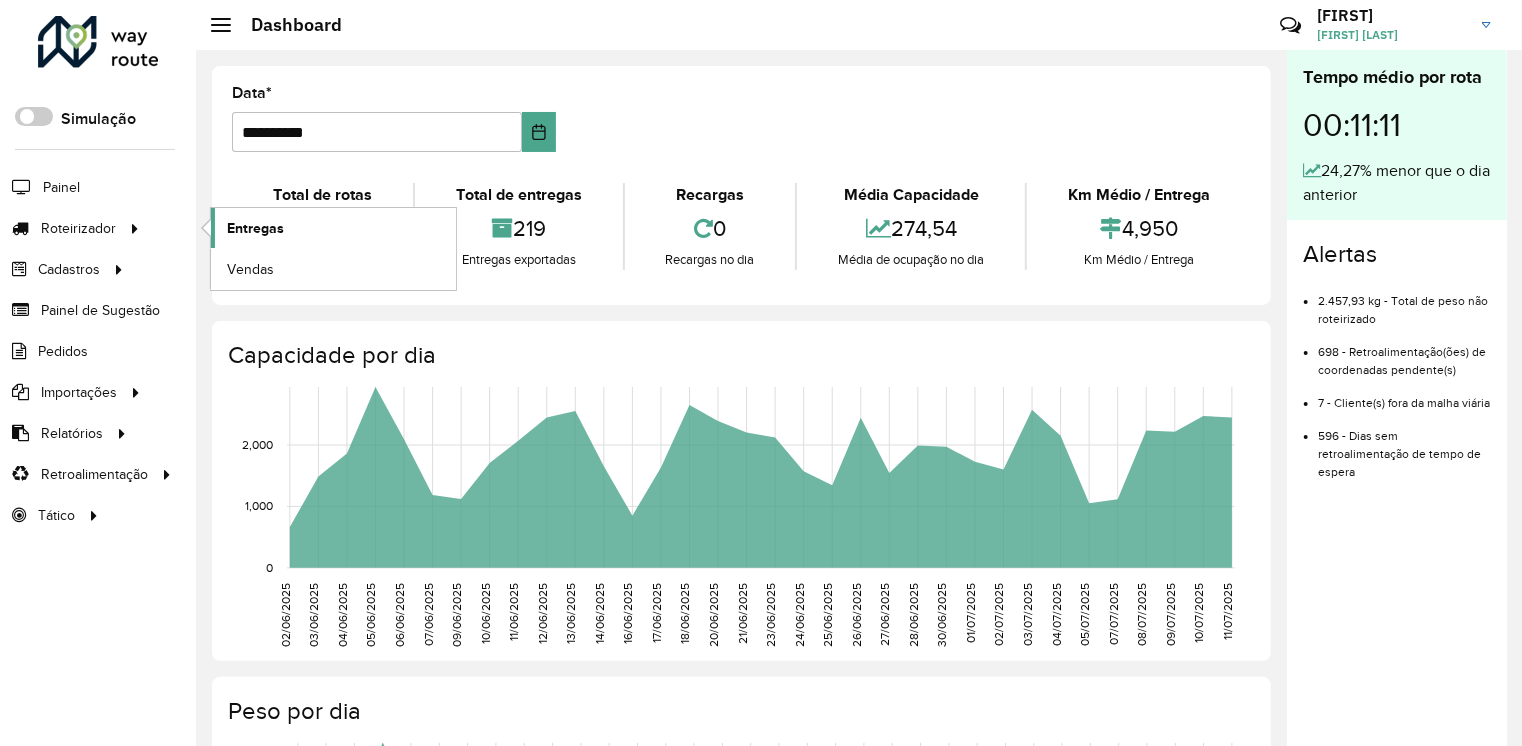 click on "Entregas" 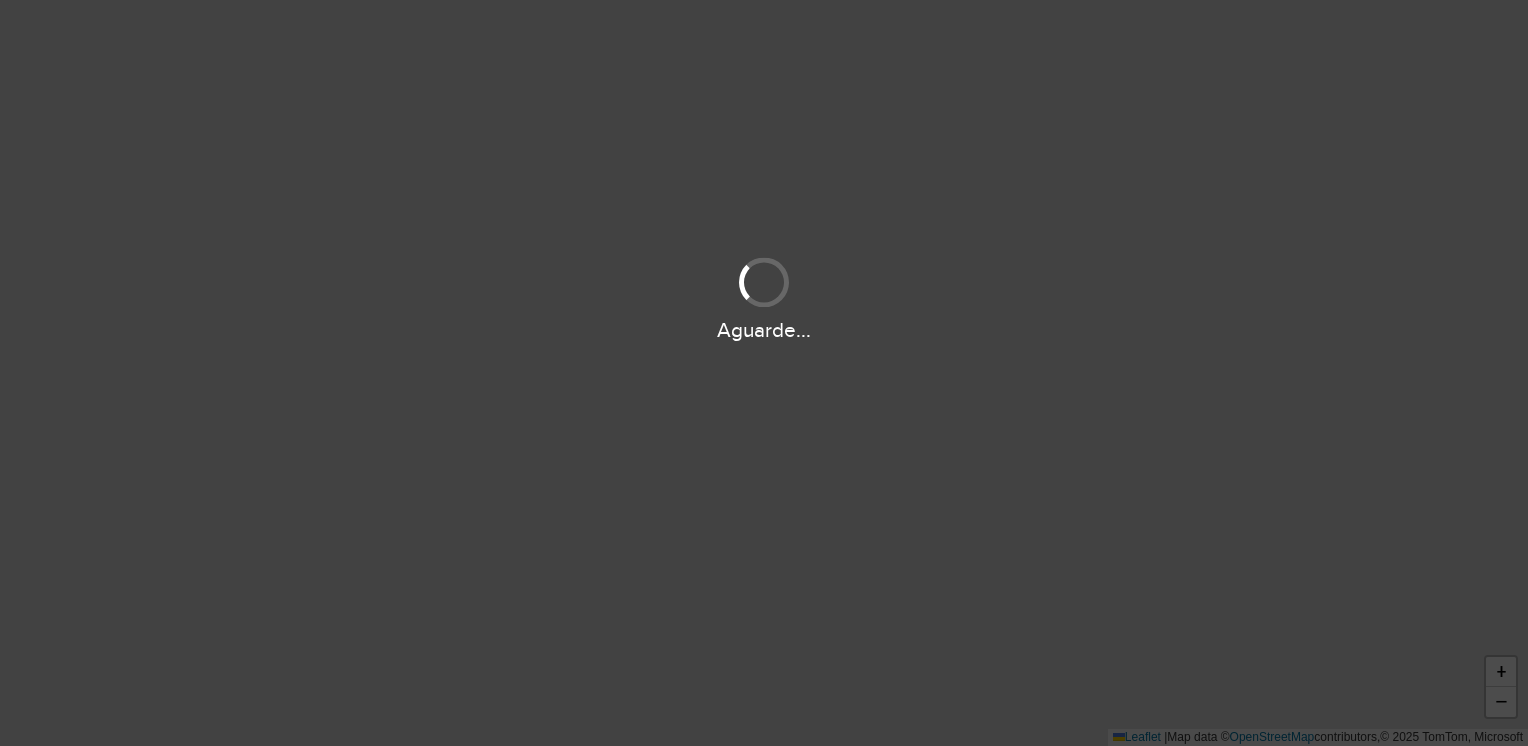 scroll, scrollTop: 0, scrollLeft: 0, axis: both 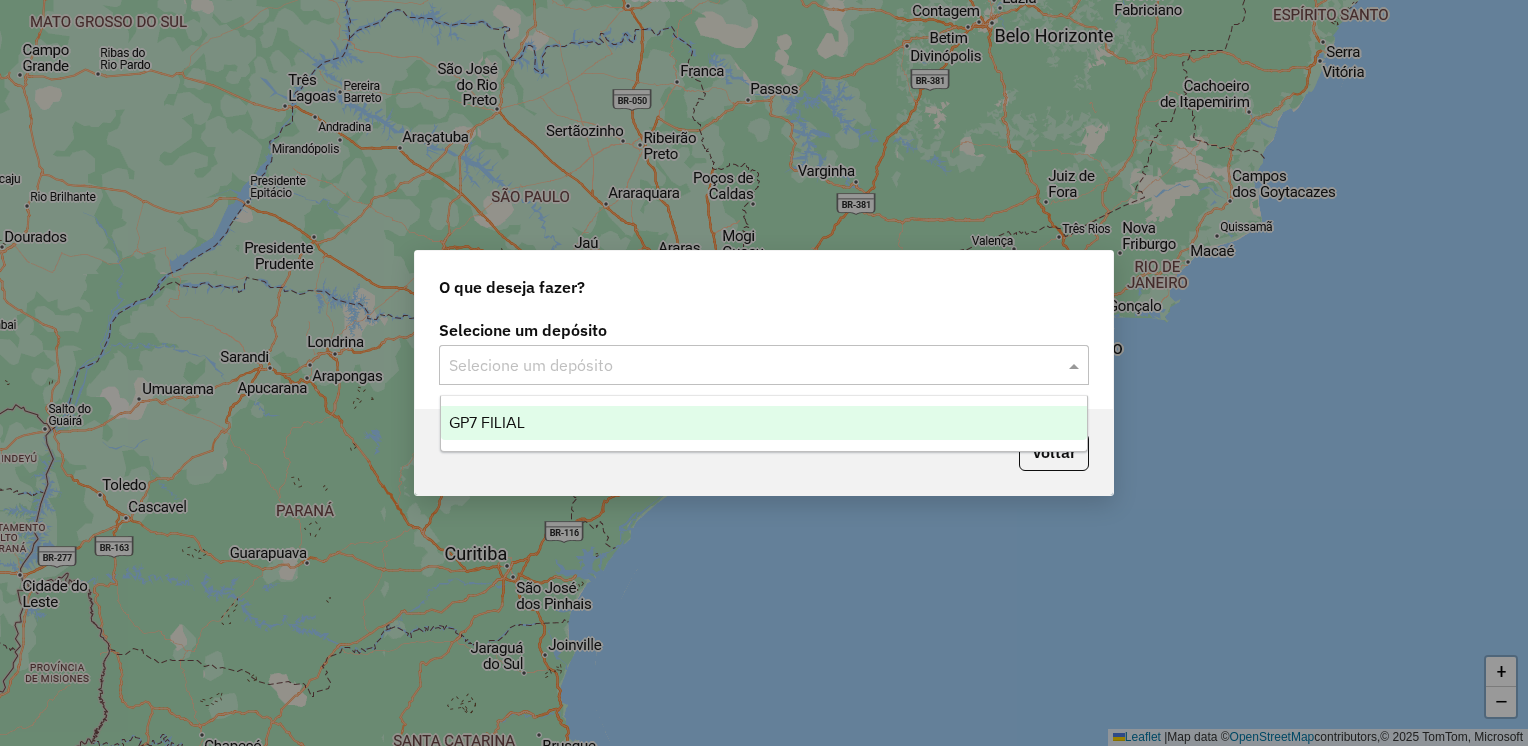 click 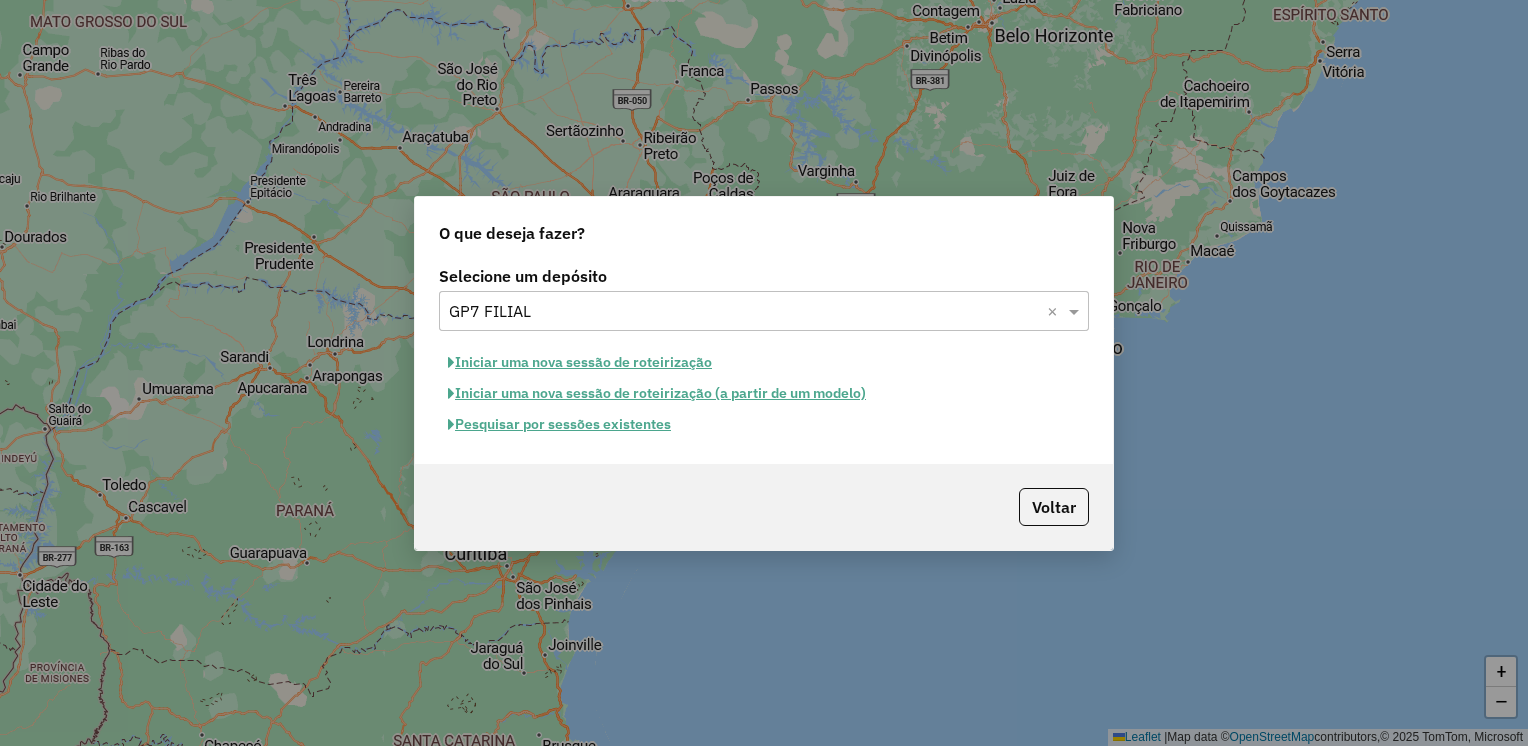 click on "Pesquisar por sessões existentes" 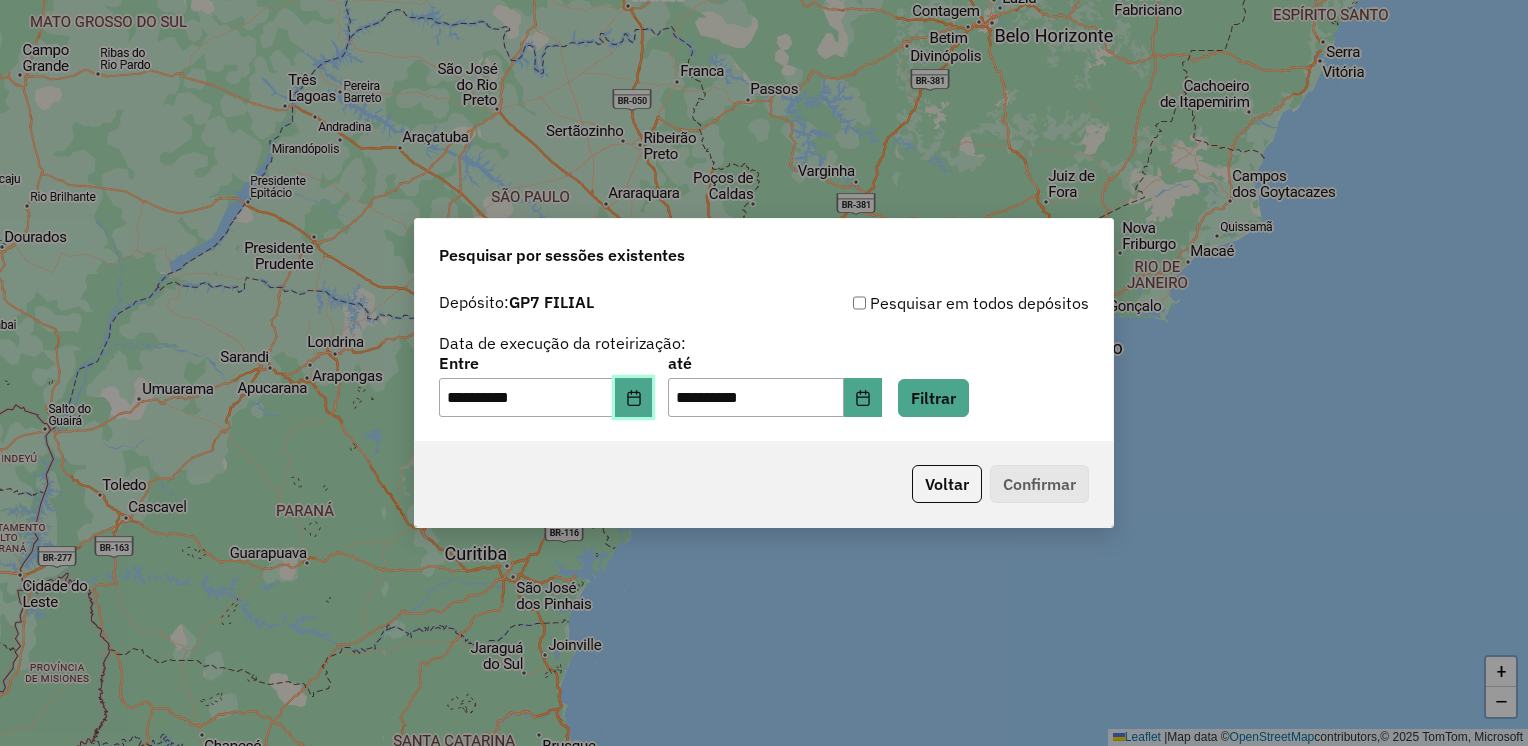click 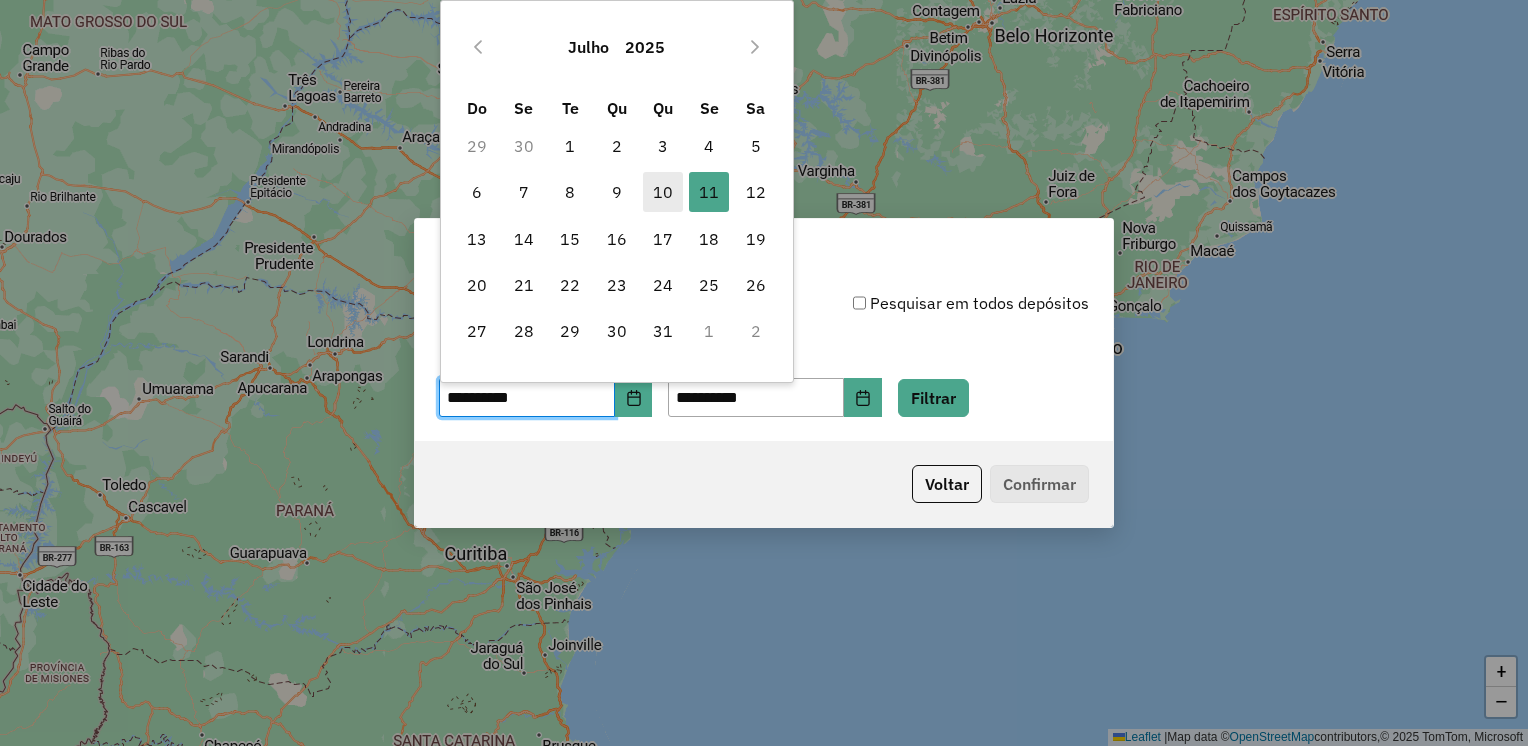 click on "10" at bounding box center [663, 192] 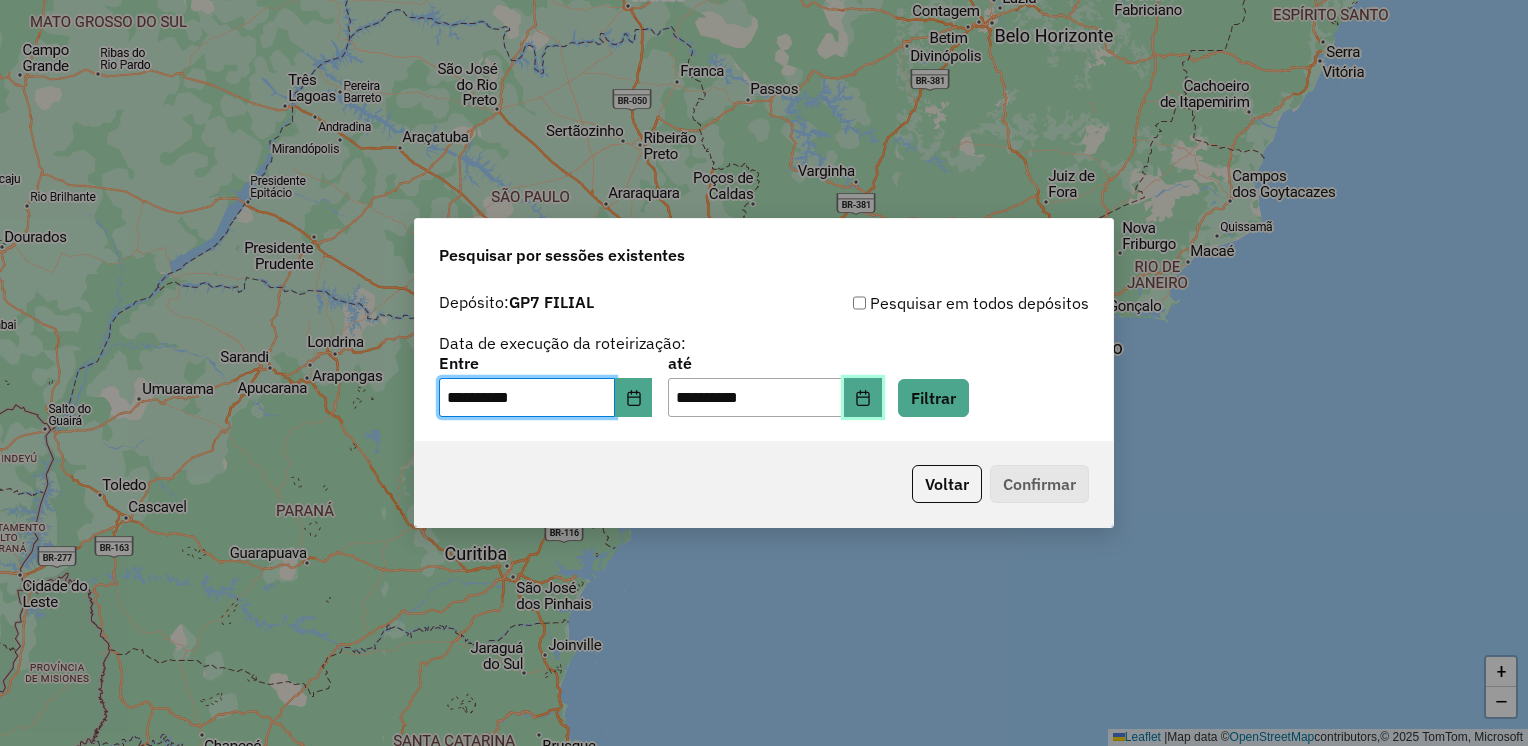 click 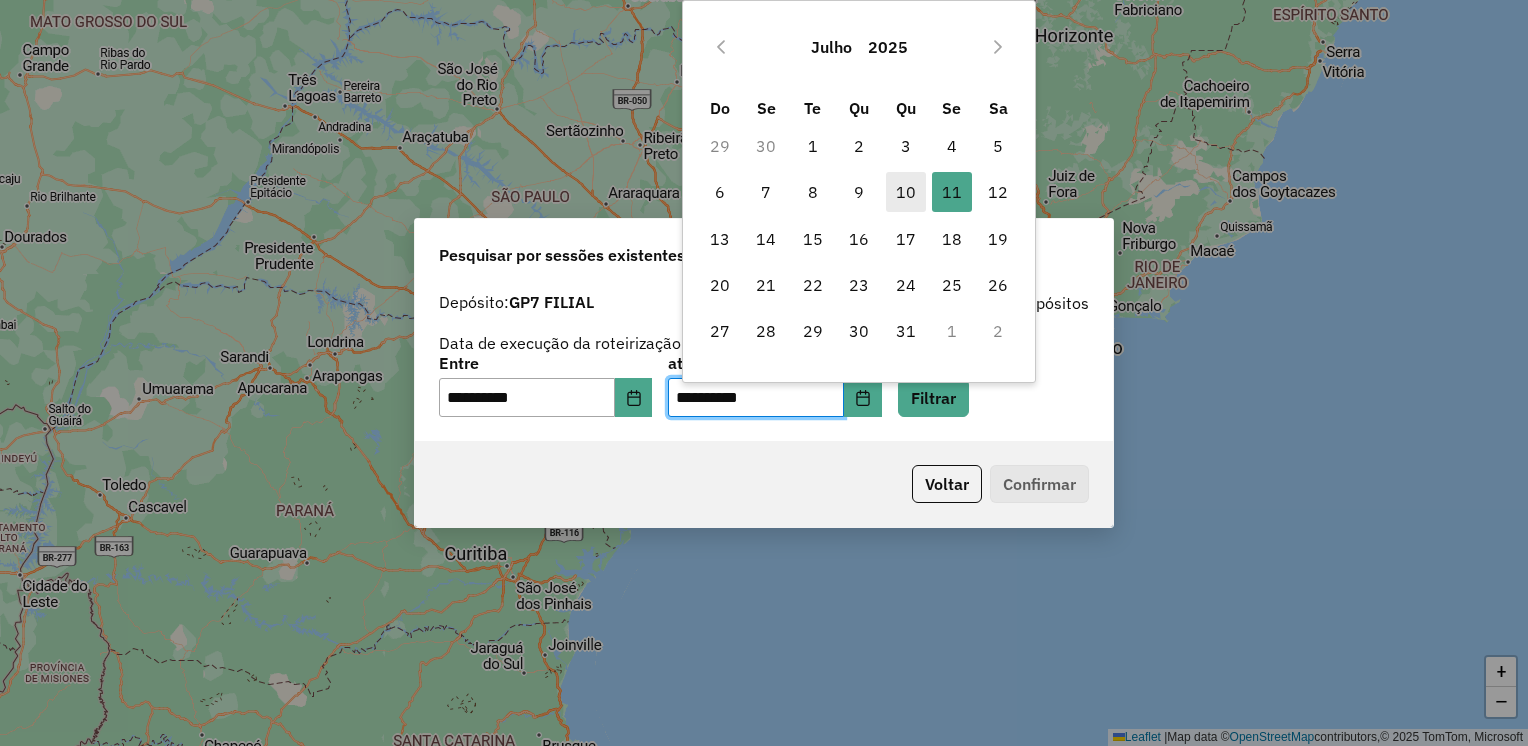 click on "10" at bounding box center (906, 192) 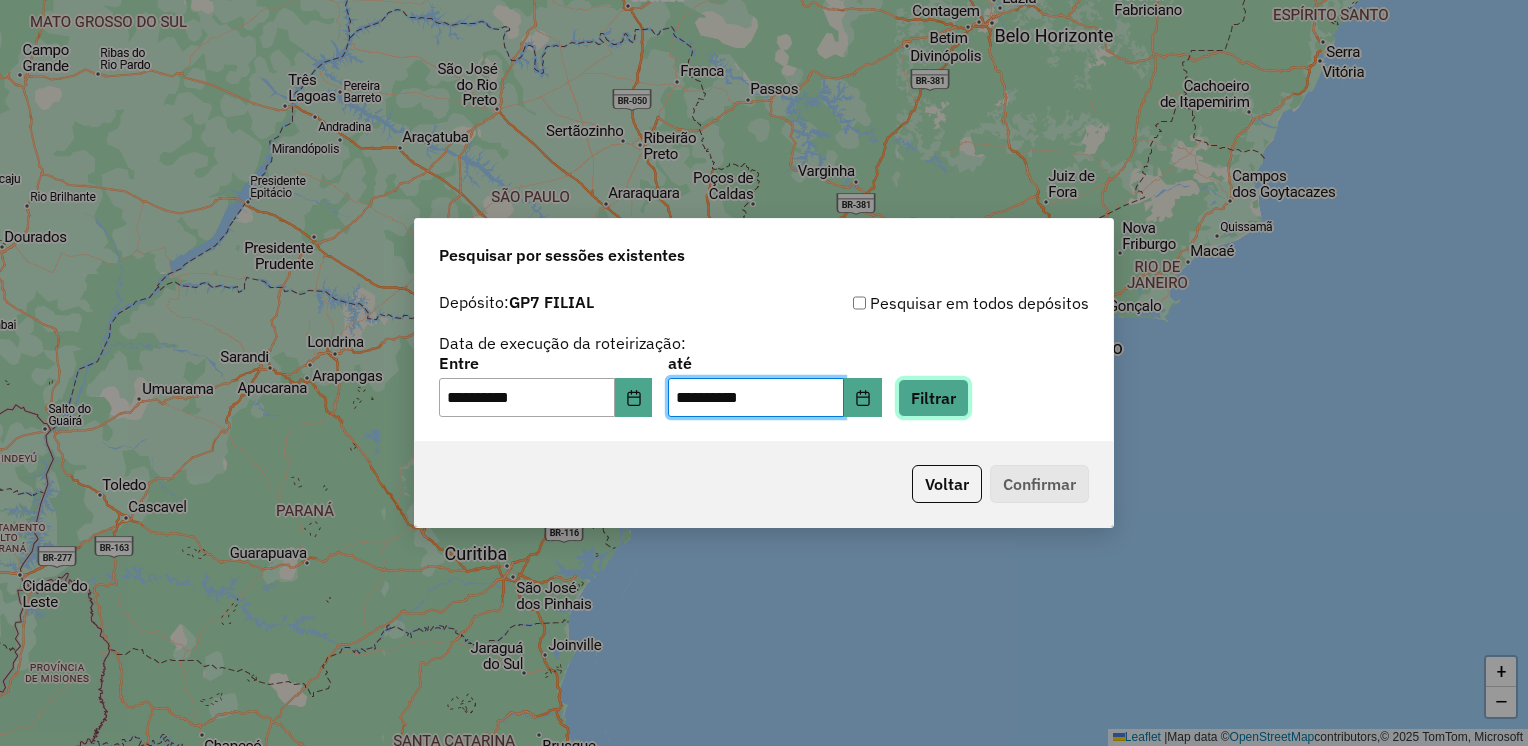 click on "Filtrar" 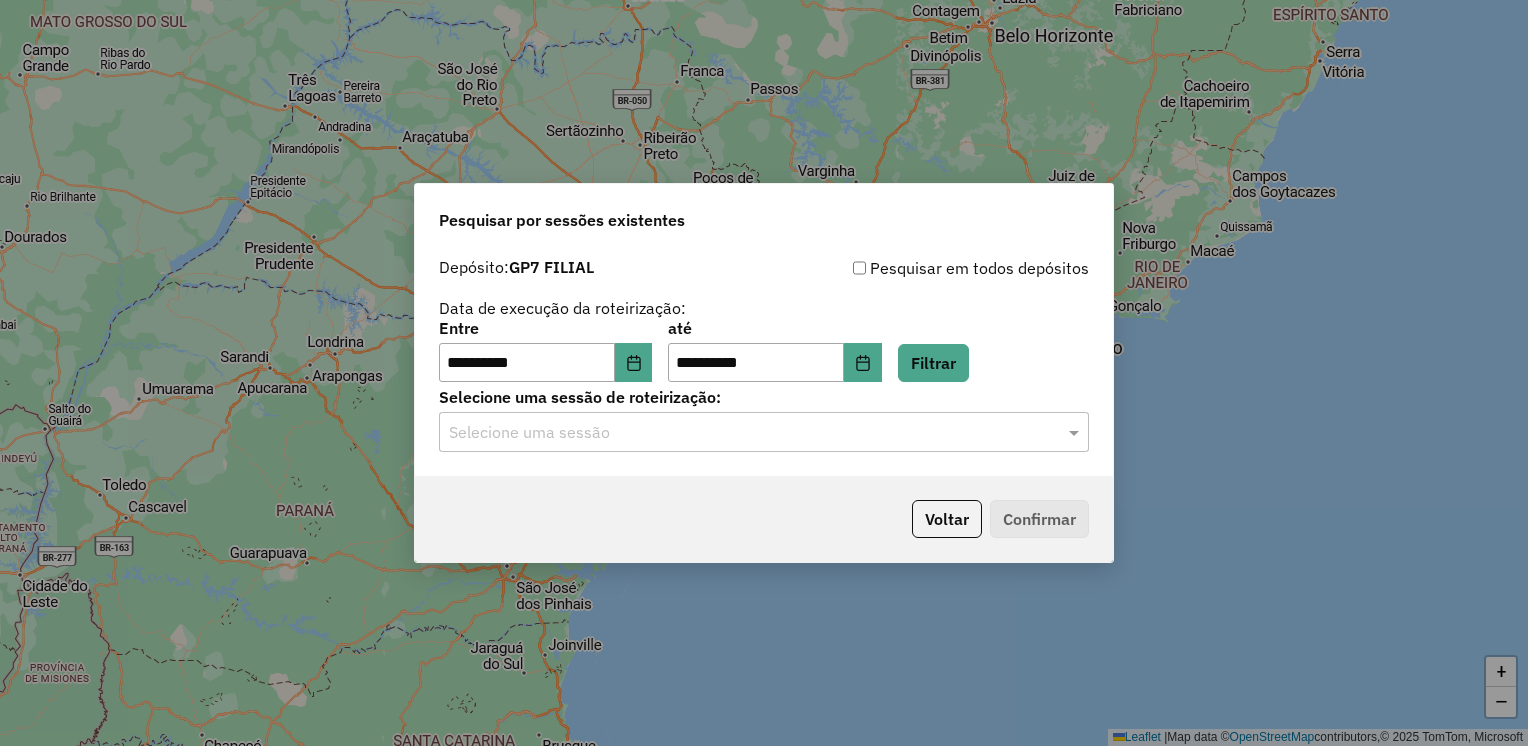 click 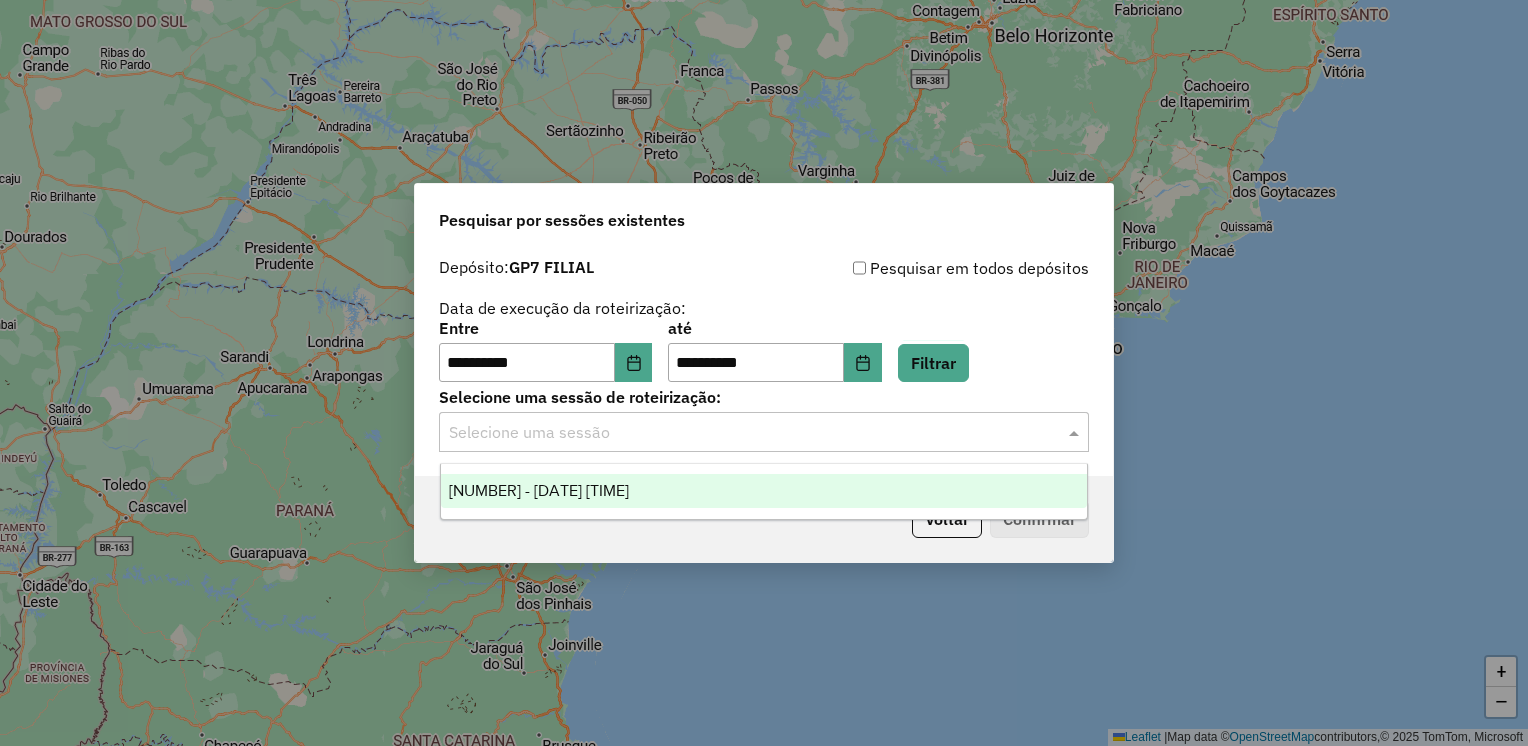 click on "962870 - 10/07/2025 17:42" at bounding box center [764, 491] 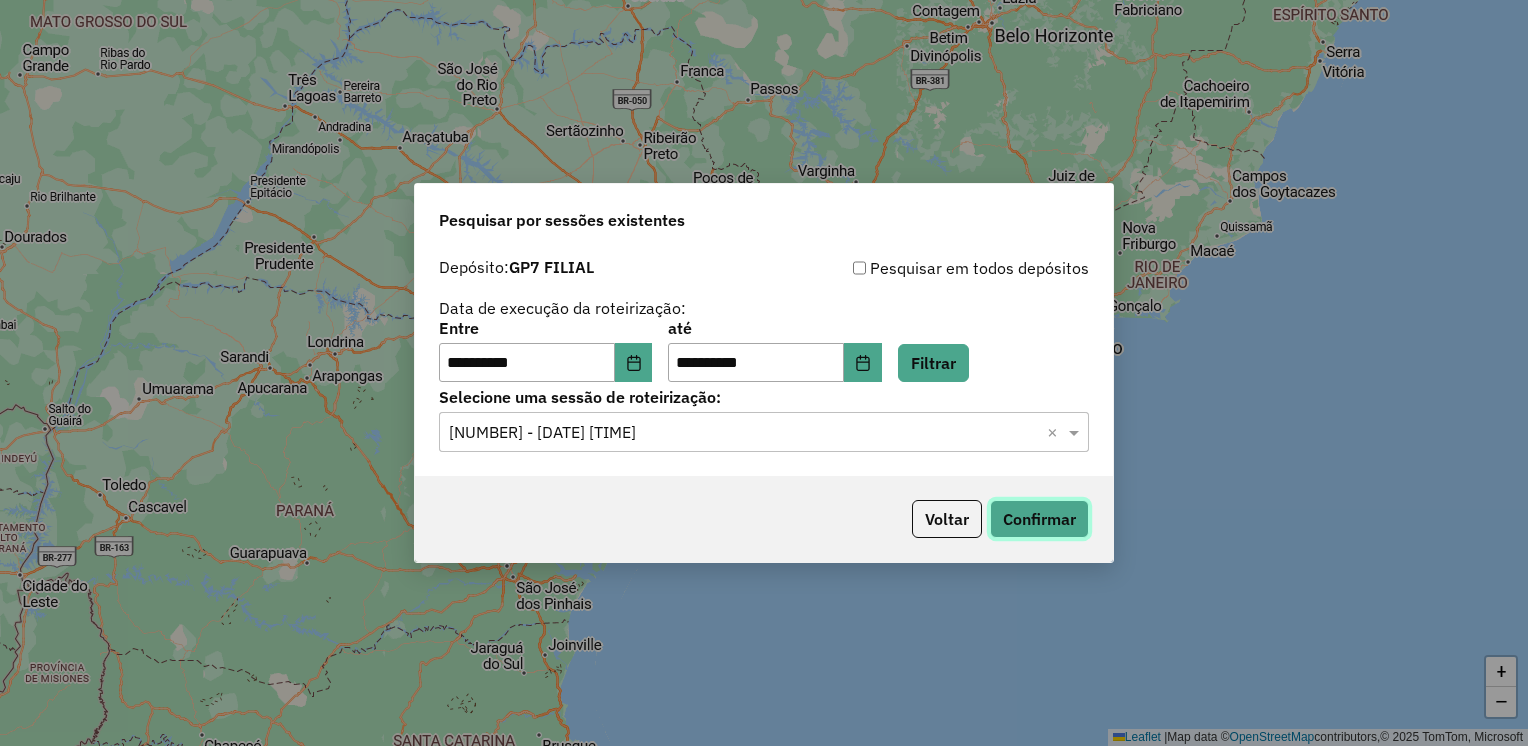 click on "Confirmar" 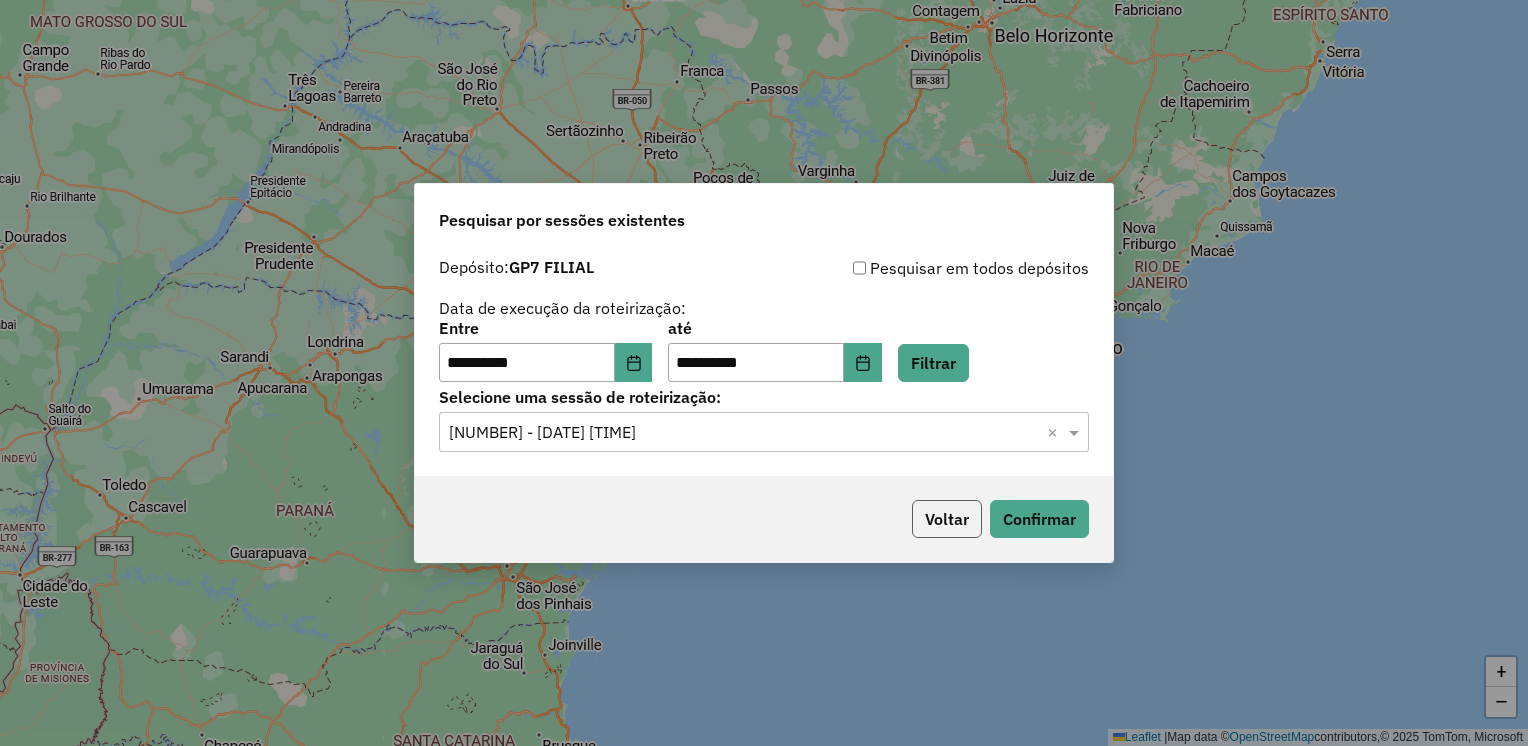 click on "Voltar" 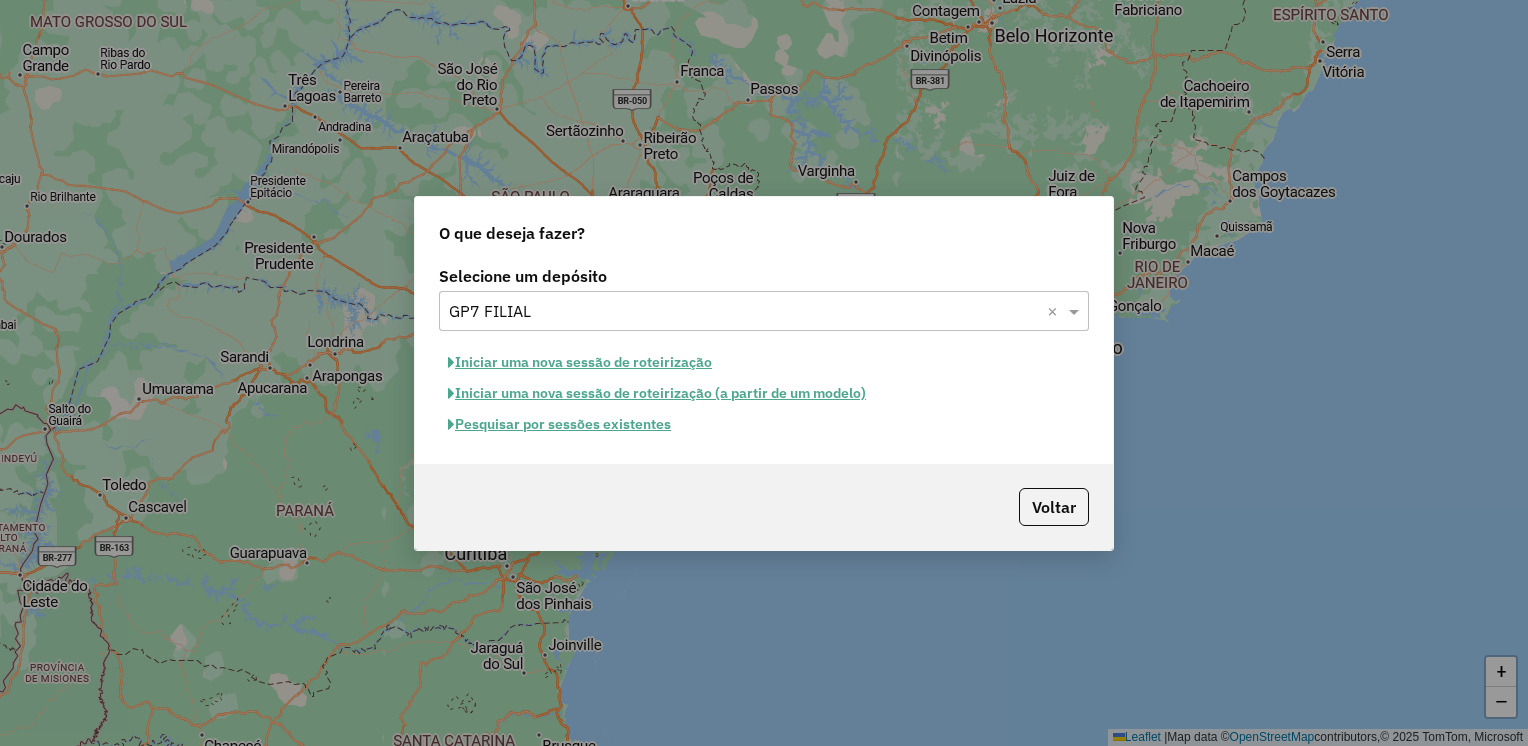 click on "O que deseja fazer? Selecione um depósito Selecione um depósito × GP7 FILIAL ×  Iniciar uma nova sessão de roteirização   Iniciar uma nova sessão de roteirização (a partir de um modelo)   Pesquisar por sessões existentes   Voltar" 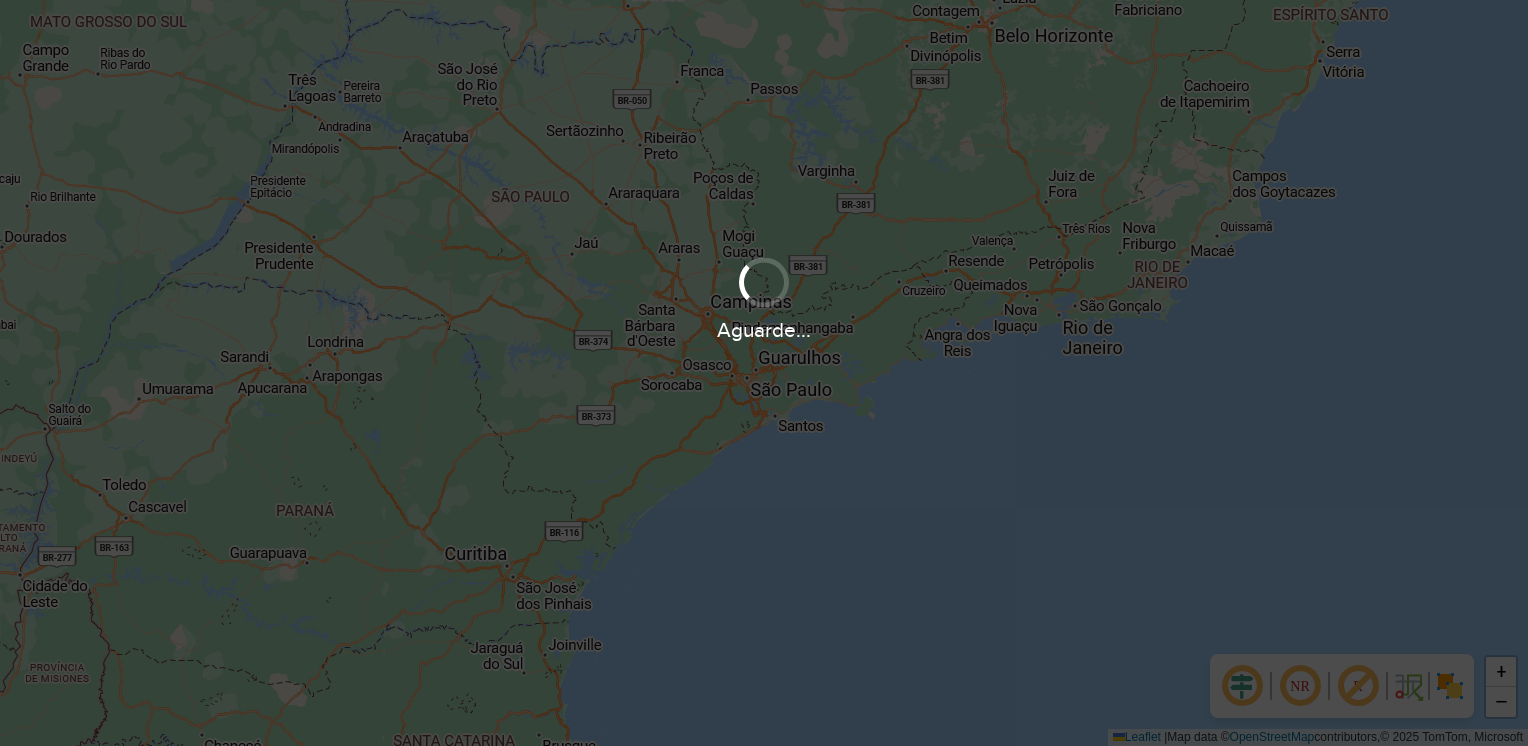 scroll, scrollTop: 0, scrollLeft: 0, axis: both 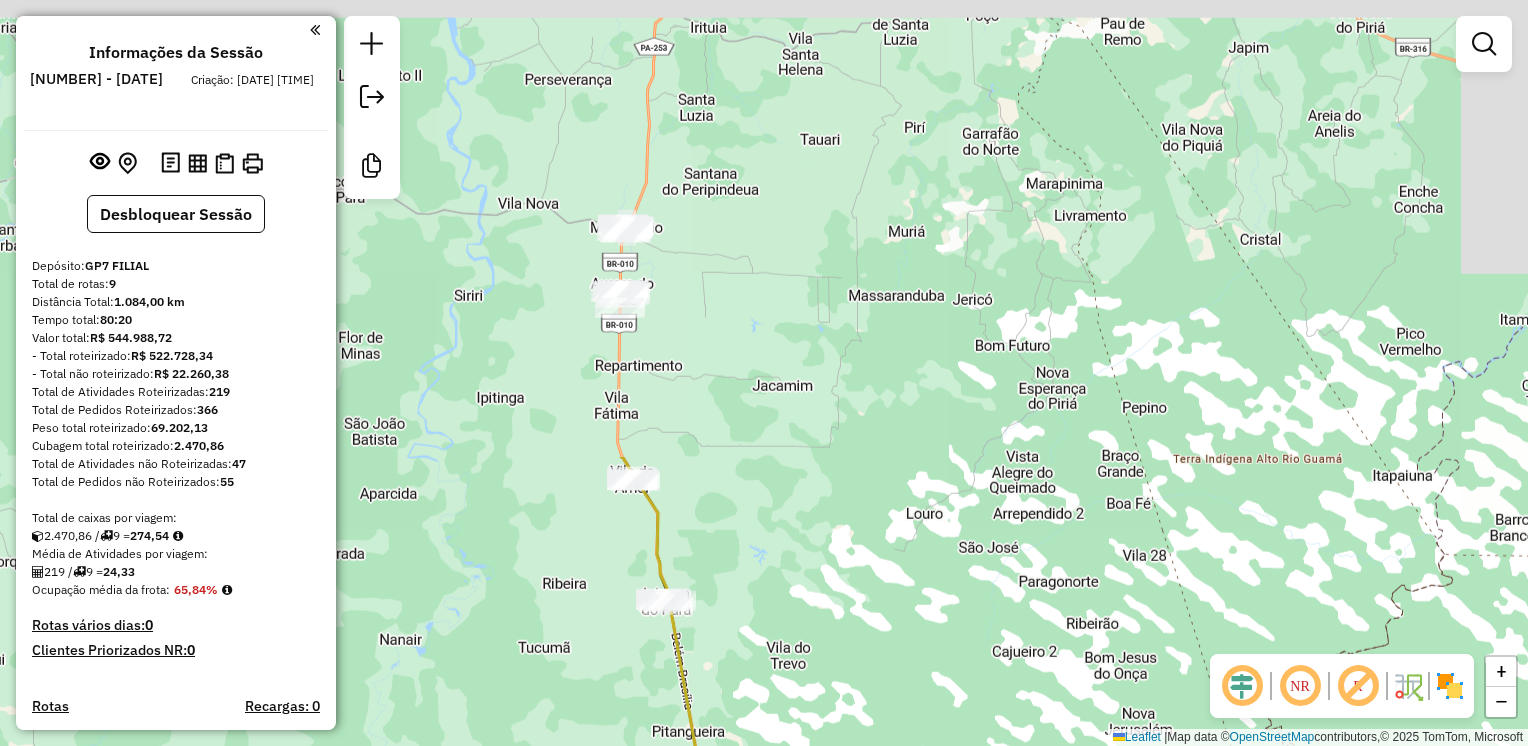 drag, startPoint x: 698, startPoint y: 255, endPoint x: 696, endPoint y: 789, distance: 534.0037 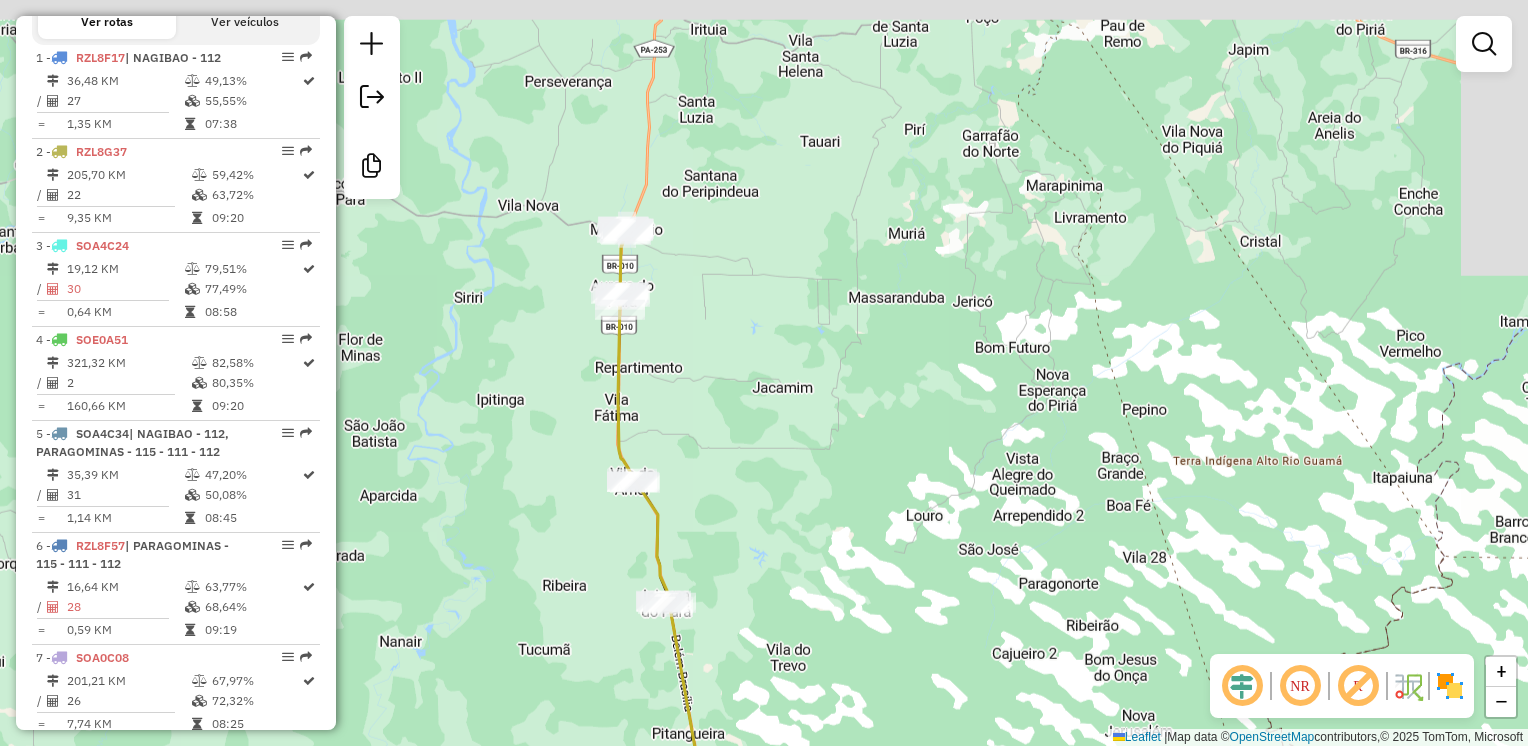 scroll, scrollTop: 720, scrollLeft: 0, axis: vertical 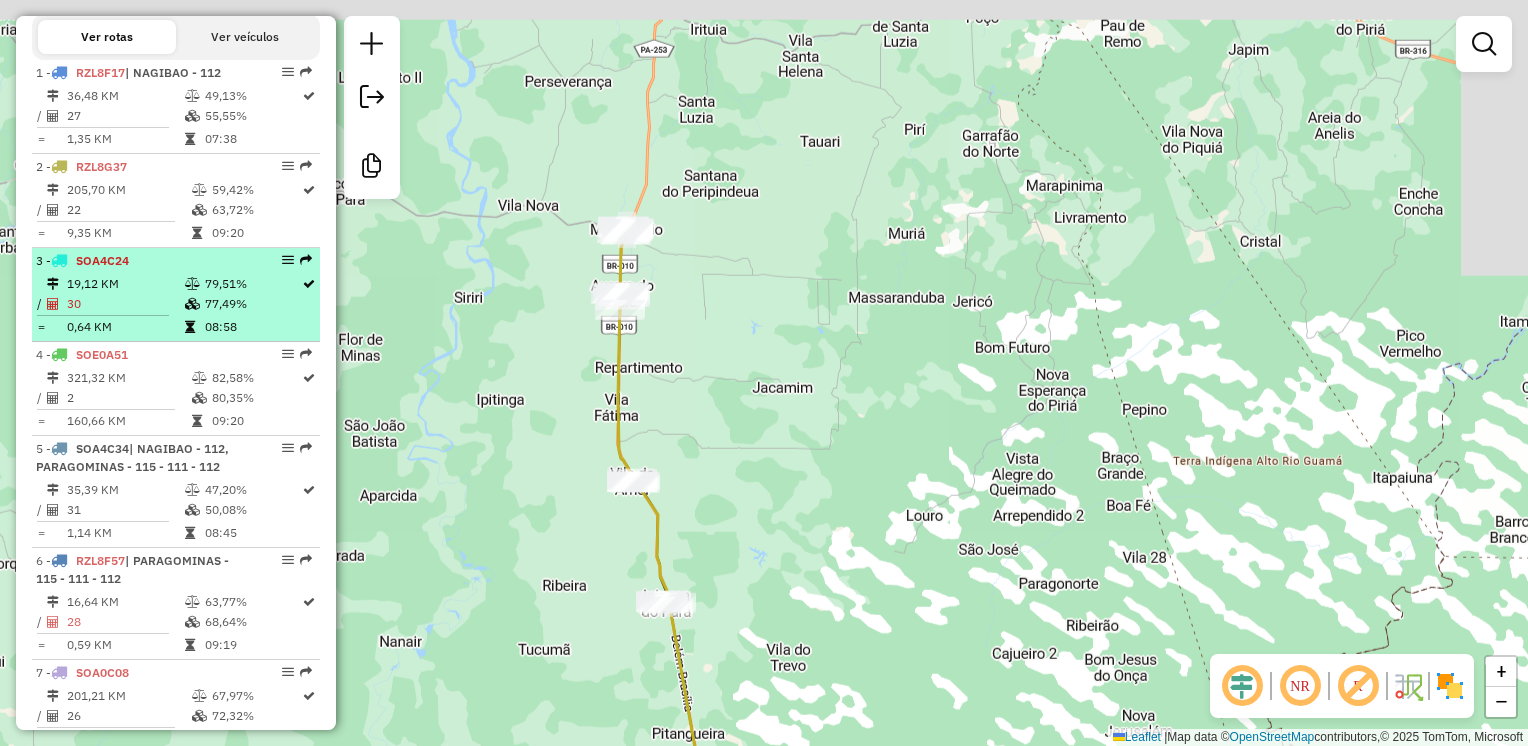 click on "3 -       SOA4C24" at bounding box center (142, 261) 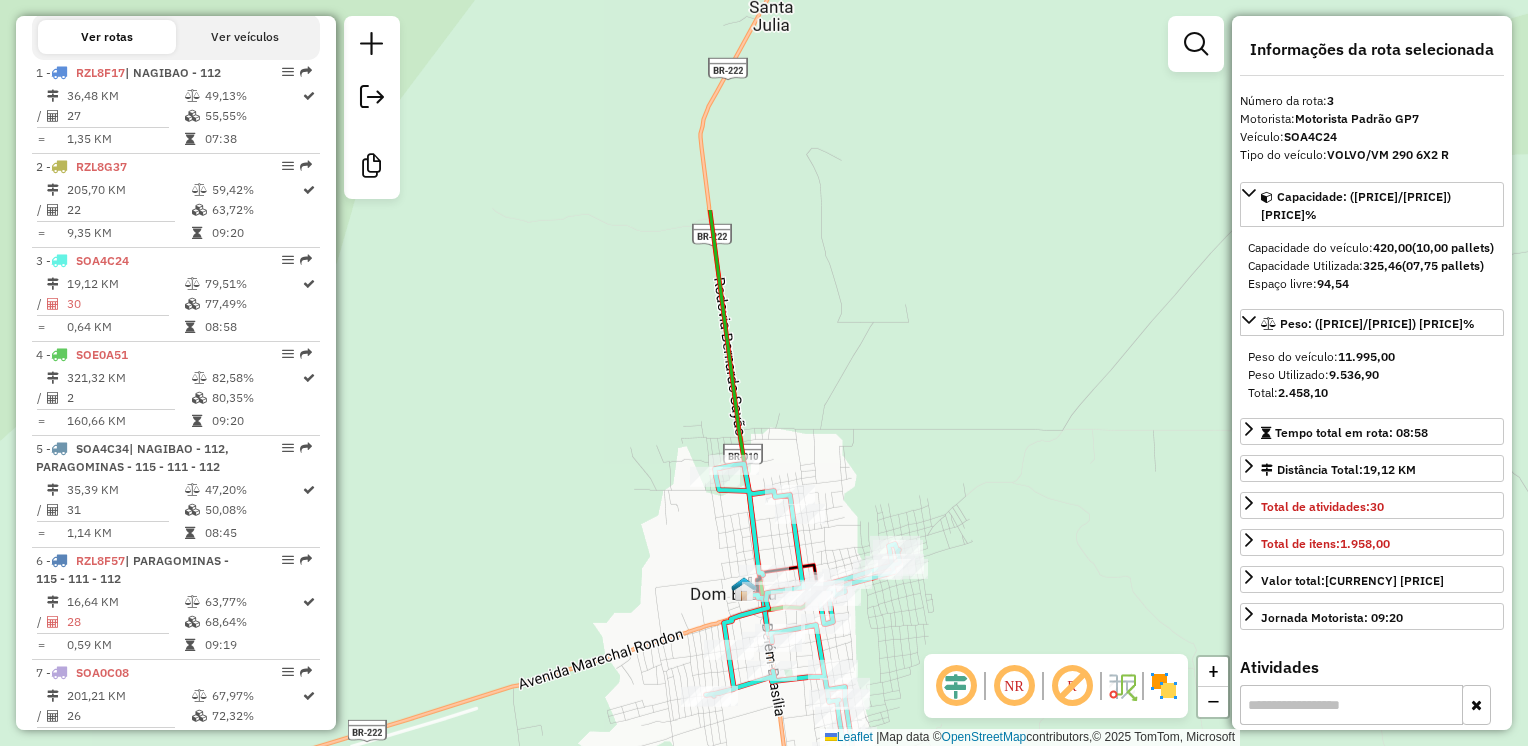drag, startPoint x: 600, startPoint y: 151, endPoint x: 680, endPoint y: 435, distance: 295.05255 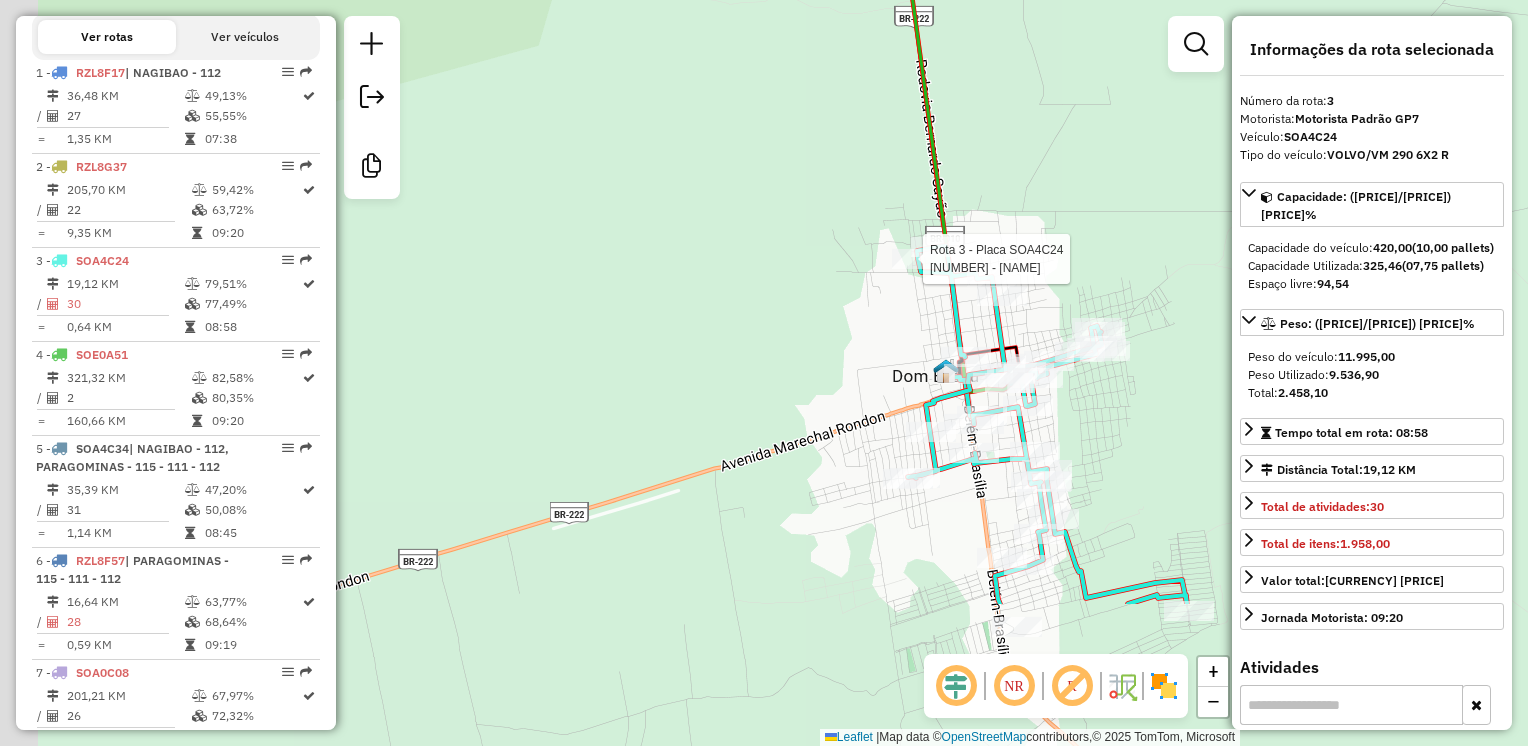 drag, startPoint x: 690, startPoint y: 624, endPoint x: 920, endPoint y: 366, distance: 345.63565 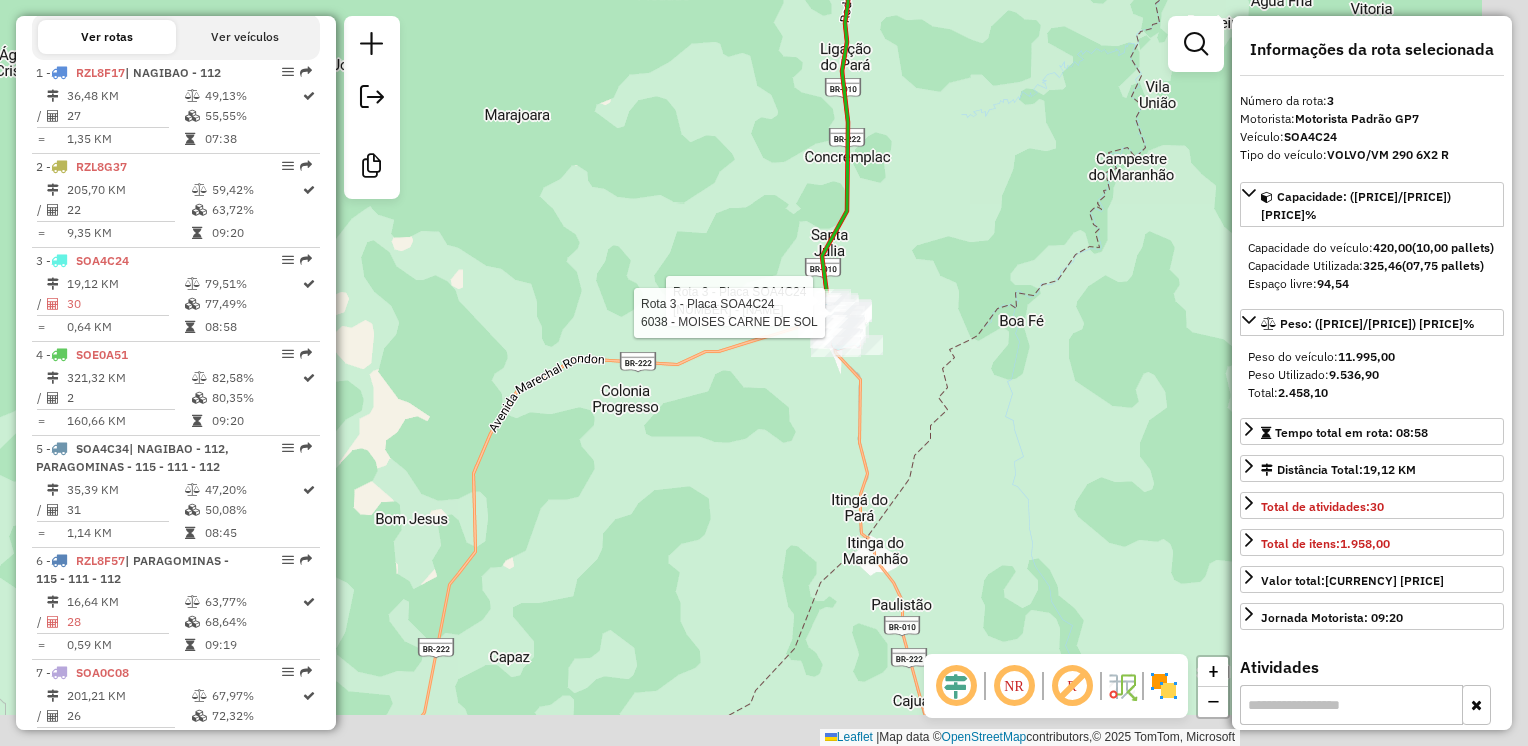 drag, startPoint x: 1027, startPoint y: 283, endPoint x: 901, endPoint y: 230, distance: 136.69308 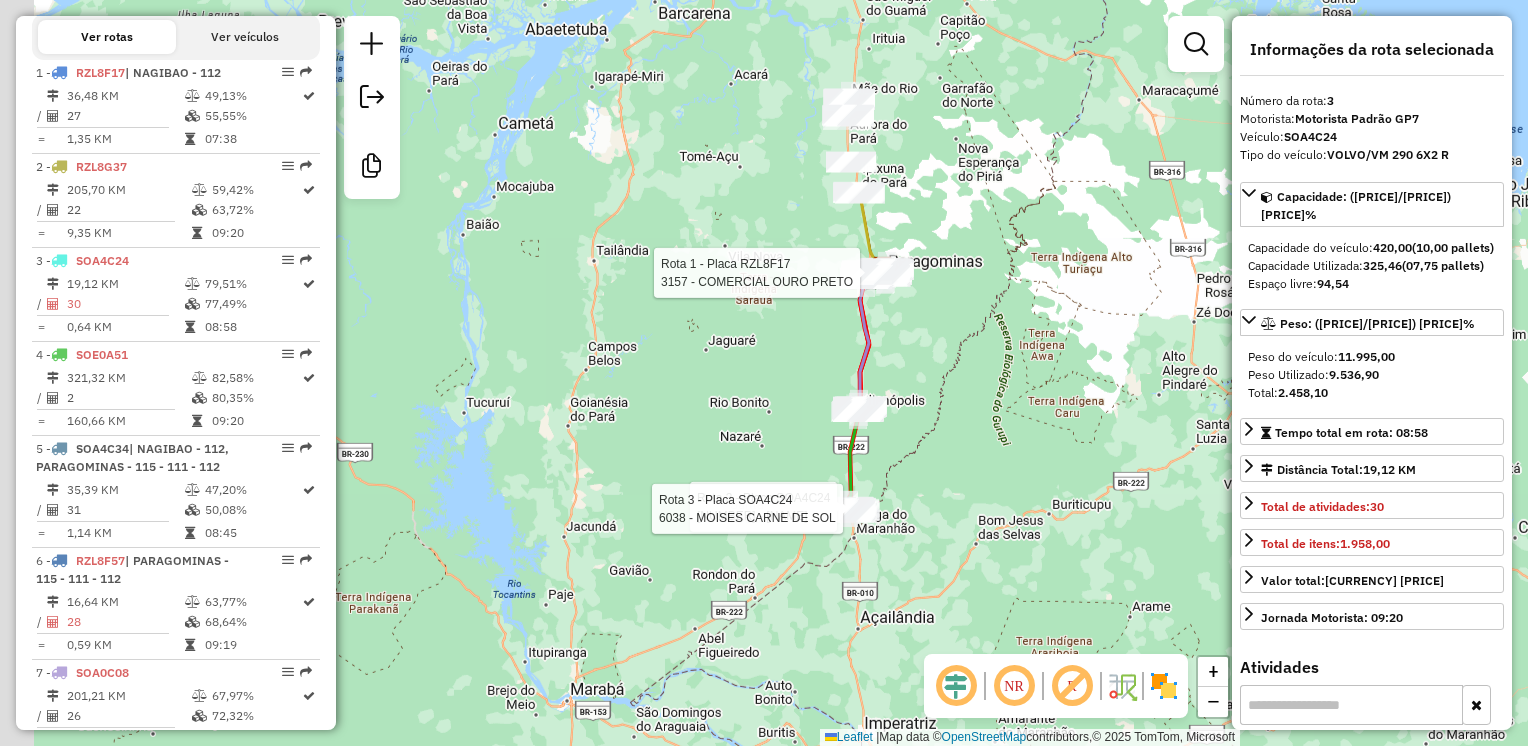 drag, startPoint x: 928, startPoint y: 138, endPoint x: 888, endPoint y: 407, distance: 271.9577 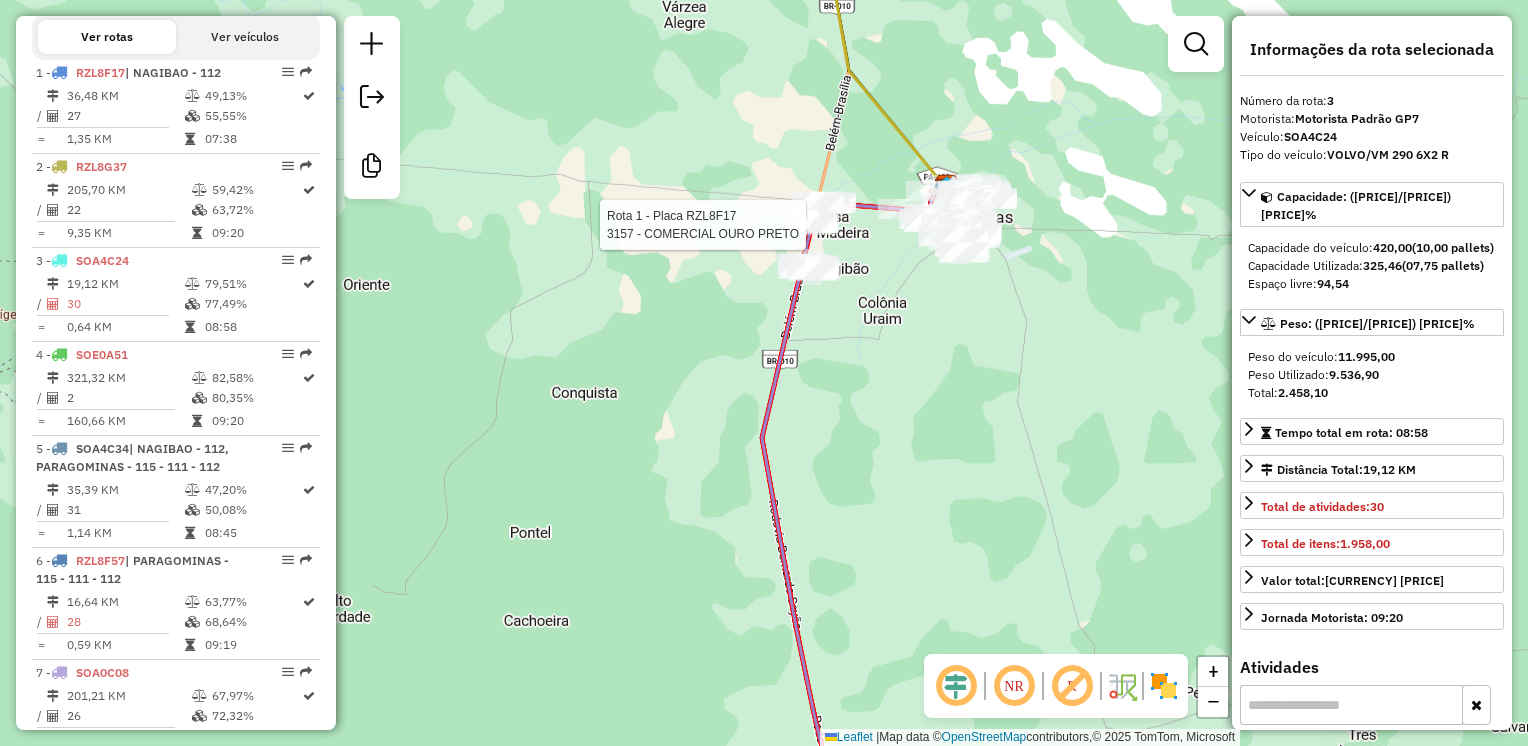 click on "Rota 1 - Placa RZL8F17  3157 - COMERCIAL OURO PRETO Rota 3 - Placa SOA4C24  6130 - RAFAEL BEBIDAS Rota 3 - Placa SOA4C24  6038 - MOISES CARNE DE SOL Janela de atendimento Grade de atendimento Capacidade Transportadoras Veículos Cliente Pedidos  Rotas Selecione os dias de semana para filtrar as janelas de atendimento  Seg   Ter   Qua   Qui   Sex   Sáb   Dom  Informe o período da janela de atendimento: De: Até:  Filtrar exatamente a janela do cliente  Considerar janela de atendimento padrão  Selecione os dias de semana para filtrar as grades de atendimento  Seg   Ter   Qua   Qui   Sex   Sáb   Dom   Considerar clientes sem dia de atendimento cadastrado  Clientes fora do dia de atendimento selecionado Filtrar as atividades entre os valores definidos abaixo:  Peso mínimo:   Peso máximo:   Cubagem mínima:   Cubagem máxima:   De:   Até:  Filtrar as atividades entre o tempo de atendimento definido abaixo:  De:   Até:   Considerar capacidade total dos clientes não roteirizados Transportadora: Veículo: +" 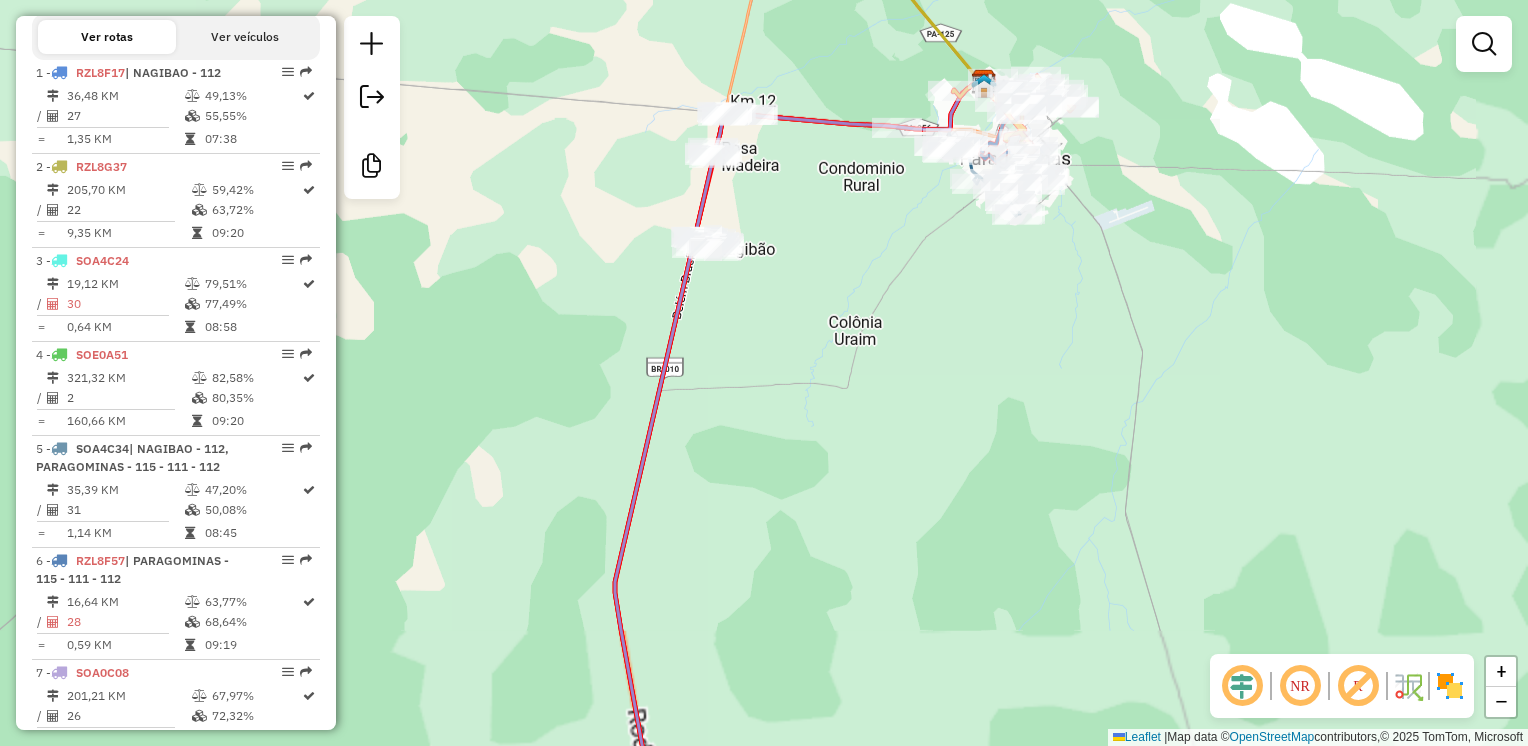 click on "Janela de atendimento Grade de atendimento Capacidade Transportadoras Veículos Cliente Pedidos  Rotas Selecione os dias de semana para filtrar as janelas de atendimento  Seg   Ter   Qua   Qui   Sex   Sáb   Dom  Informe o período da janela de atendimento: De: Até:  Filtrar exatamente a janela do cliente  Considerar janela de atendimento padrão  Selecione os dias de semana para filtrar as grades de atendimento  Seg   Ter   Qua   Qui   Sex   Sáb   Dom   Considerar clientes sem dia de atendimento cadastrado  Clientes fora do dia de atendimento selecionado Filtrar as atividades entre os valores definidos abaixo:  Peso mínimo:   Peso máximo:   Cubagem mínima:   Cubagem máxima:   De:   Até:  Filtrar as atividades entre o tempo de atendimento definido abaixo:  De:   Até:   Considerar capacidade total dos clientes não roteirizados Transportadora: Selecione um ou mais itens Tipo de veículo: Selecione um ou mais itens Veículo: Selecione um ou mais itens Motorista: Selecione um ou mais itens Nome: Rótulo:" 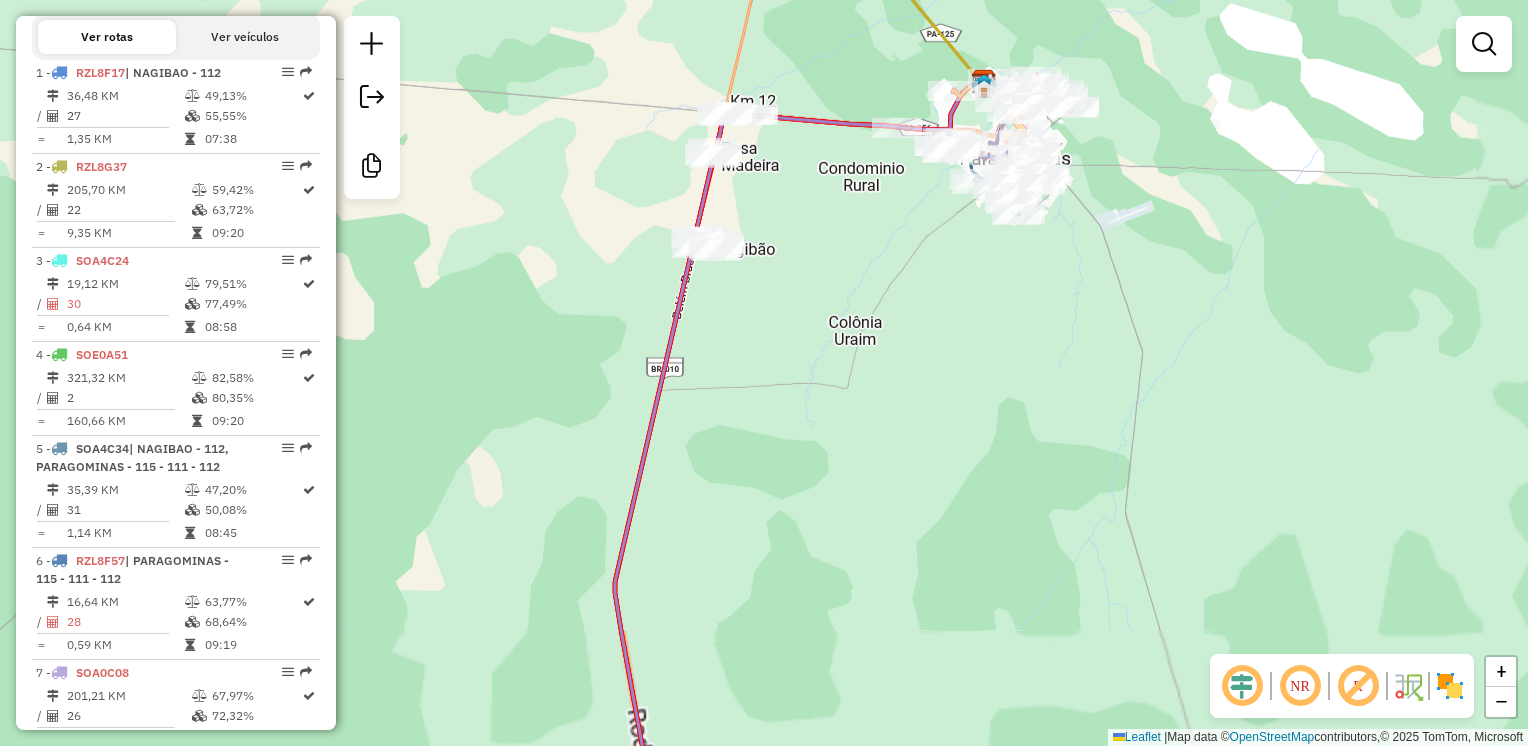click on "Janela de atendimento Grade de atendimento Capacidade Transportadoras Veículos Cliente Pedidos  Rotas Selecione os dias de semana para filtrar as janelas de atendimento  Seg   Ter   Qua   Qui   Sex   Sáb   Dom  Informe o período da janela de atendimento: De: Até:  Filtrar exatamente a janela do cliente  Considerar janela de atendimento padrão  Selecione os dias de semana para filtrar as grades de atendimento  Seg   Ter   Qua   Qui   Sex   Sáb   Dom   Considerar clientes sem dia de atendimento cadastrado  Clientes fora do dia de atendimento selecionado Filtrar as atividades entre os valores definidos abaixo:  Peso mínimo:   Peso máximo:   Cubagem mínima:   Cubagem máxima:   De:   Até:  Filtrar as atividades entre o tempo de atendimento definido abaixo:  De:   Até:   Considerar capacidade total dos clientes não roteirizados Transportadora: Selecione um ou mais itens Tipo de veículo: Selecione um ou mais itens Veículo: Selecione um ou mais itens Motorista: Selecione um ou mais itens Nome: Rótulo:" 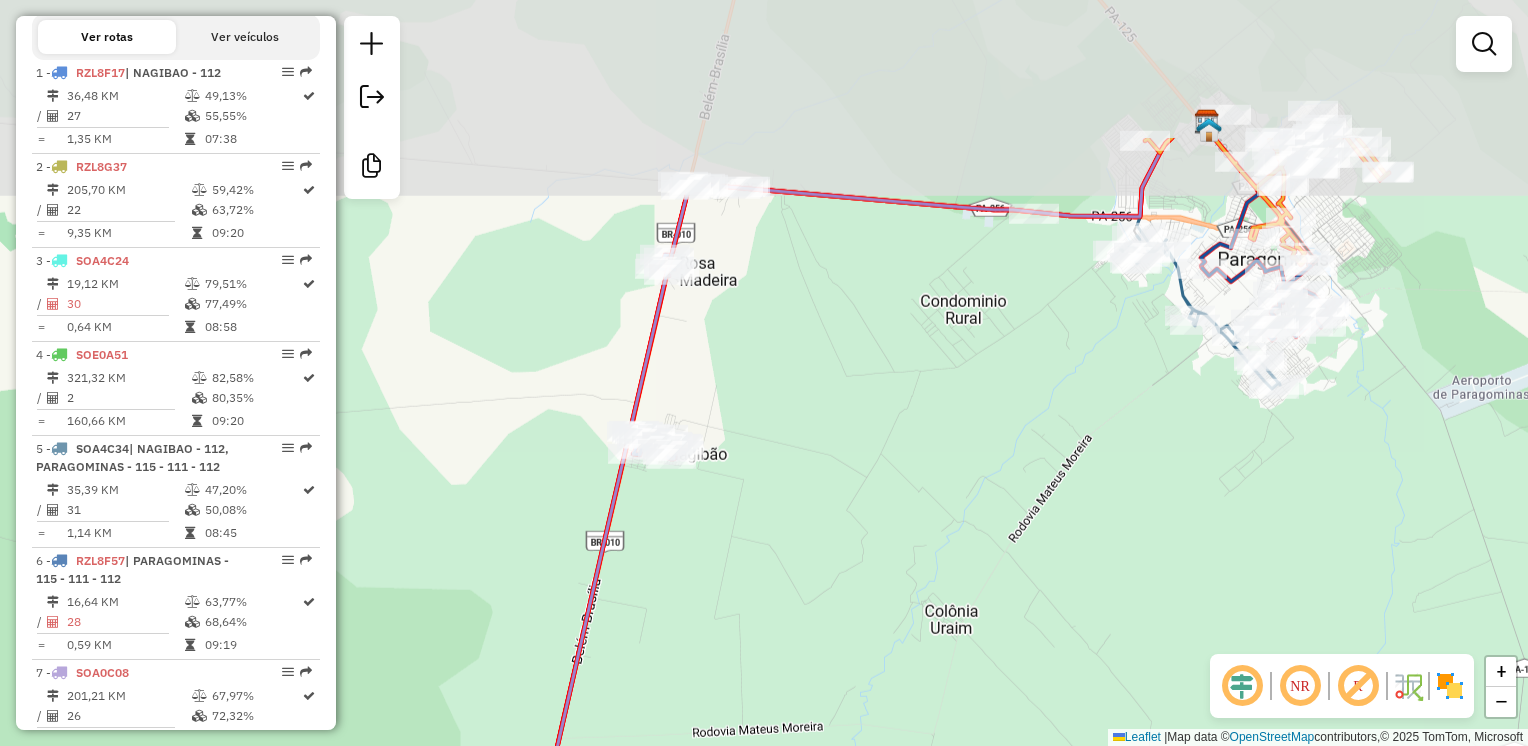 drag, startPoint x: 745, startPoint y: 197, endPoint x: 838, endPoint y: 416, distance: 237.92856 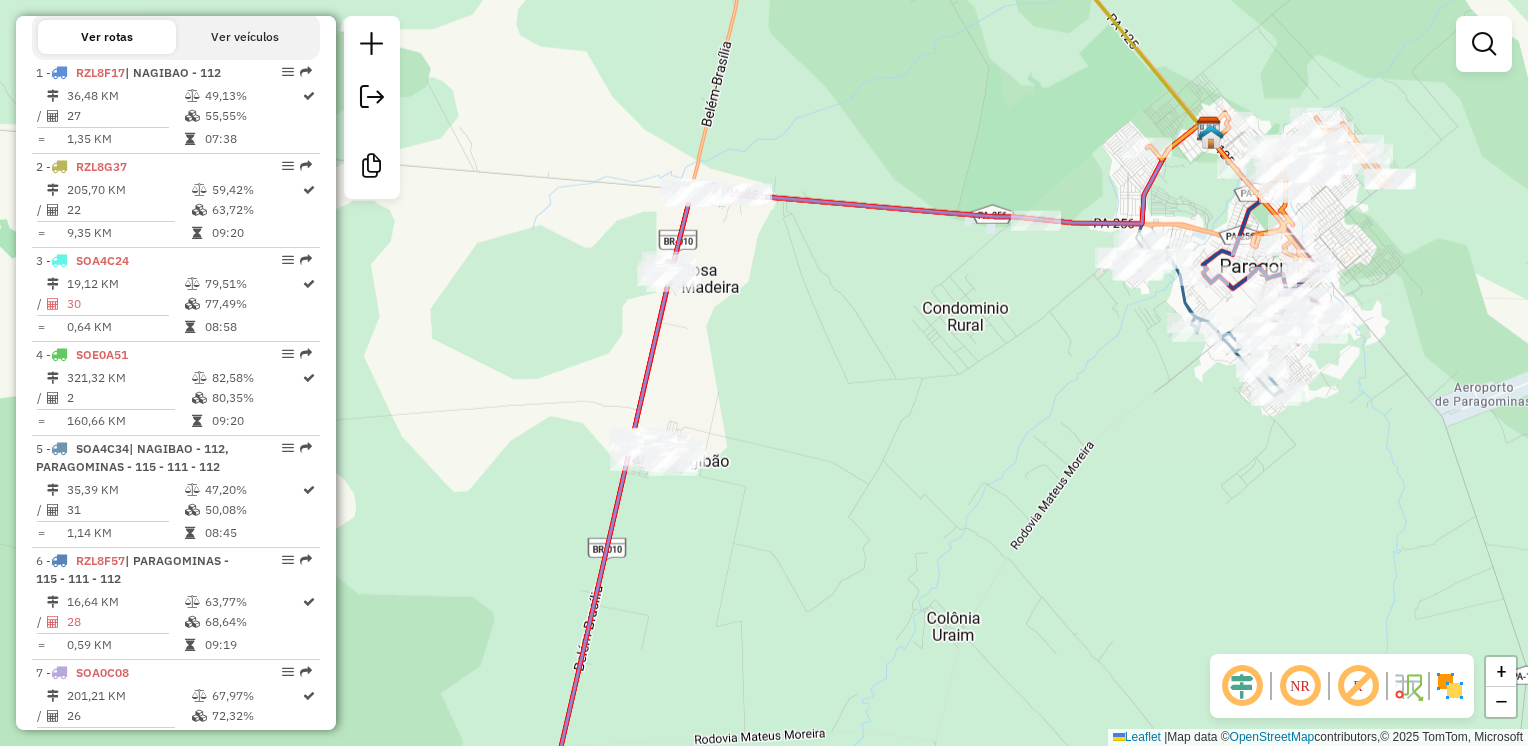 click on "Janela de atendimento Grade de atendimento Capacidade Transportadoras Veículos Cliente Pedidos  Rotas Selecione os dias de semana para filtrar as janelas de atendimento  Seg   Ter   Qua   Qui   Sex   Sáb   Dom  Informe o período da janela de atendimento: De: Até:  Filtrar exatamente a janela do cliente  Considerar janela de atendimento padrão  Selecione os dias de semana para filtrar as grades de atendimento  Seg   Ter   Qua   Qui   Sex   Sáb   Dom   Considerar clientes sem dia de atendimento cadastrado  Clientes fora do dia de atendimento selecionado Filtrar as atividades entre os valores definidos abaixo:  Peso mínimo:   Peso máximo:   Cubagem mínima:   Cubagem máxima:   De:   Até:  Filtrar as atividades entre o tempo de atendimento definido abaixo:  De:   Até:   Considerar capacidade total dos clientes não roteirizados Transportadora: Selecione um ou mais itens Tipo de veículo: Selecione um ou mais itens Veículo: Selecione um ou mais itens Motorista: Selecione um ou mais itens Nome: Rótulo:" 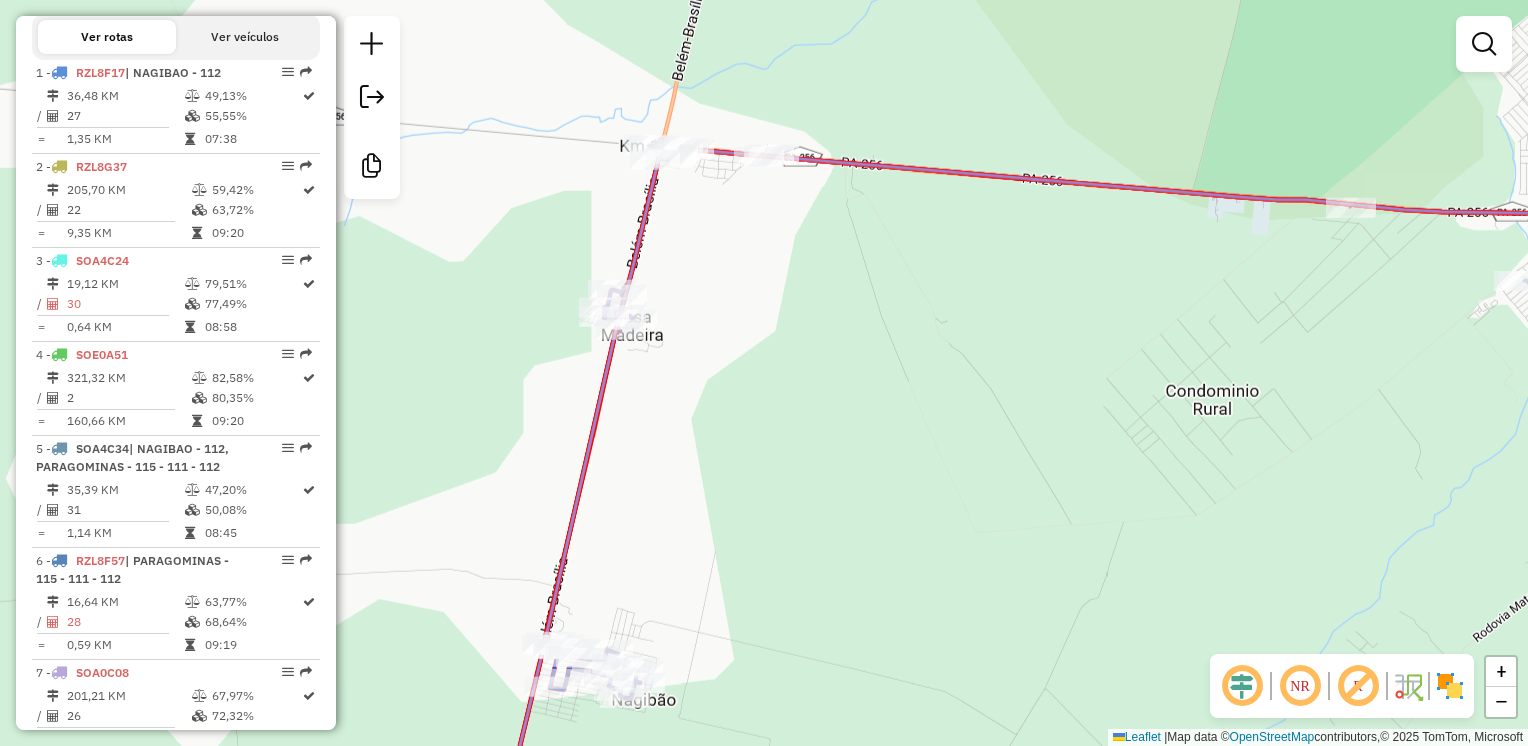 click on "Janela de atendimento Grade de atendimento Capacidade Transportadoras Veículos Cliente Pedidos  Rotas Selecione os dias de semana para filtrar as janelas de atendimento  Seg   Ter   Qua   Qui   Sex   Sáb   Dom  Informe o período da janela de atendimento: De: Até:  Filtrar exatamente a janela do cliente  Considerar janela de atendimento padrão  Selecione os dias de semana para filtrar as grades de atendimento  Seg   Ter   Qua   Qui   Sex   Sáb   Dom   Considerar clientes sem dia de atendimento cadastrado  Clientes fora do dia de atendimento selecionado Filtrar as atividades entre os valores definidos abaixo:  Peso mínimo:   Peso máximo:   Cubagem mínima:   Cubagem máxima:   De:   Até:  Filtrar as atividades entre o tempo de atendimento definido abaixo:  De:   Até:   Considerar capacidade total dos clientes não roteirizados Transportadora: Selecione um ou mais itens Tipo de veículo: Selecione um ou mais itens Veículo: Selecione um ou mais itens Motorista: Selecione um ou mais itens Nome: Rótulo:" 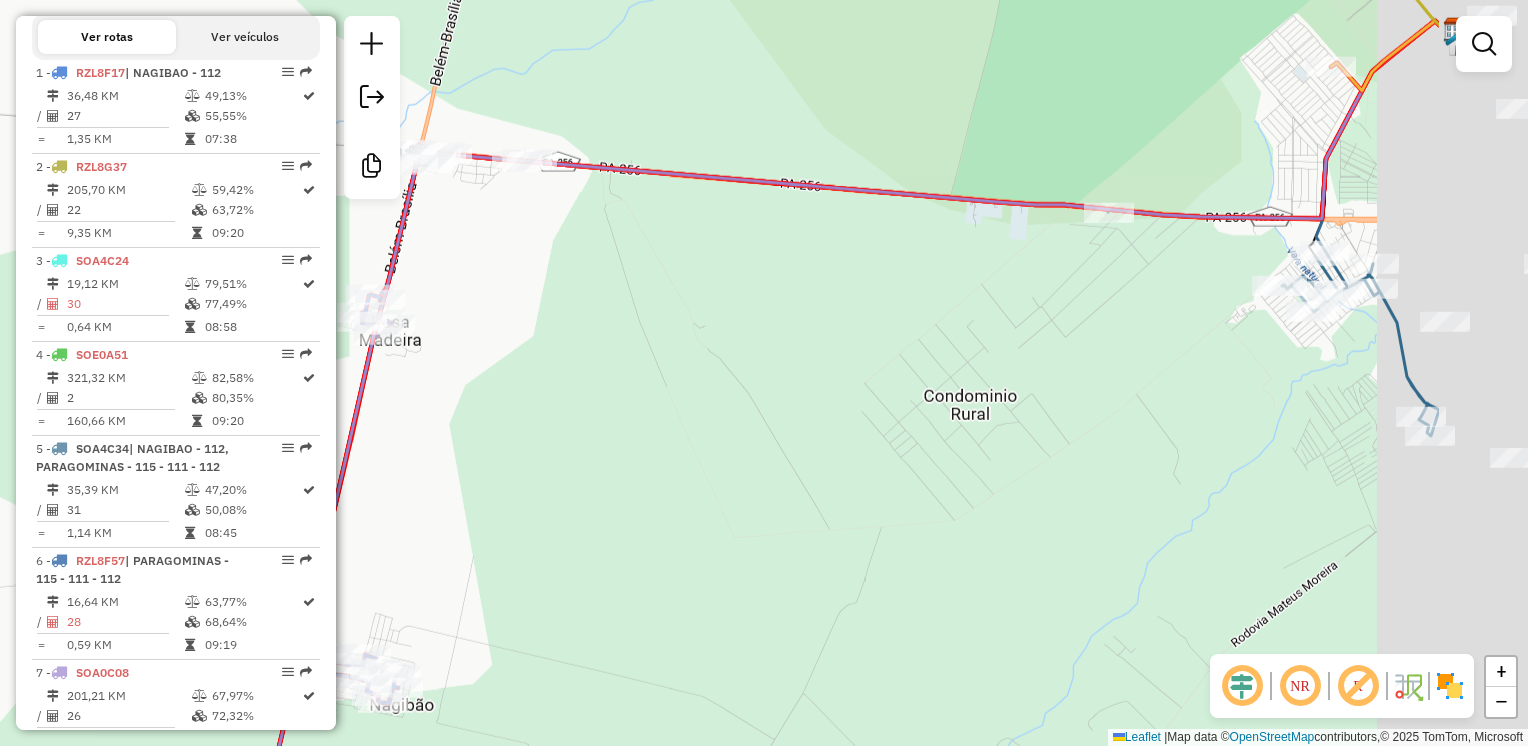 drag, startPoint x: 898, startPoint y: 233, endPoint x: 532, endPoint y: 239, distance: 366.04916 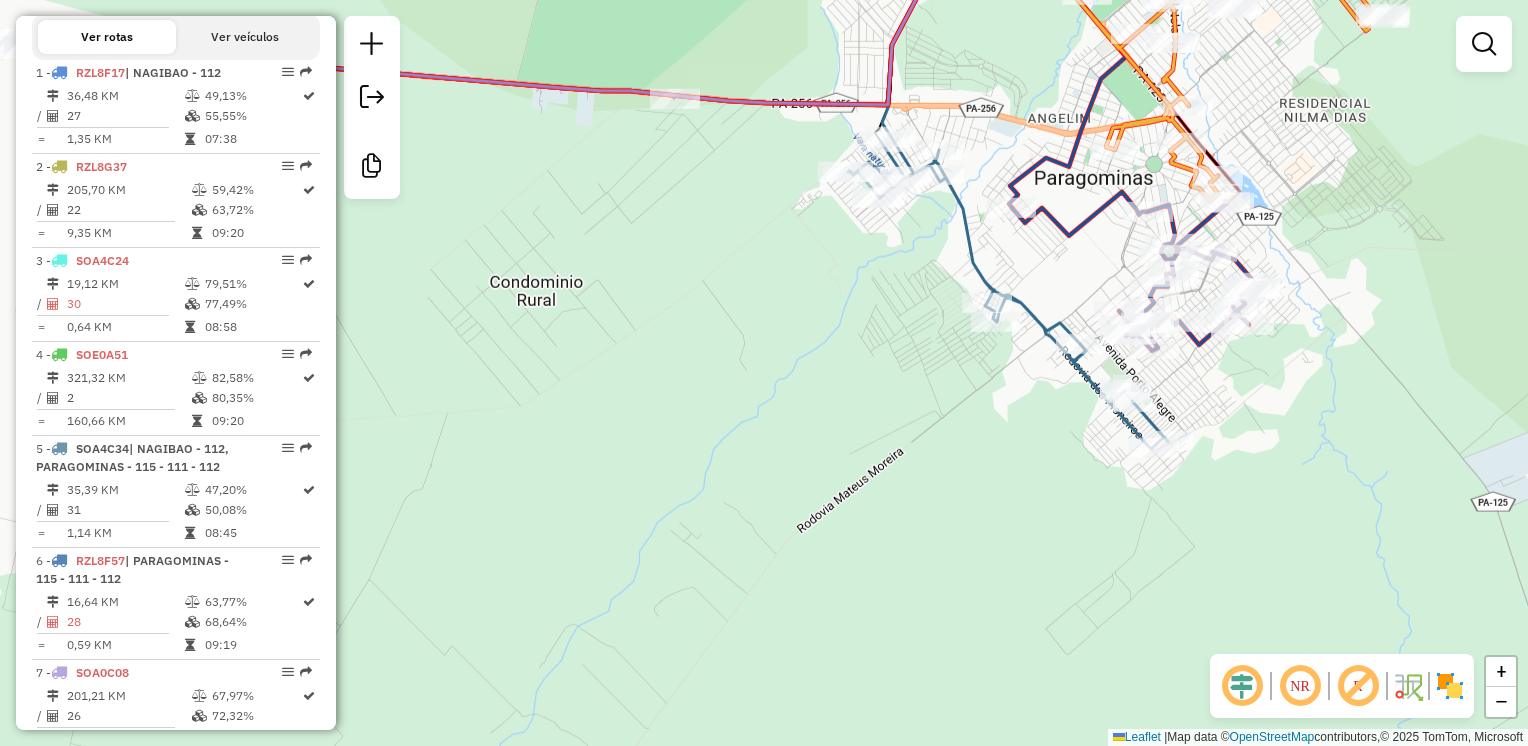 drag, startPoint x: 1169, startPoint y: 412, endPoint x: 859, endPoint y: 297, distance: 330.6433 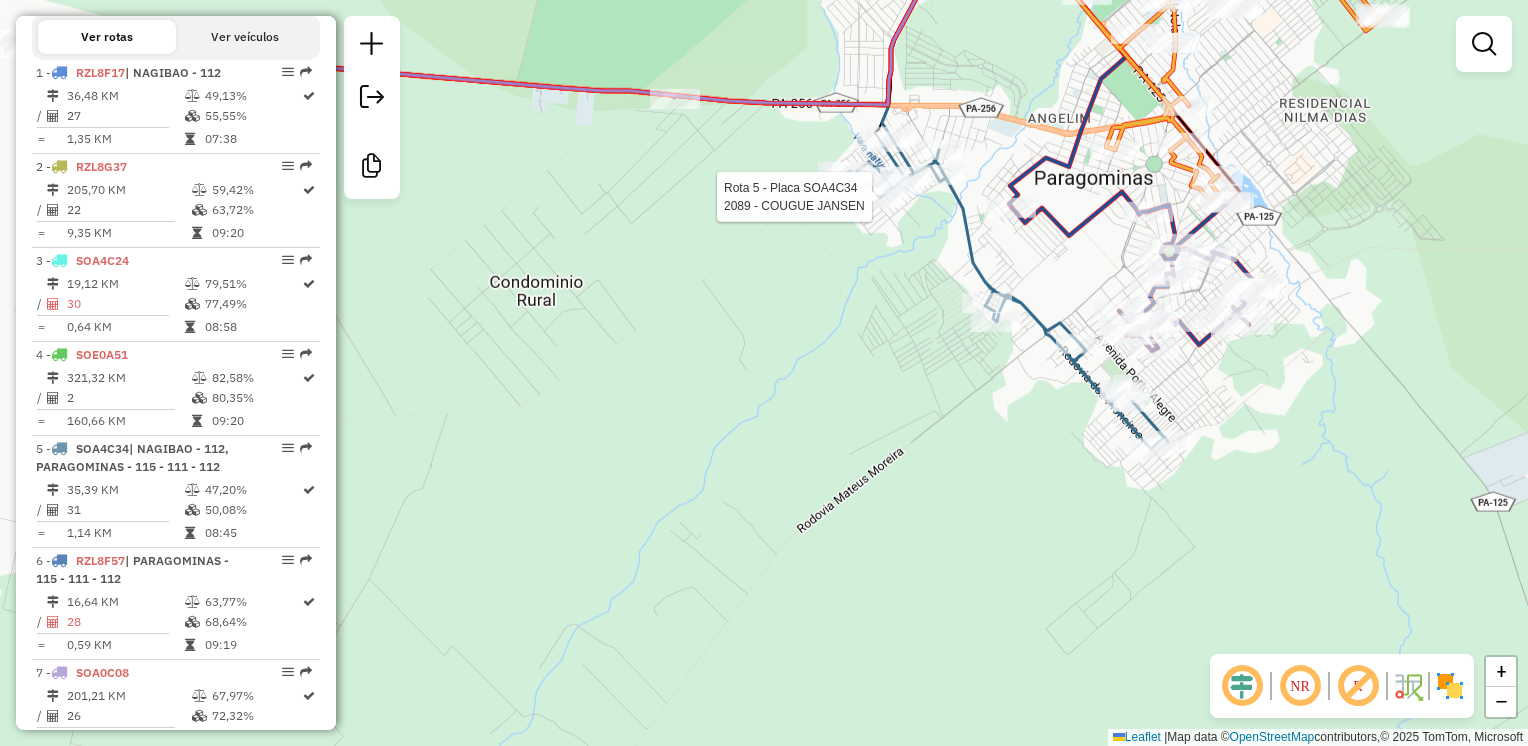 select on "**********" 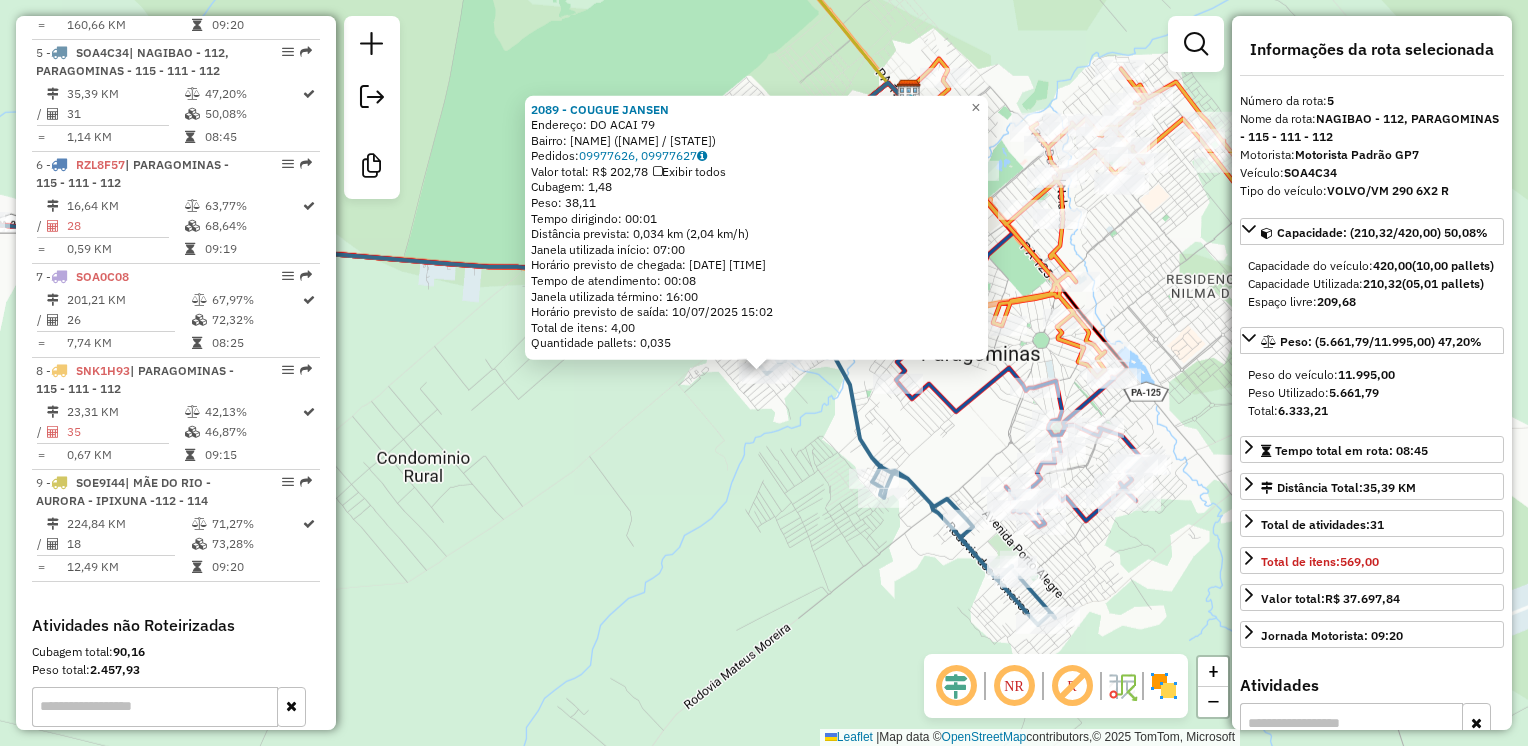 scroll, scrollTop: 1138, scrollLeft: 0, axis: vertical 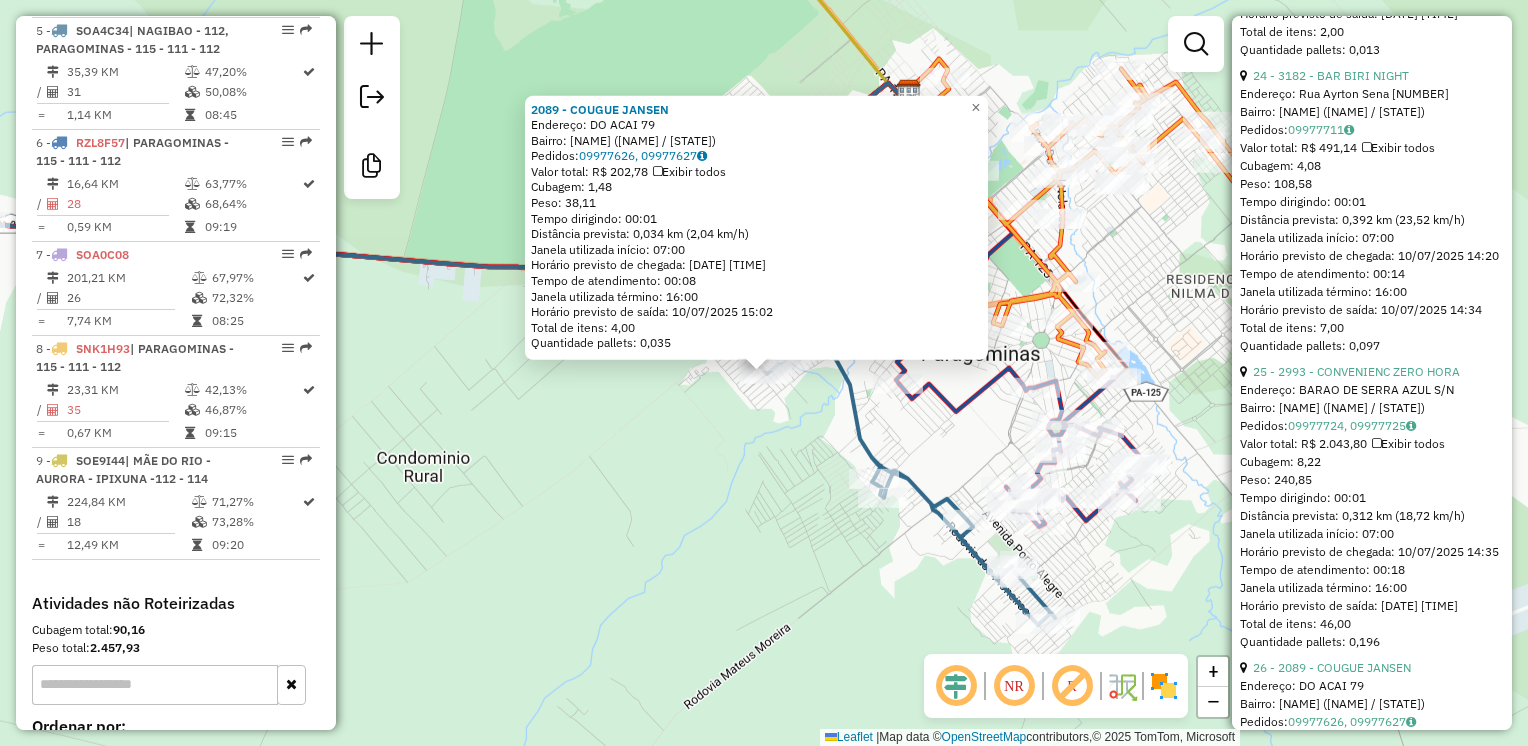 click on "23 - 5920 - ESQUINAO LAVACAR" at bounding box center (1343, -221) 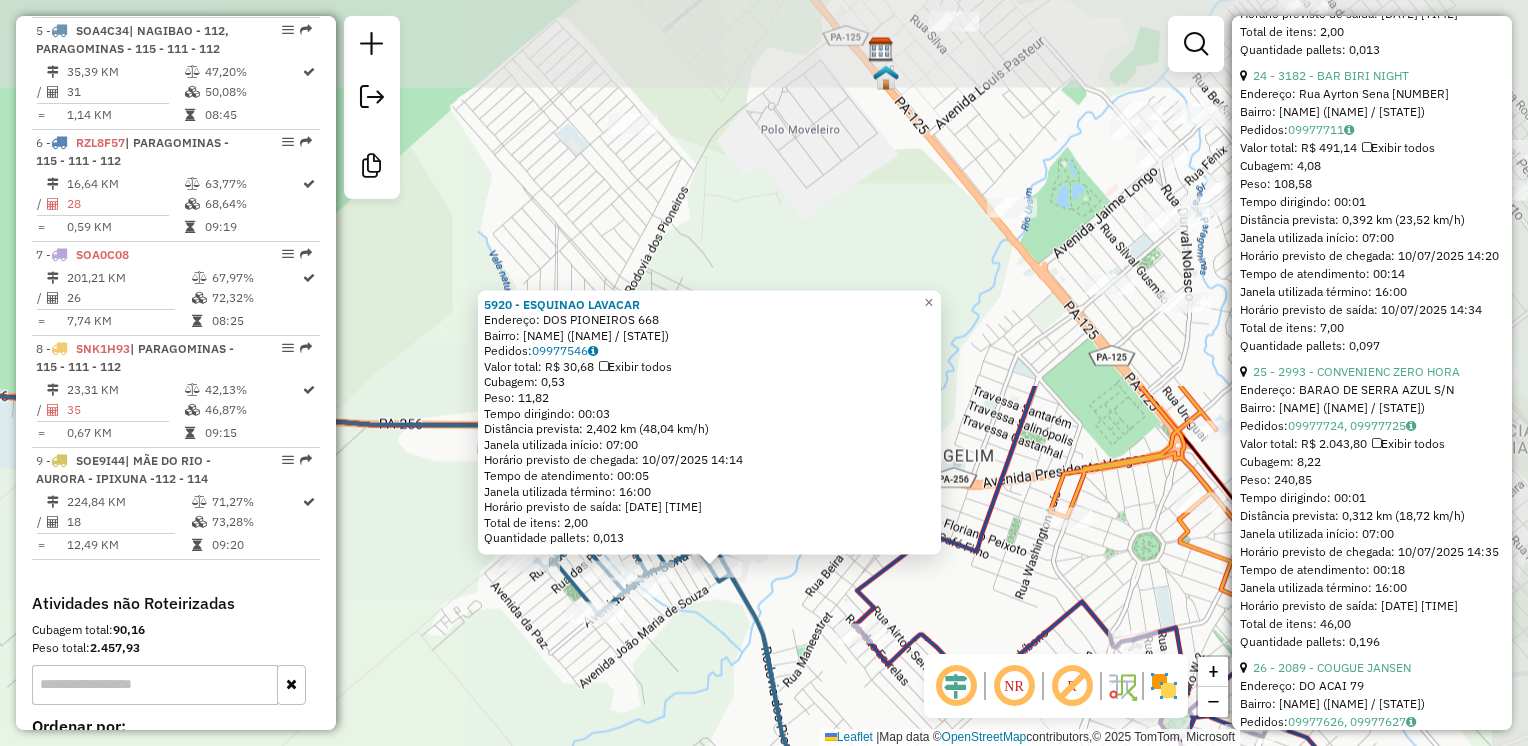 drag, startPoint x: 848, startPoint y: 329, endPoint x: 696, endPoint y: 786, distance: 481.615 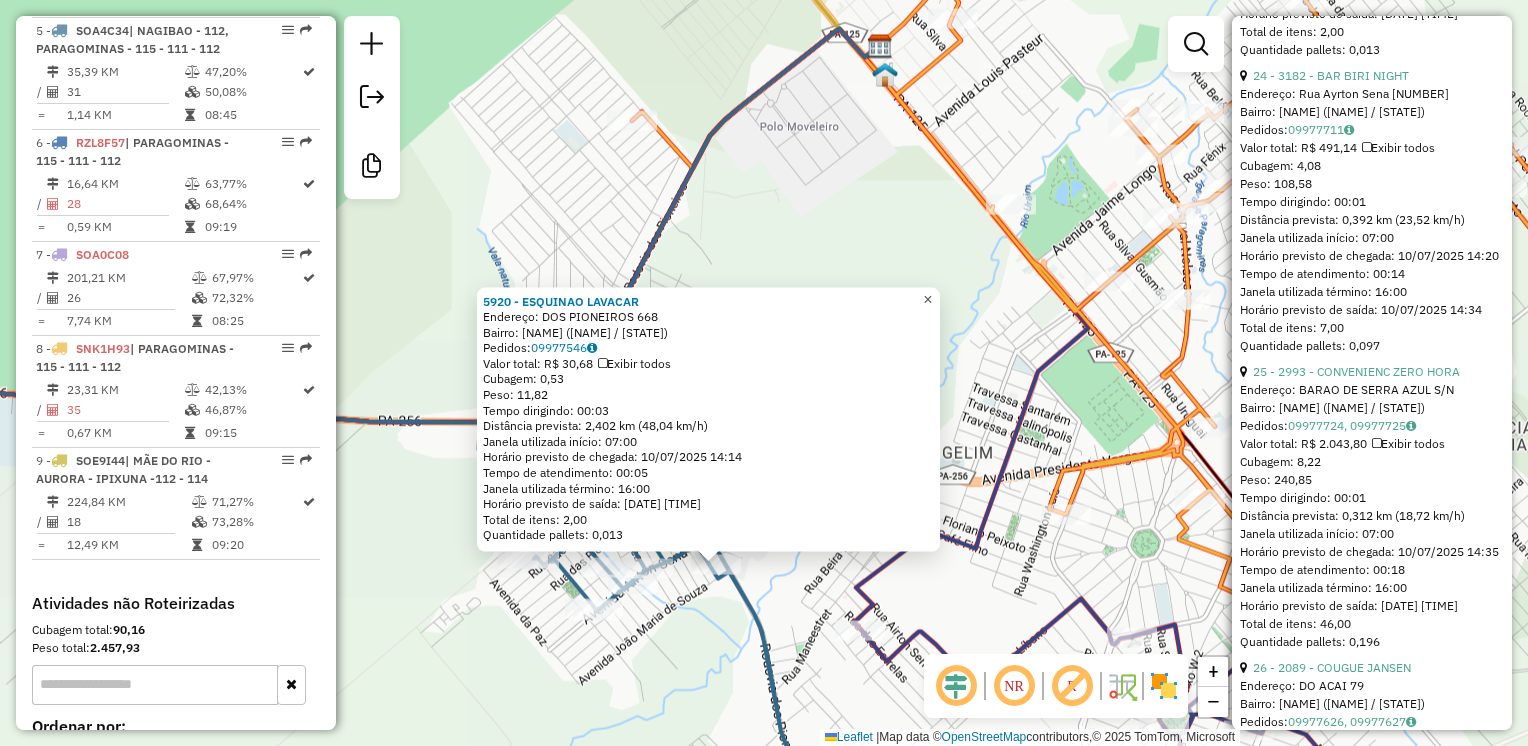 click on "×" 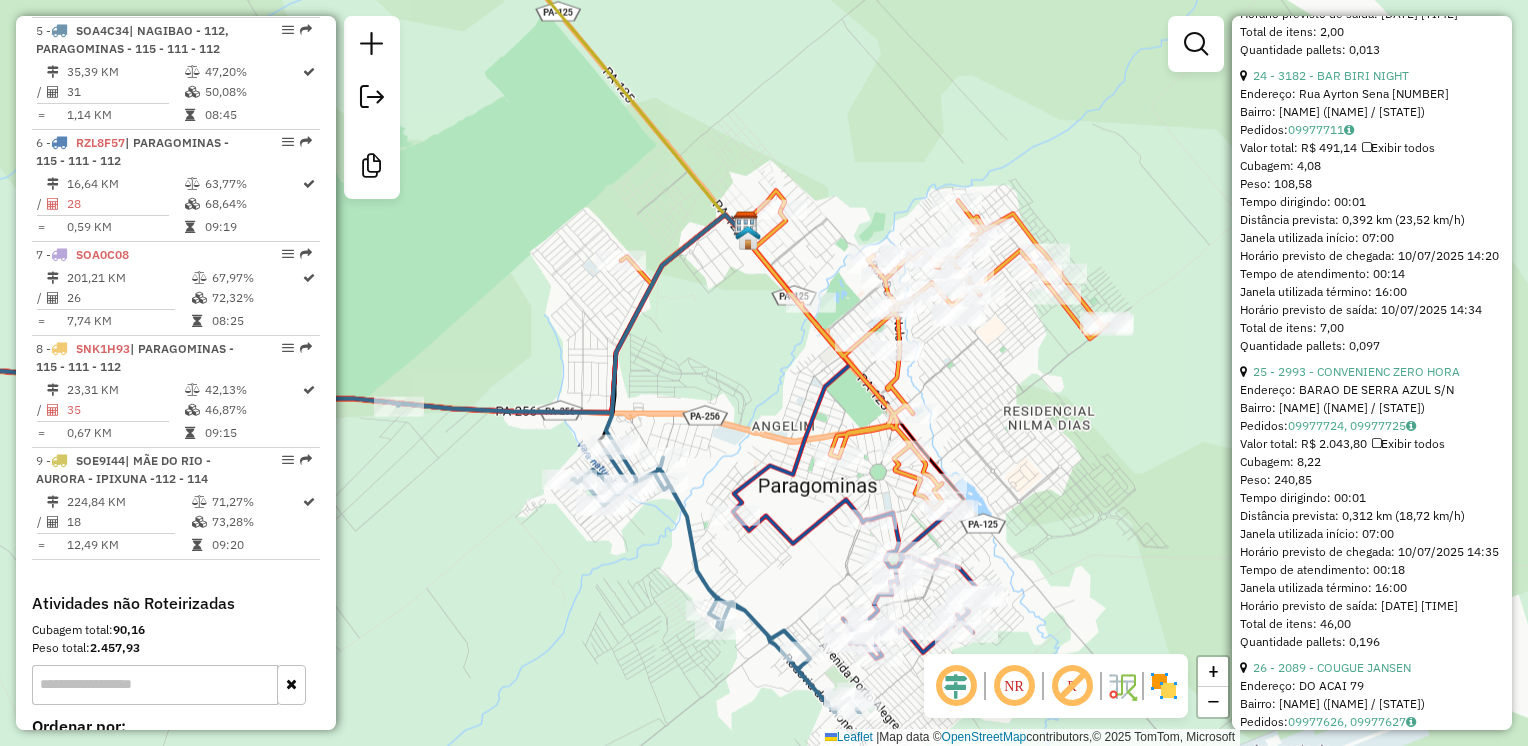 drag, startPoint x: 752, startPoint y: 587, endPoint x: 700, endPoint y: 462, distance: 135.38464 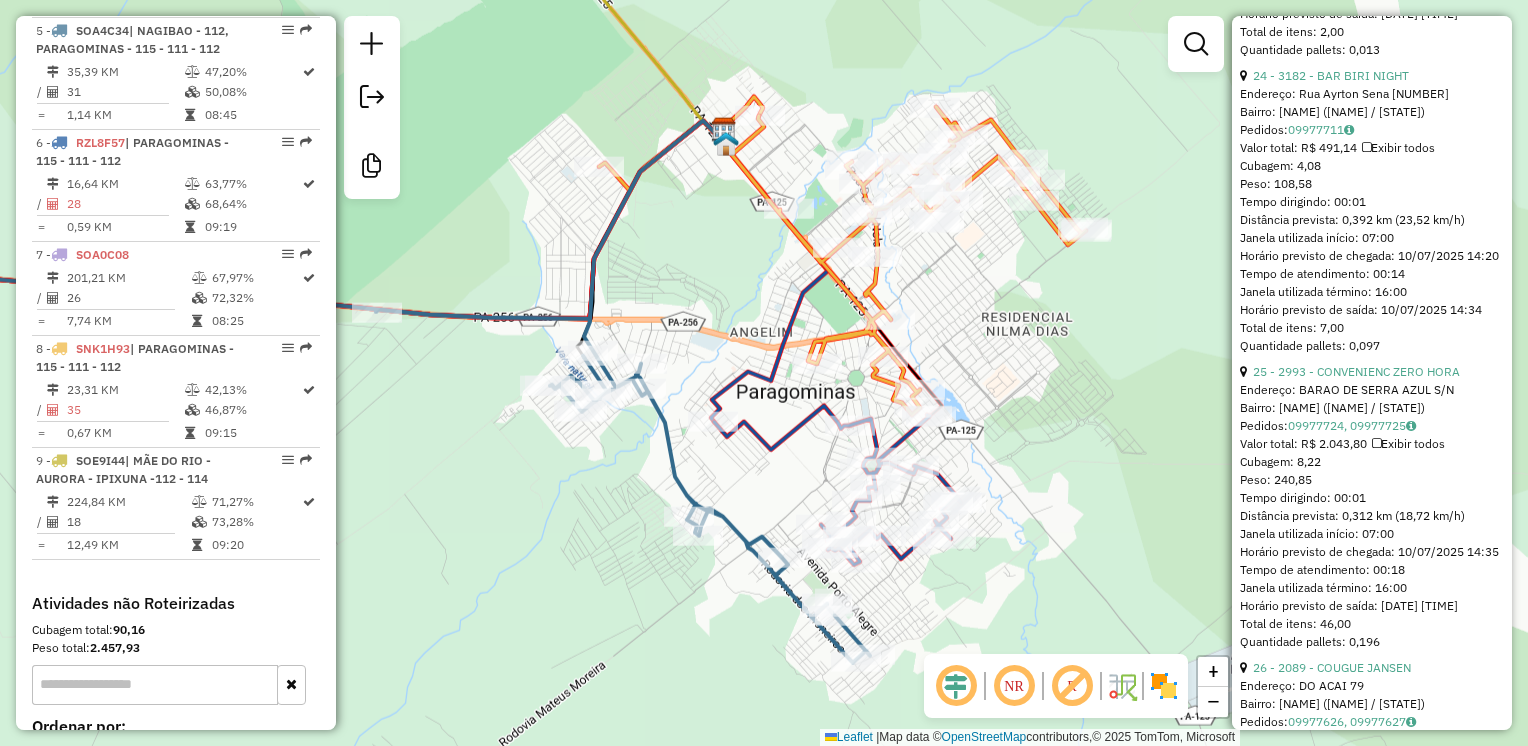 drag, startPoint x: 700, startPoint y: 462, endPoint x: 681, endPoint y: 386, distance: 78.339005 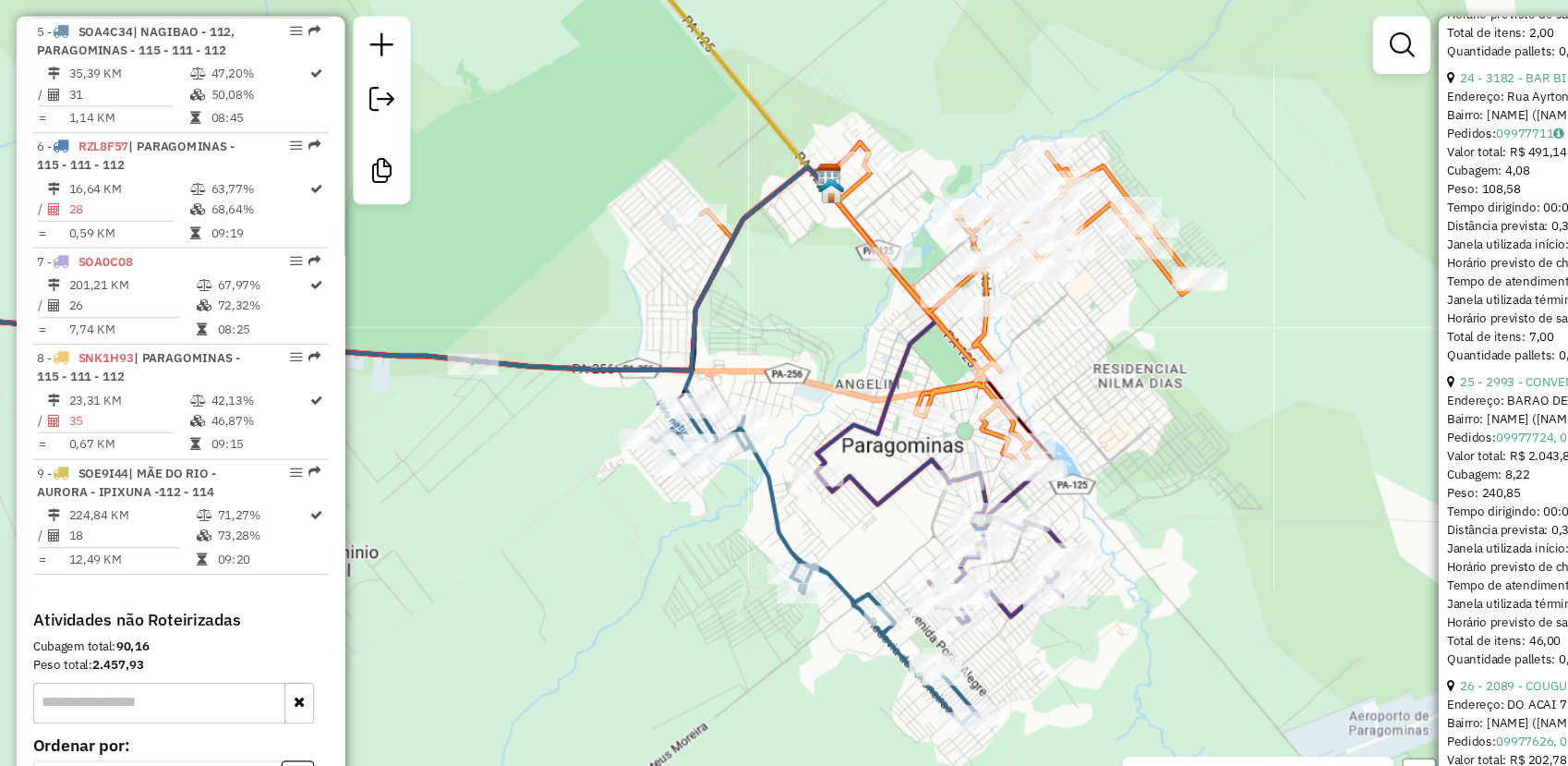 scroll, scrollTop: 1052, scrollLeft: 0, axis: vertical 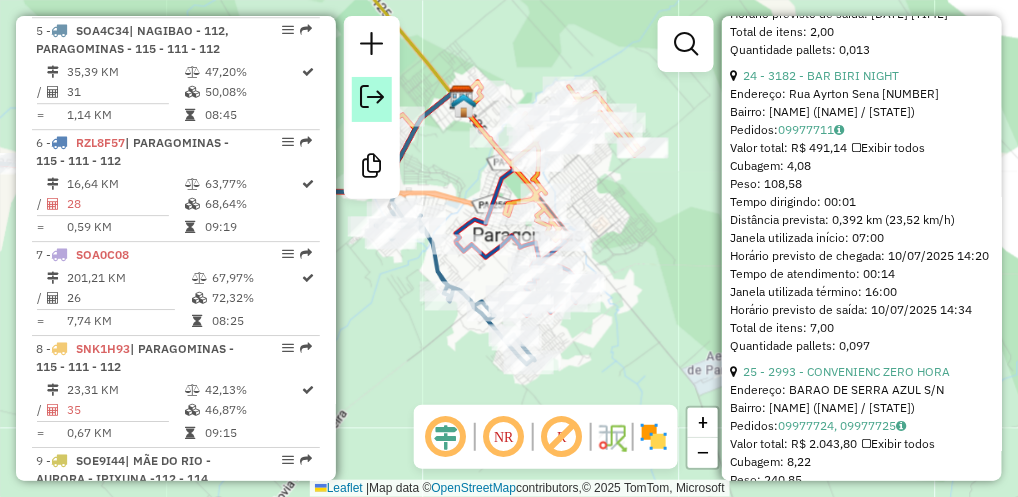 drag, startPoint x: 496, startPoint y: 185, endPoint x: 366, endPoint y: 119, distance: 145.79437 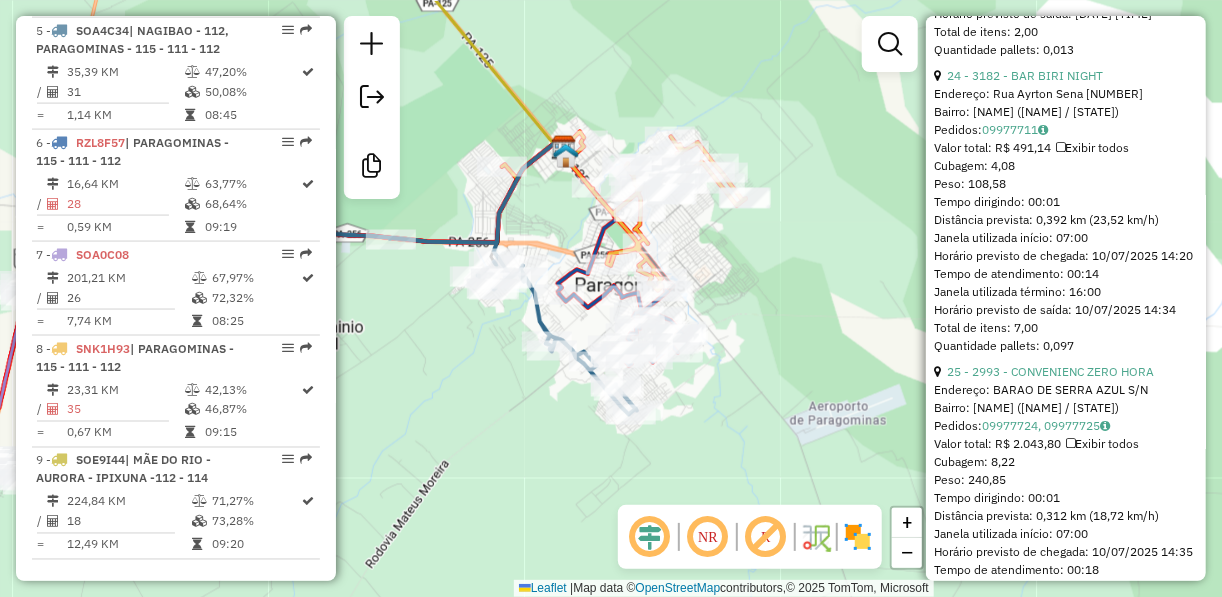 scroll, scrollTop: 1137, scrollLeft: 0, axis: vertical 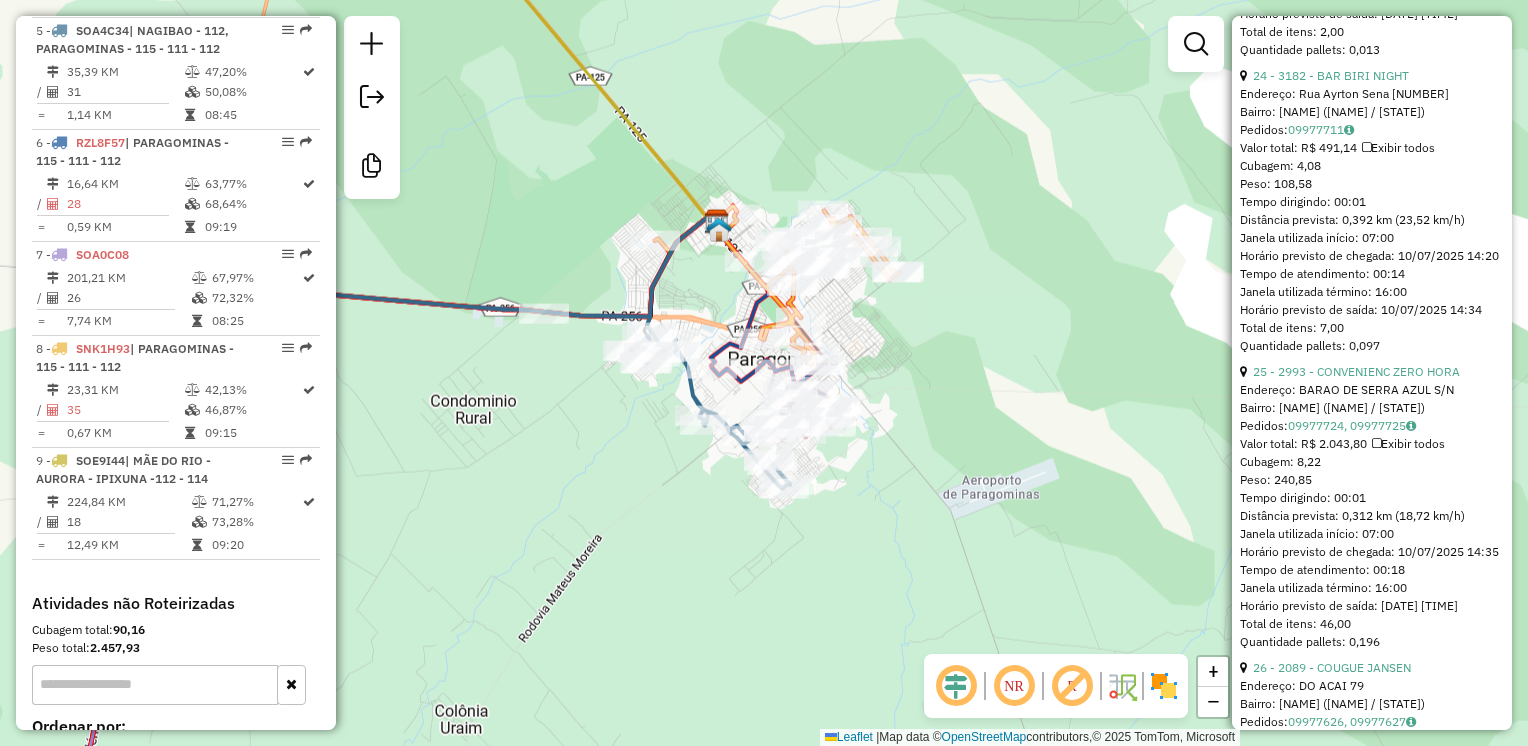 click on "Janela de atendimento Grade de atendimento Capacidade Transportadoras Veículos Cliente Pedidos  Rotas Selecione os dias de semana para filtrar as janelas de atendimento  Seg   Ter   Qua   Qui   Sex   Sáb   Dom  Informe o período da janela de atendimento: De: Até:  Filtrar exatamente a janela do cliente  Considerar janela de atendimento padrão  Selecione os dias de semana para filtrar as grades de atendimento  Seg   Ter   Qua   Qui   Sex   Sáb   Dom   Considerar clientes sem dia de atendimento cadastrado  Clientes fora do dia de atendimento selecionado Filtrar as atividades entre os valores definidos abaixo:  Peso mínimo:   Peso máximo:   Cubagem mínima:   Cubagem máxima:   De:   Até:  Filtrar as atividades entre o tempo de atendimento definido abaixo:  De:   Até:   Considerar capacidade total dos clientes não roteirizados Transportadora: Selecione um ou mais itens Tipo de veículo: Selecione um ou mais itens Veículo: Selecione um ou mais itens Motorista: Selecione um ou mais itens Nome: Rótulo:" 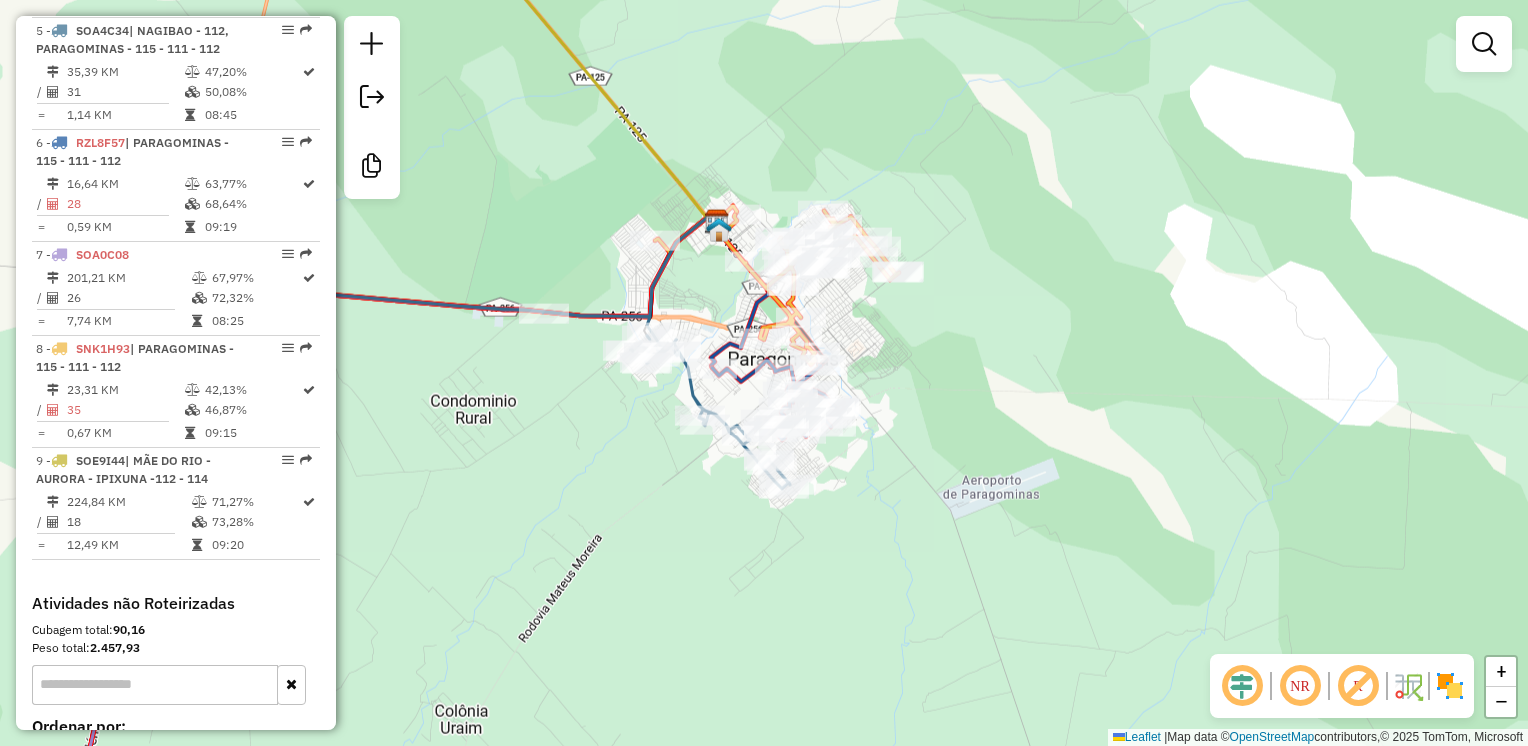 click on "Janela de atendimento Grade de atendimento Capacidade Transportadoras Veículos Cliente Pedidos  Rotas Selecione os dias de semana para filtrar as janelas de atendimento  Seg   Ter   Qua   Qui   Sex   Sáb   Dom  Informe o período da janela de atendimento: De: Até:  Filtrar exatamente a janela do cliente  Considerar janela de atendimento padrão  Selecione os dias de semana para filtrar as grades de atendimento  Seg   Ter   Qua   Qui   Sex   Sáb   Dom   Considerar clientes sem dia de atendimento cadastrado  Clientes fora do dia de atendimento selecionado Filtrar as atividades entre os valores definidos abaixo:  Peso mínimo:   Peso máximo:   Cubagem mínima:   Cubagem máxima:   De:   Até:  Filtrar as atividades entre o tempo de atendimento definido abaixo:  De:   Até:   Considerar capacidade total dos clientes não roteirizados Transportadora: Selecione um ou mais itens Tipo de veículo: Selecione um ou mais itens Veículo: Selecione um ou mais itens Motorista: Selecione um ou mais itens Nome: Rótulo:" 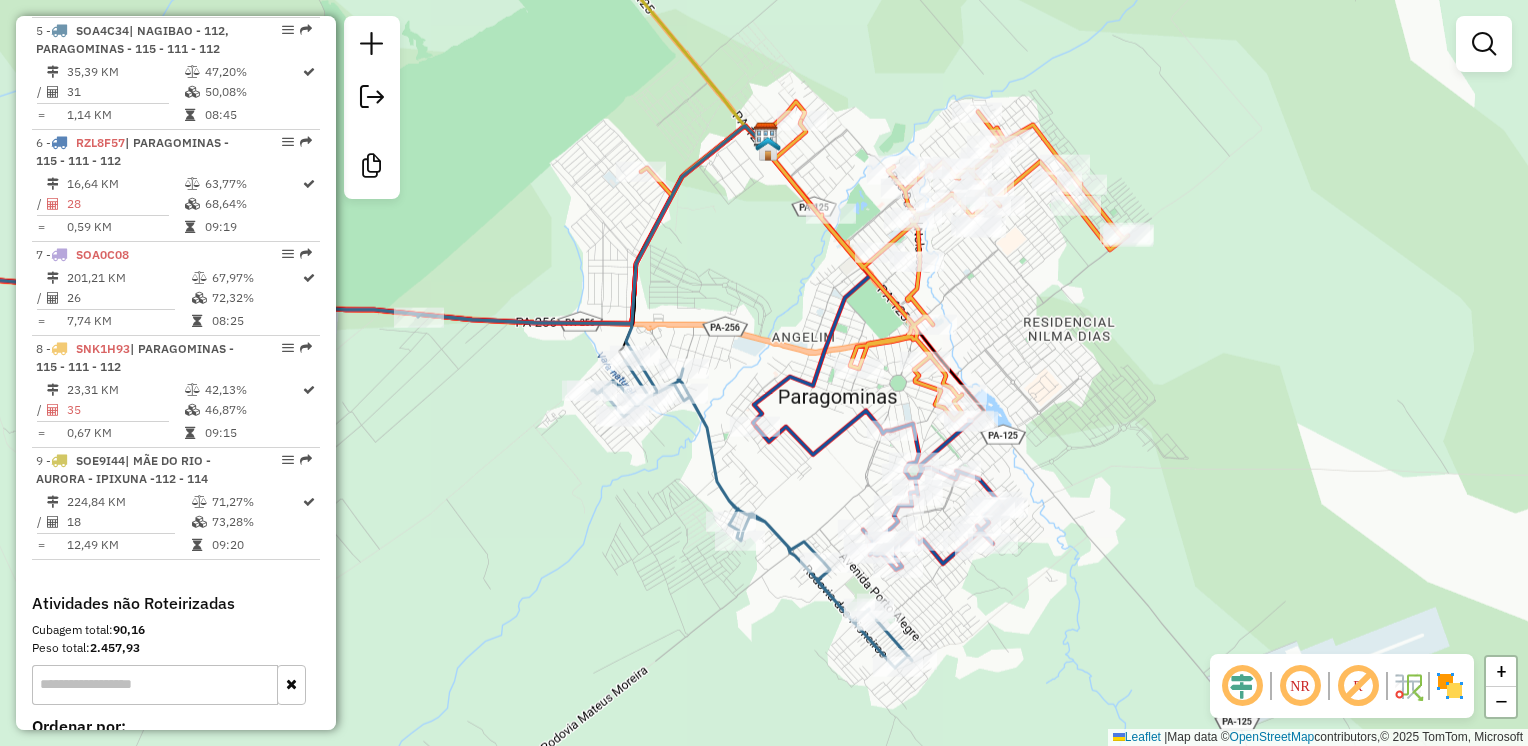 drag, startPoint x: 681, startPoint y: 351, endPoint x: 720, endPoint y: 310, distance: 56.586216 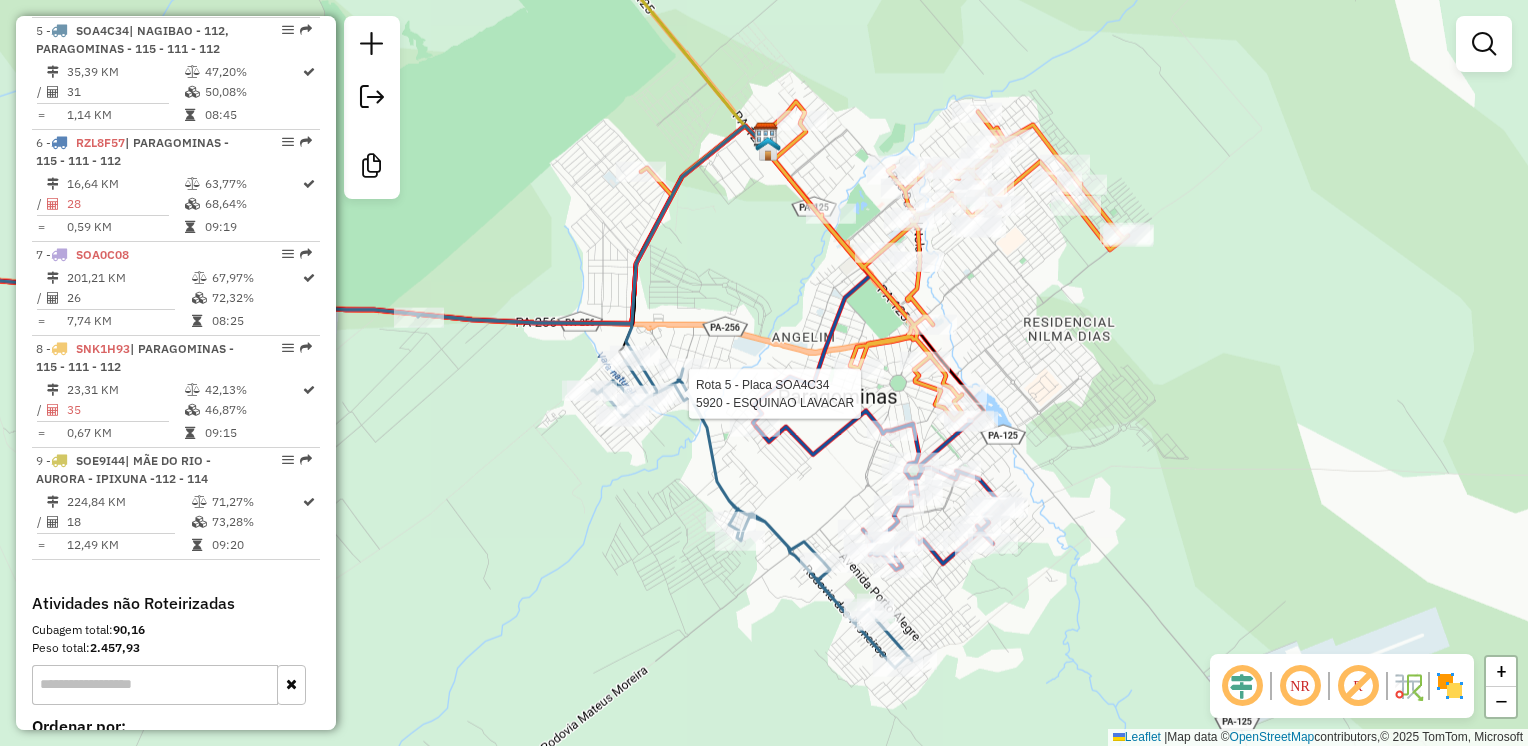 select on "**********" 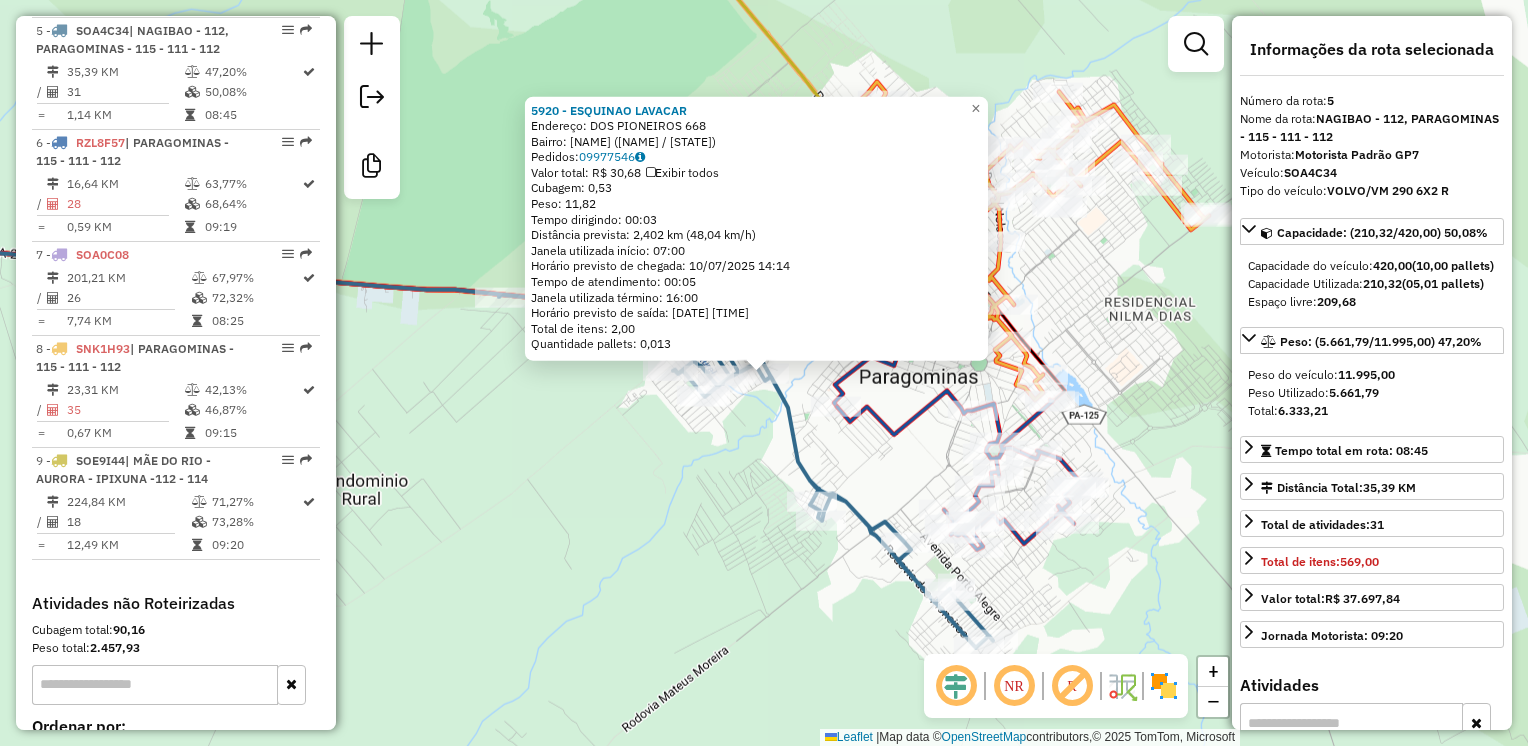 click on "5920 - ESQUINAO LAVACAR  Endereço:  DOS PIONEIROS 668   Bairro: NOVA CONQUISTA (PARAGOMINAS / PA)   Pedidos:  09977546   Valor total: R$ 30,68   Exibir todos   Cubagem: 0,53  Peso: 11,82  Tempo dirigindo: 00:03   Distância prevista: 2,402 km (48,04 km/h)   Janela utilizada início: 07:00   Horário previsto de chegada: 10/07/2025 14:14   Tempo de atendimento: 00:05   Janela utilizada término: 16:00   Horário previsto de saída: 10/07/2025 14:19   Total de itens: 2,00   Quantidade pallets: 0,013  × Janela de atendimento Grade de atendimento Capacidade Transportadoras Veículos Cliente Pedidos  Rotas Selecione os dias de semana para filtrar as janelas de atendimento  Seg   Ter   Qua   Qui   Sex   Sáb   Dom  Informe o período da janela de atendimento: De: Até:  Filtrar exatamente a janela do cliente  Considerar janela de atendimento padrão  Selecione os dias de semana para filtrar as grades de atendimento  Seg   Ter   Qua   Qui   Sex   Sáb   Dom   Considerar clientes sem dia de atendimento cadastrado +" 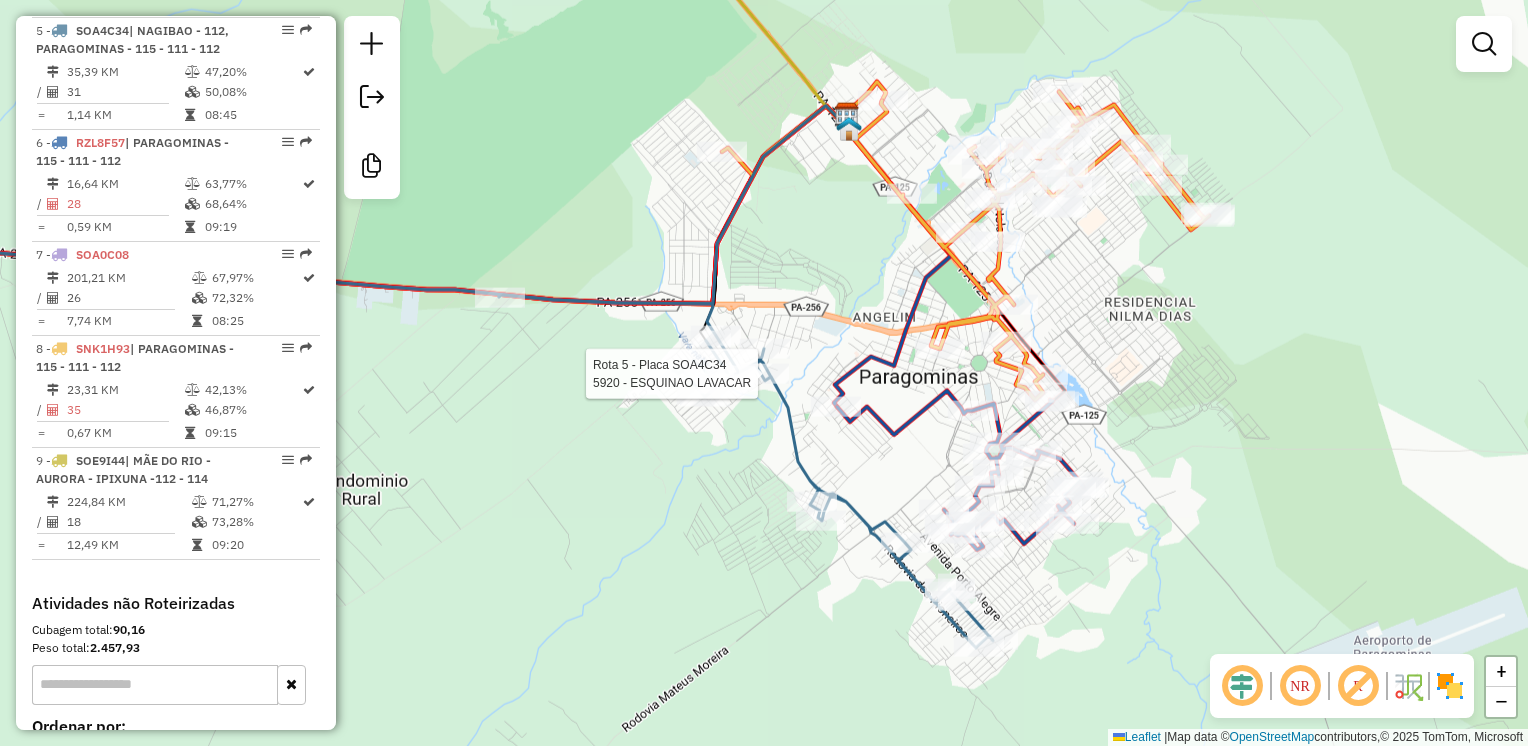 select on "**********" 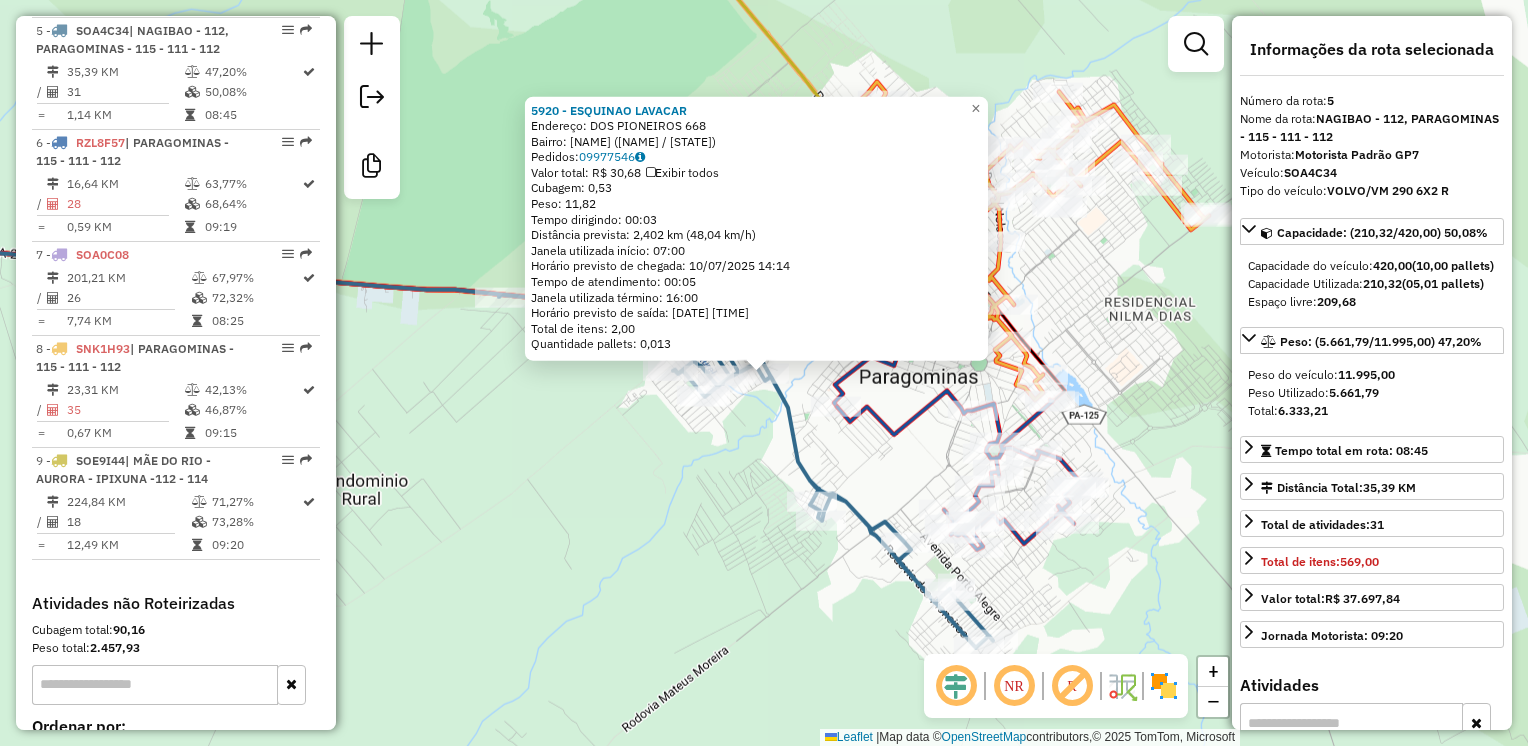 click on "Rota 5 - Placa SOA4C34  5920 - ESQUINAO LAVACAR 5920 - ESQUINAO LAVACAR  Endereço:  DOS PIONEIROS 668   Bairro: NOVA CONQUISTA (PARAGOMINAS / PA)   Pedidos:  09977546   Valor total: R$ 30,68   Exibir todos   Cubagem: 0,53  Peso: 11,82  Tempo dirigindo: 00:03   Distância prevista: 2,402 km (48,04 km/h)   Janela utilizada início: 07:00   Horário previsto de chegada: 10/07/2025 14:14   Tempo de atendimento: 00:05   Janela utilizada término: 16:00   Horário previsto de saída: 10/07/2025 14:19   Total de itens: 2,00   Quantidade pallets: 0,013  × Janela de atendimento Grade de atendimento Capacidade Transportadoras Veículos Cliente Pedidos  Rotas Selecione os dias de semana para filtrar as janelas de atendimento  Seg   Ter   Qua   Qui   Sex   Sáb   Dom  Informe o período da janela de atendimento: De: Até:  Filtrar exatamente a janela do cliente  Considerar janela de atendimento padrão  Selecione os dias de semana para filtrar as grades de atendimento  Seg   Ter   Qua   Qui   Sex   Sáb   Dom   De:  +" 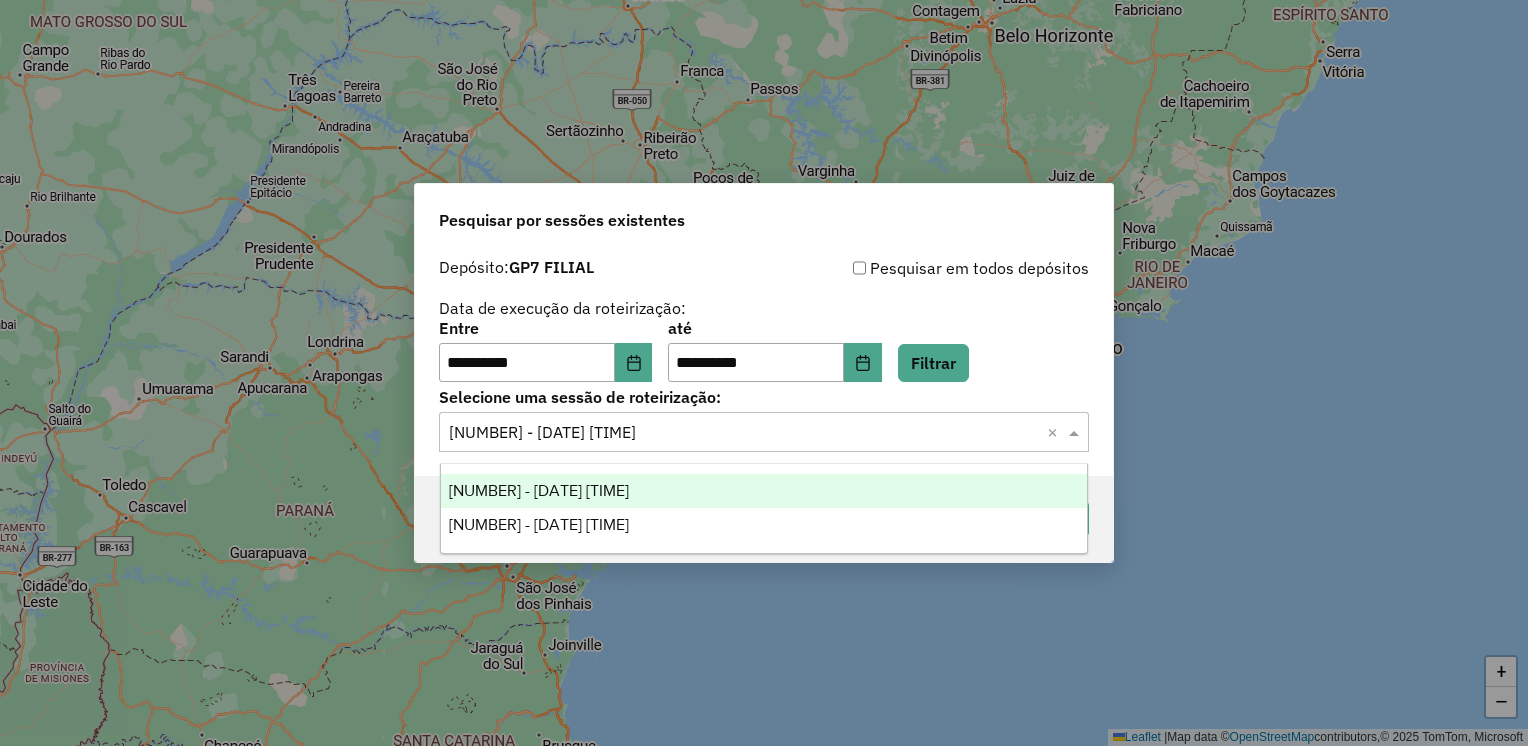 scroll, scrollTop: 0, scrollLeft: 0, axis: both 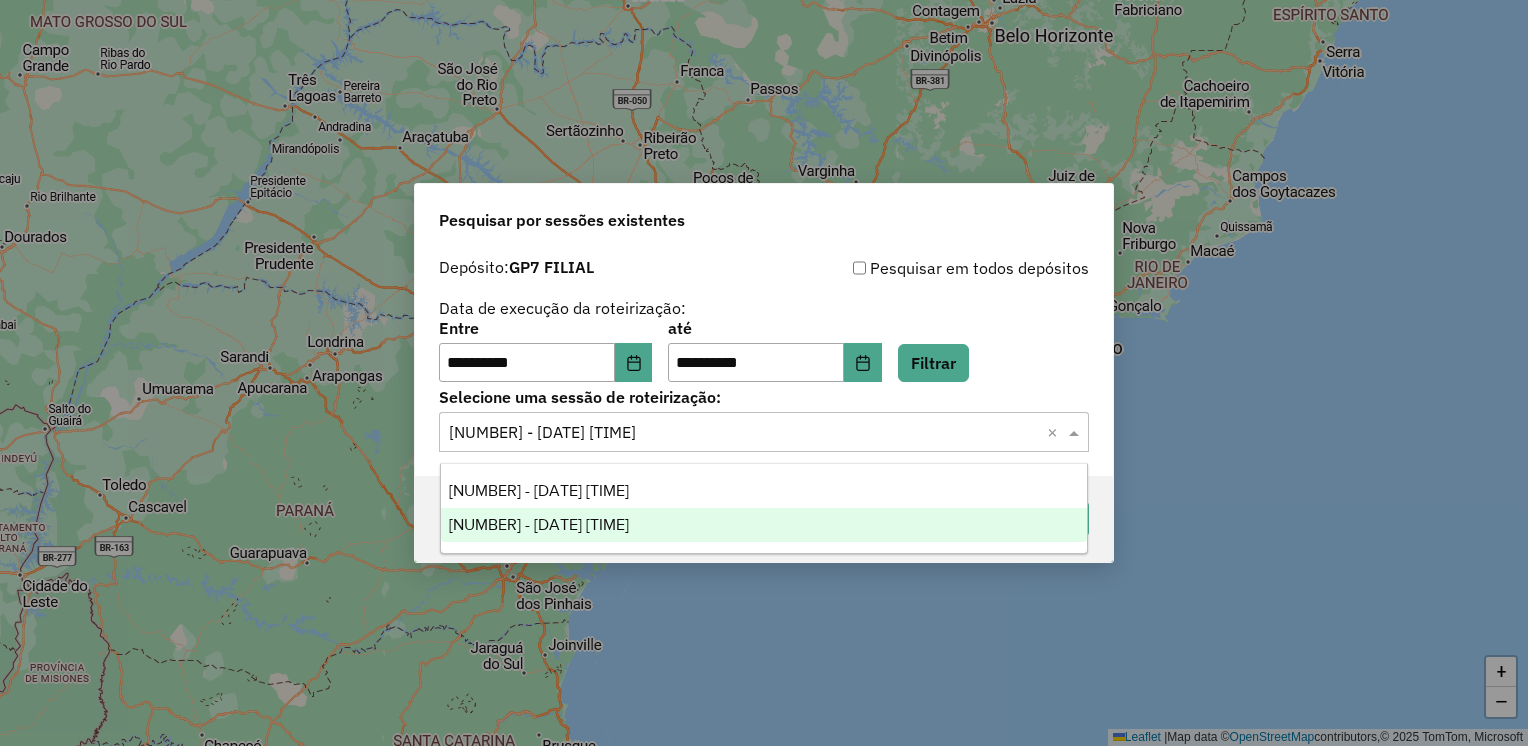 click on "963478 - 11/07/2025 17:49" at bounding box center (539, 524) 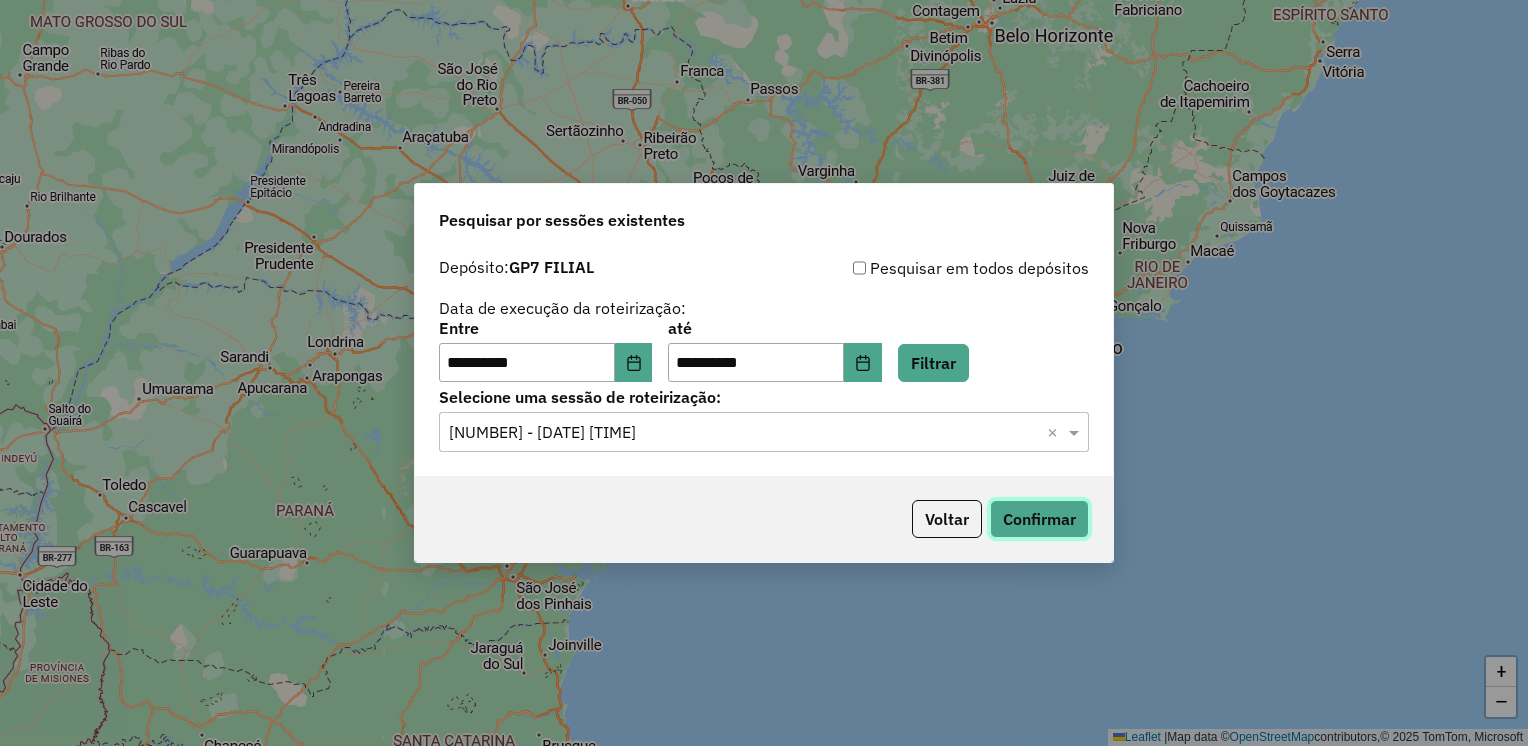 click on "Confirmar" 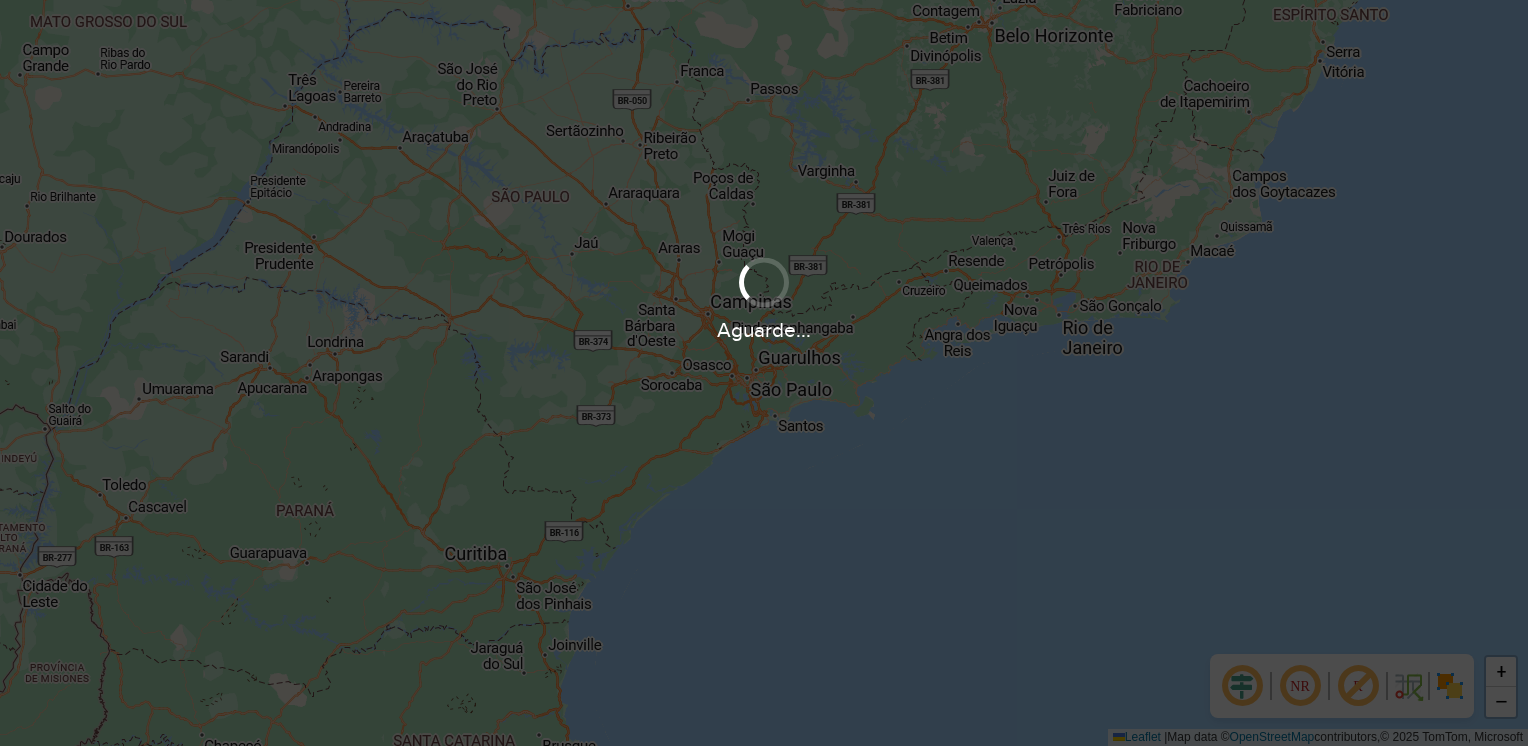 scroll, scrollTop: 0, scrollLeft: 0, axis: both 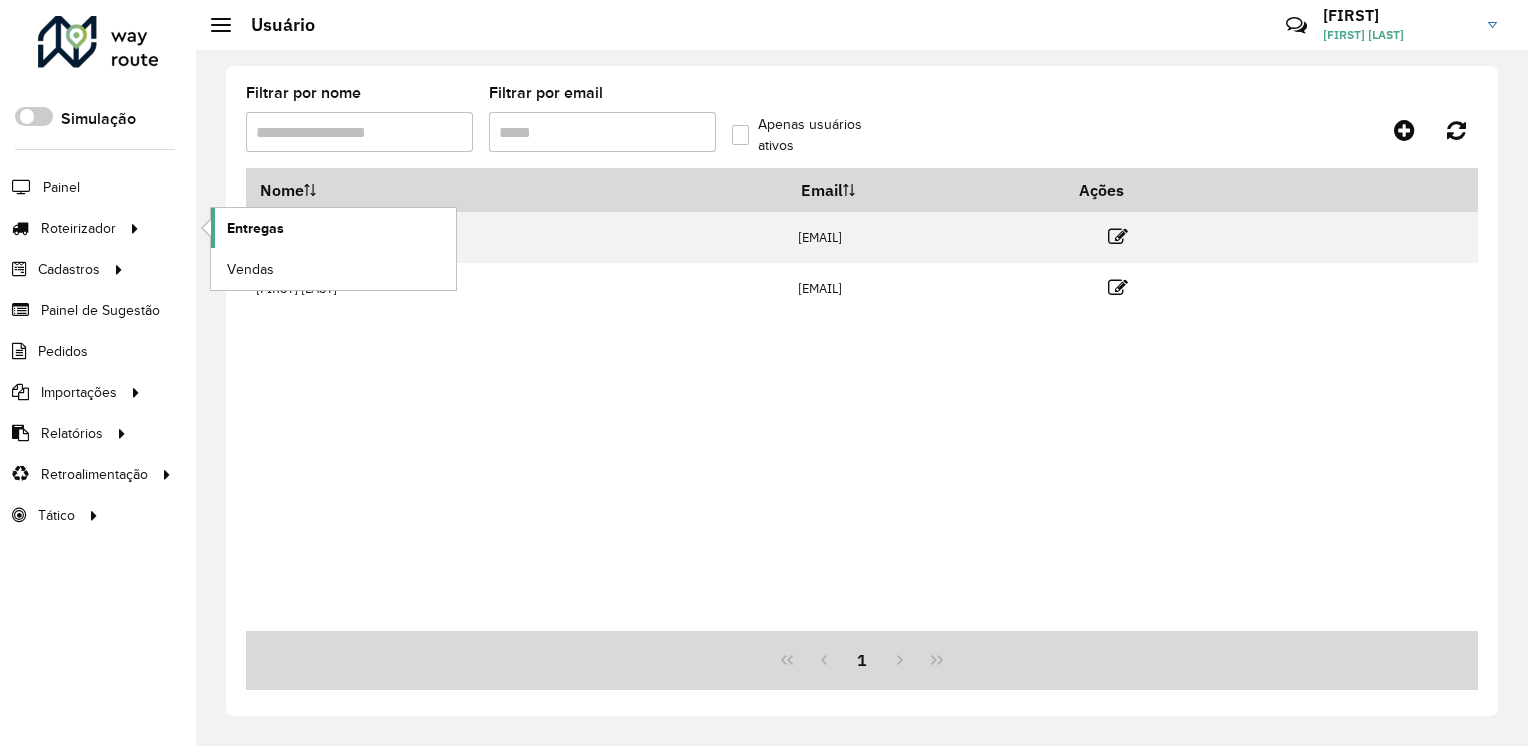 click on "Entregas" 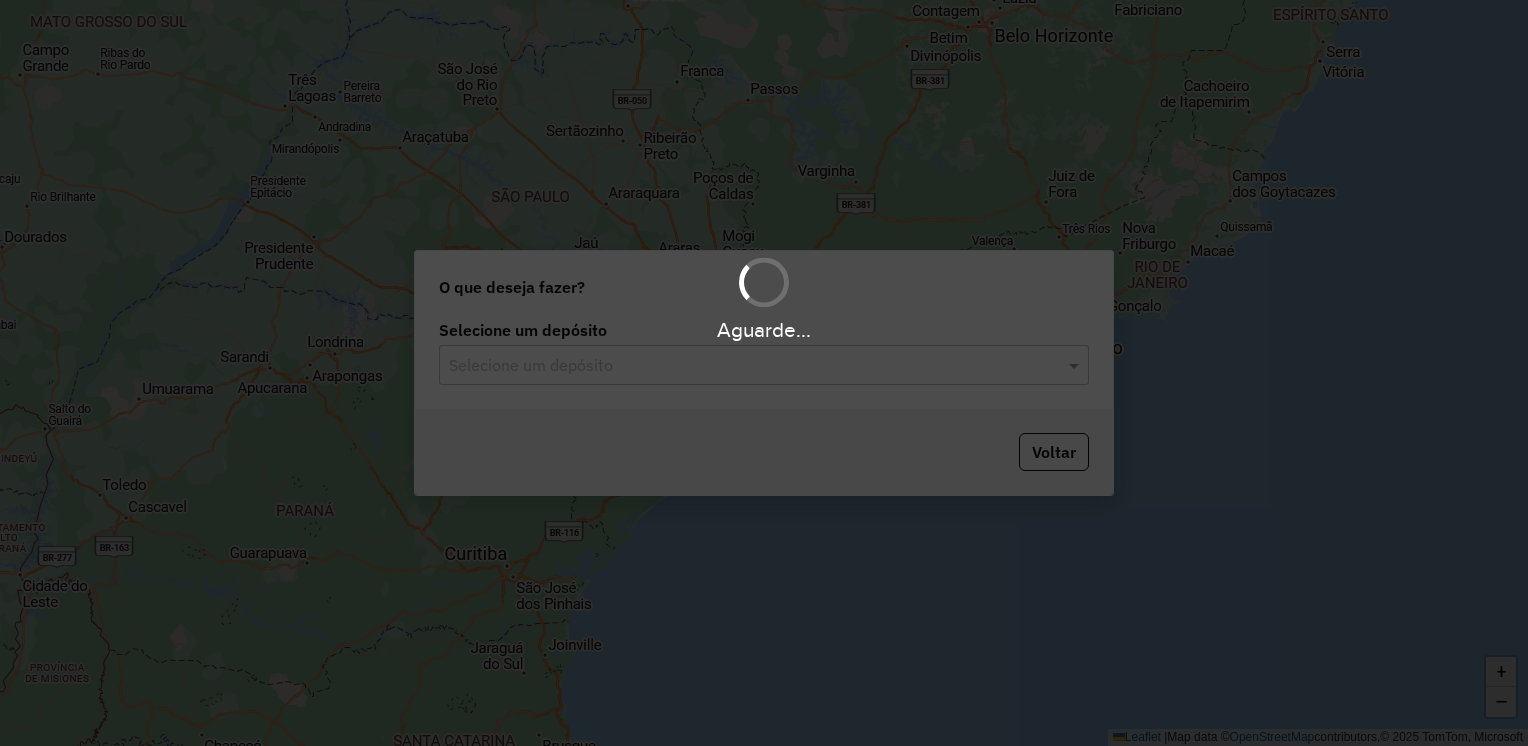 scroll, scrollTop: 0, scrollLeft: 0, axis: both 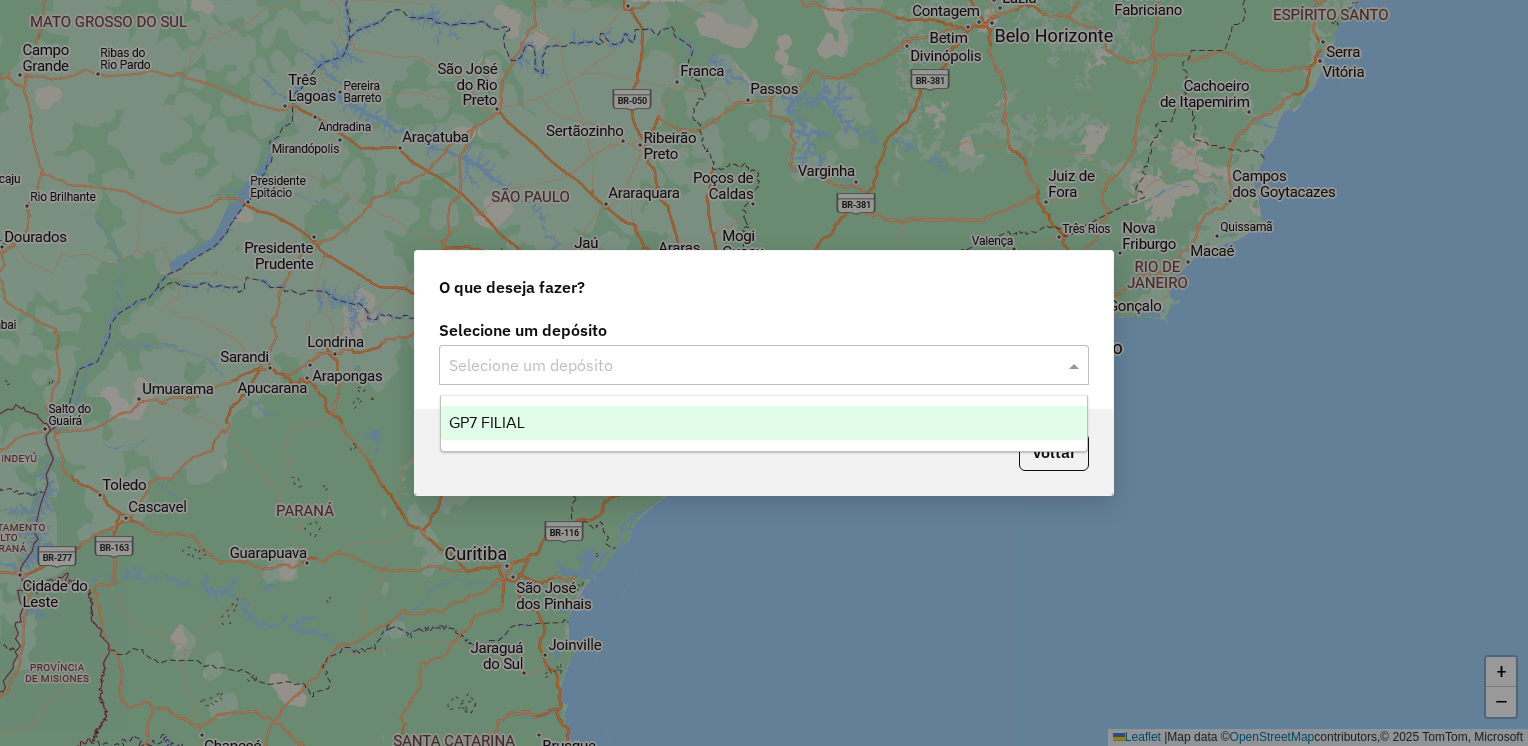 click 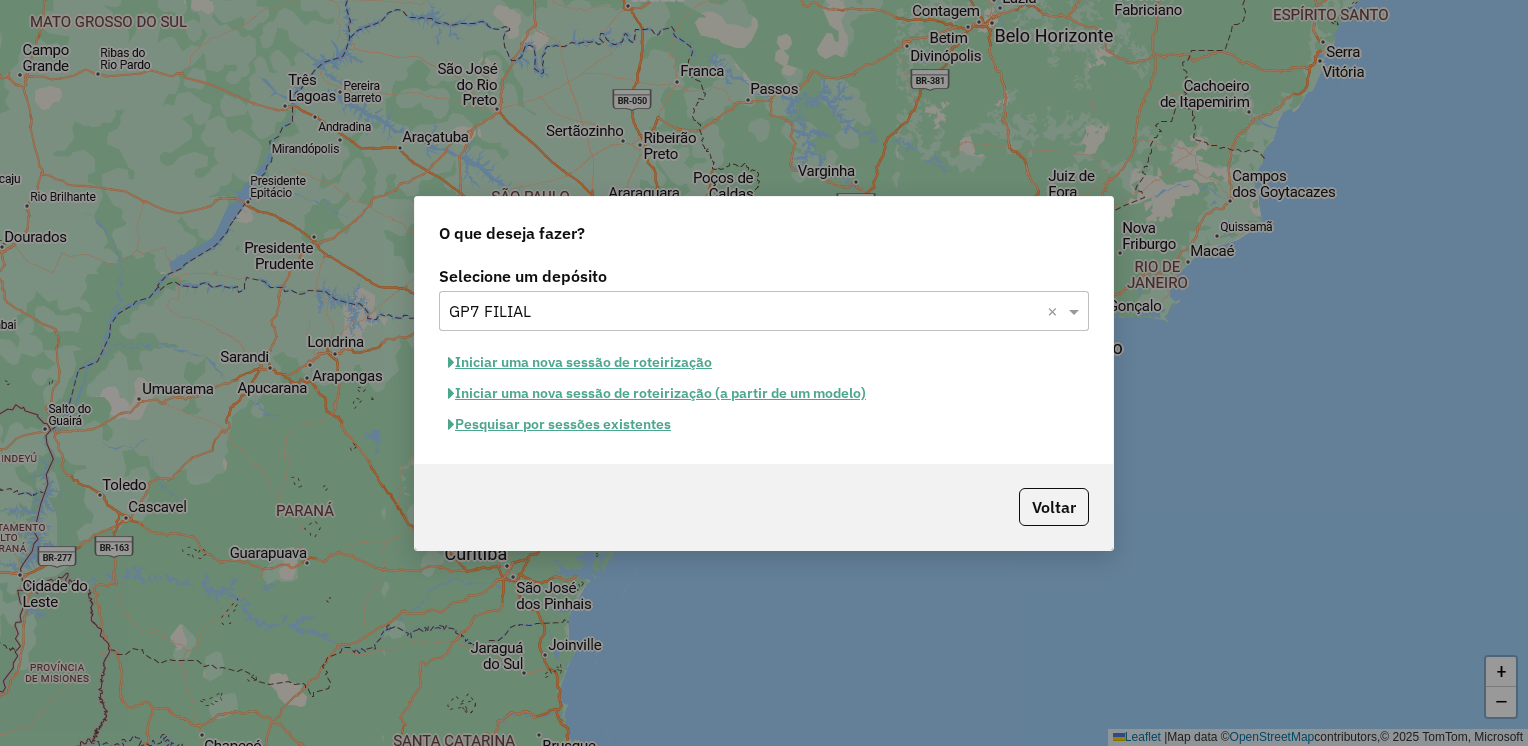 click on "Pesquisar por sessões existentes" 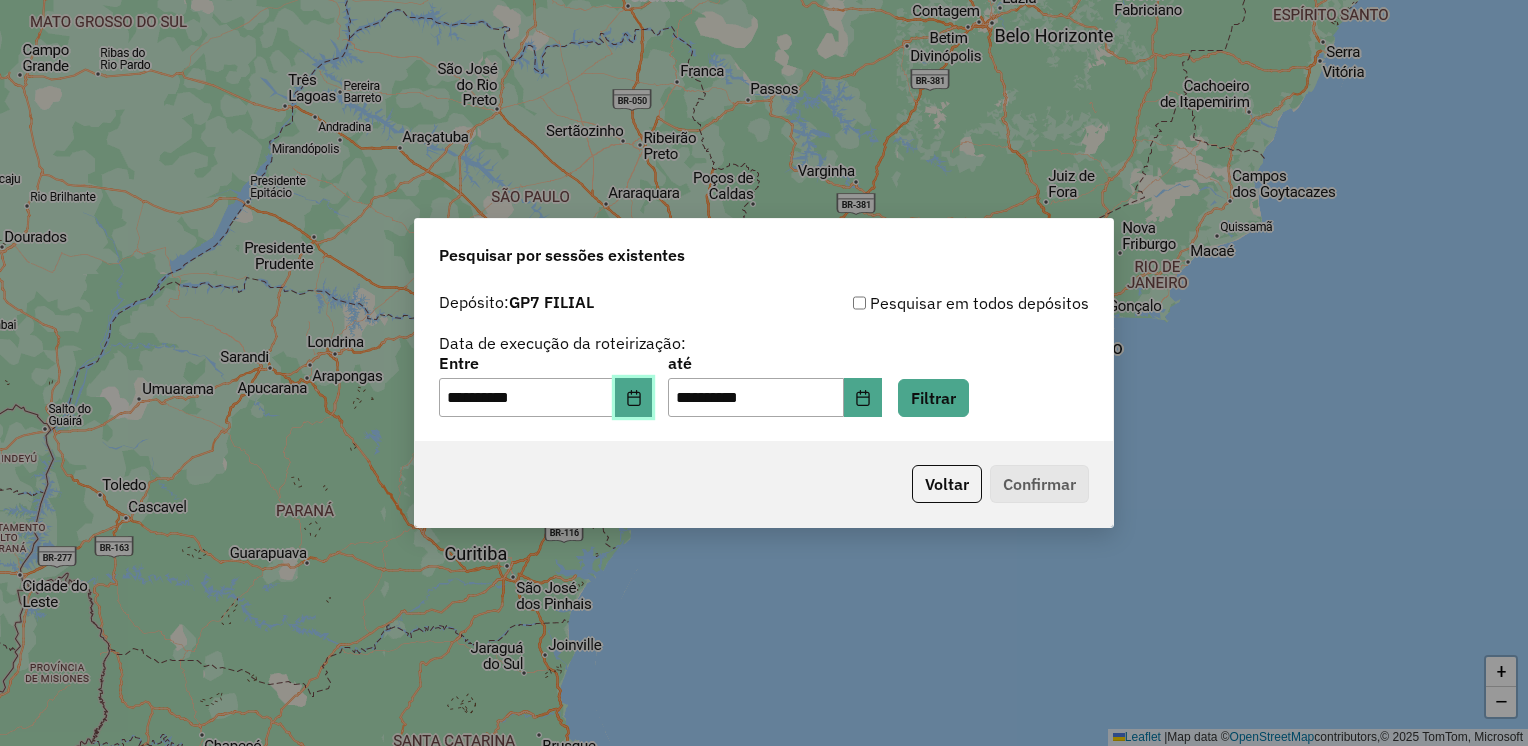 click 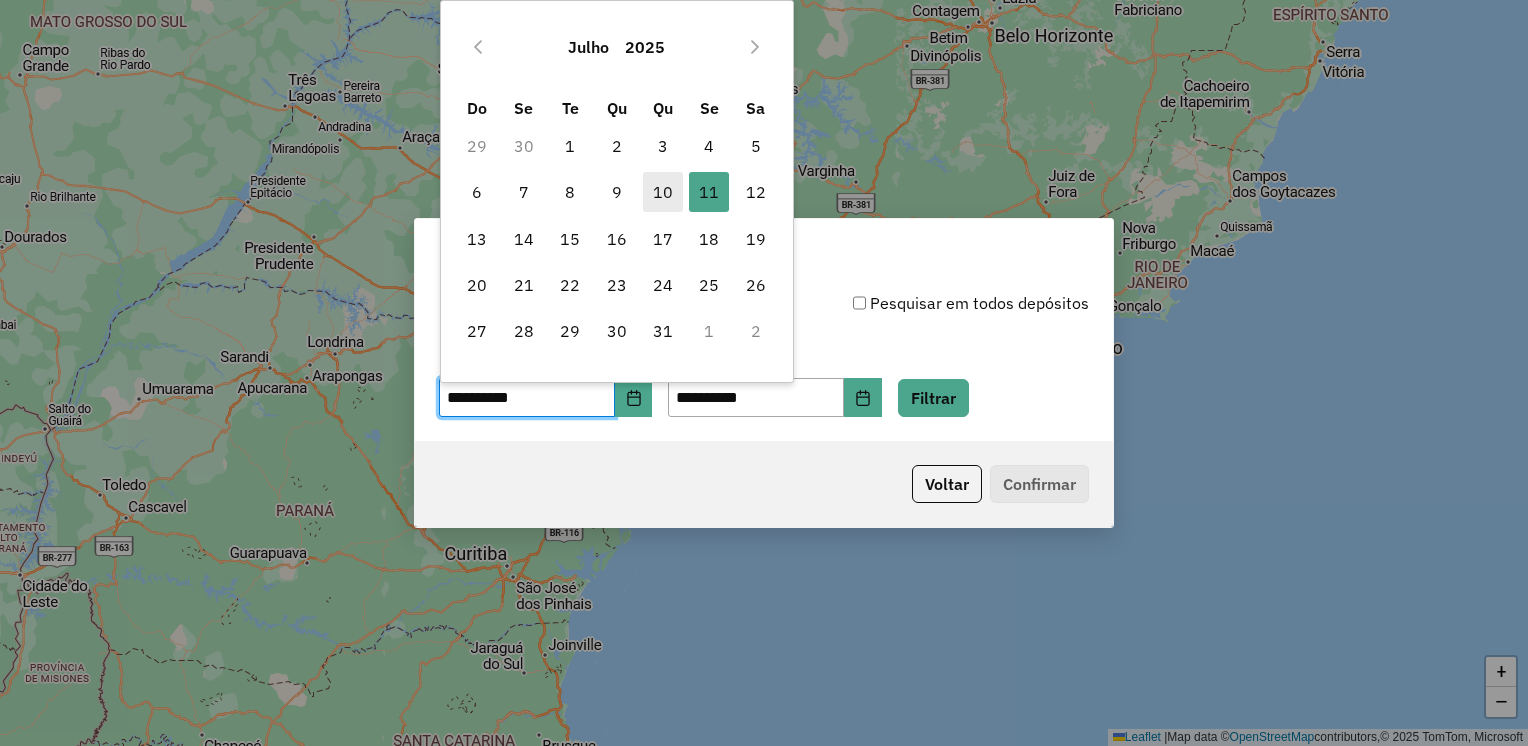 click on "10" at bounding box center [663, 192] 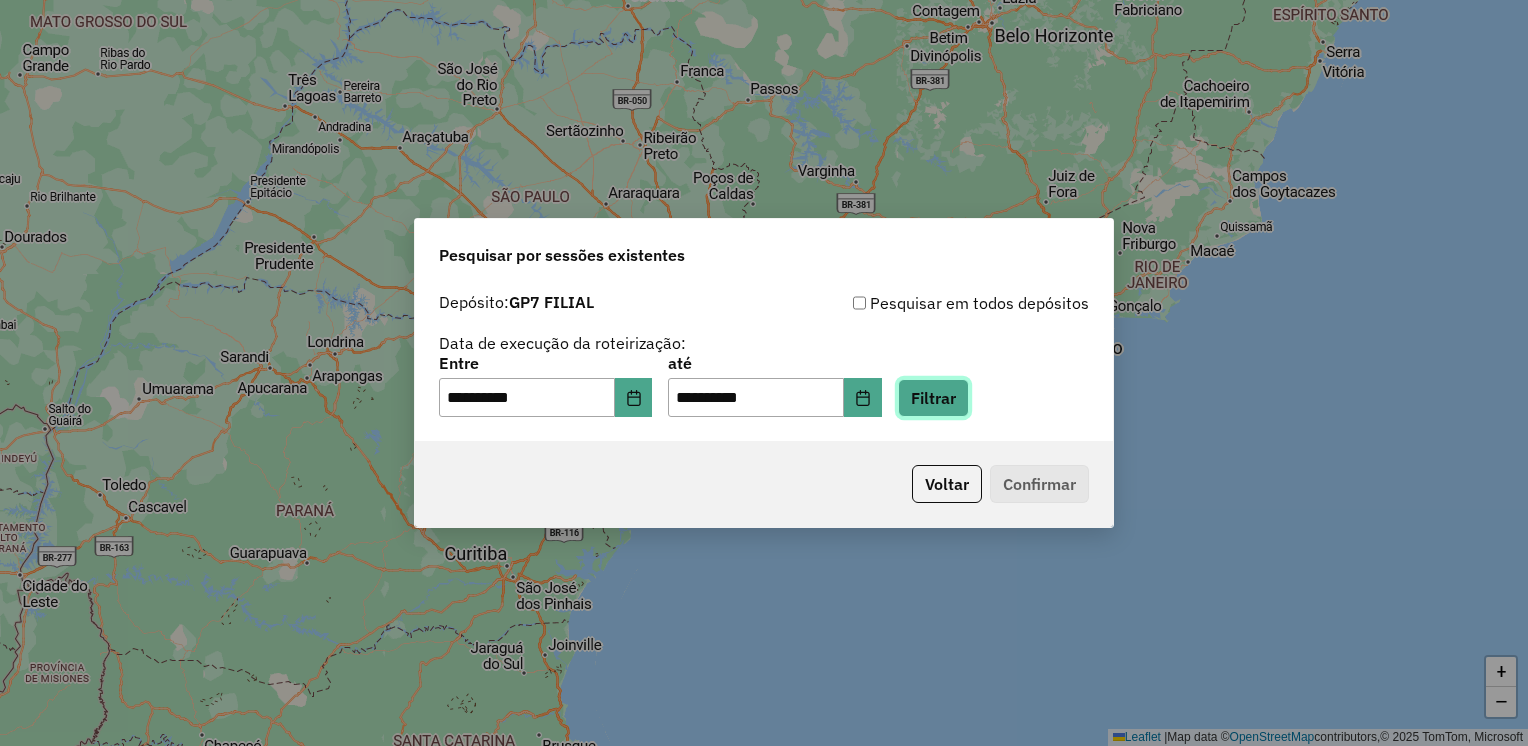 click on "Filtrar" 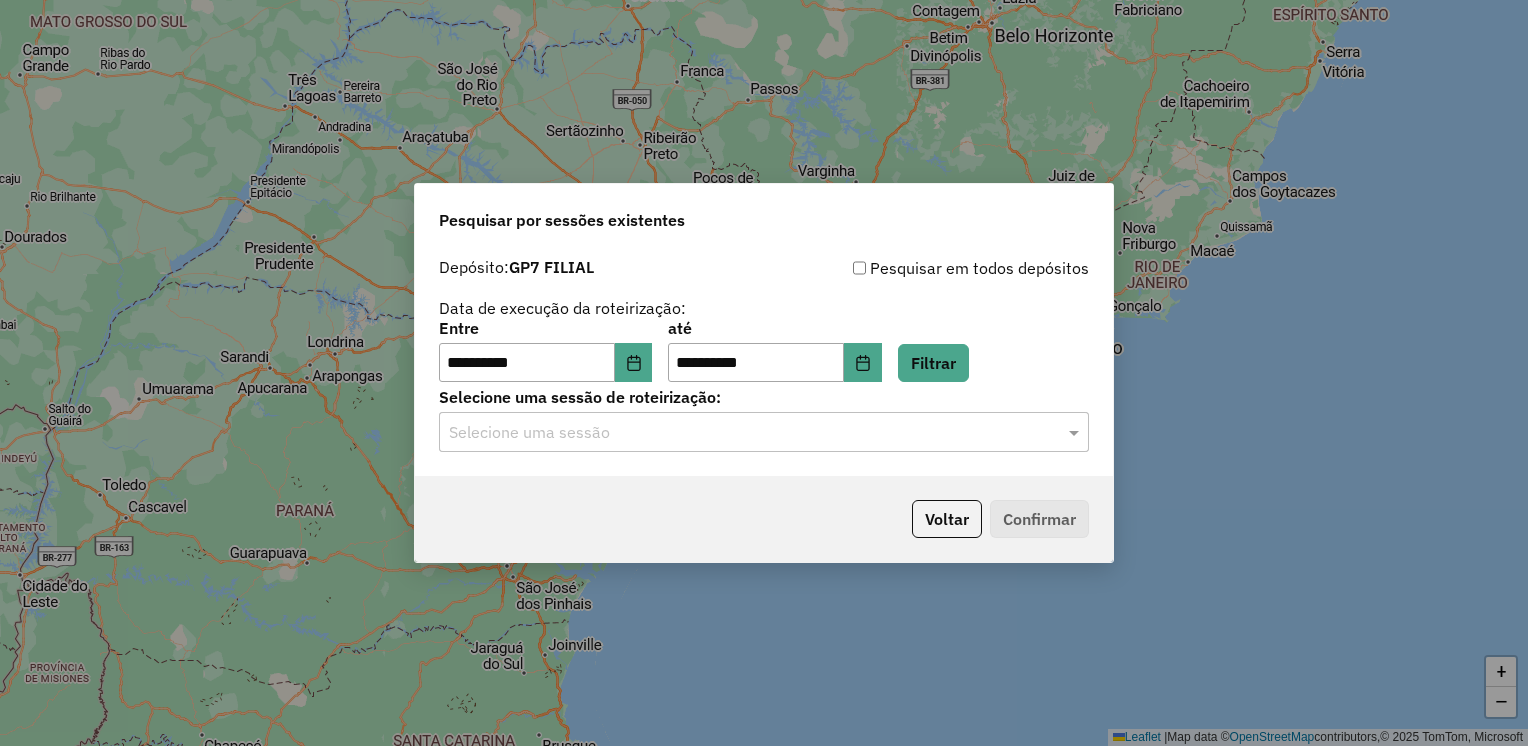 click 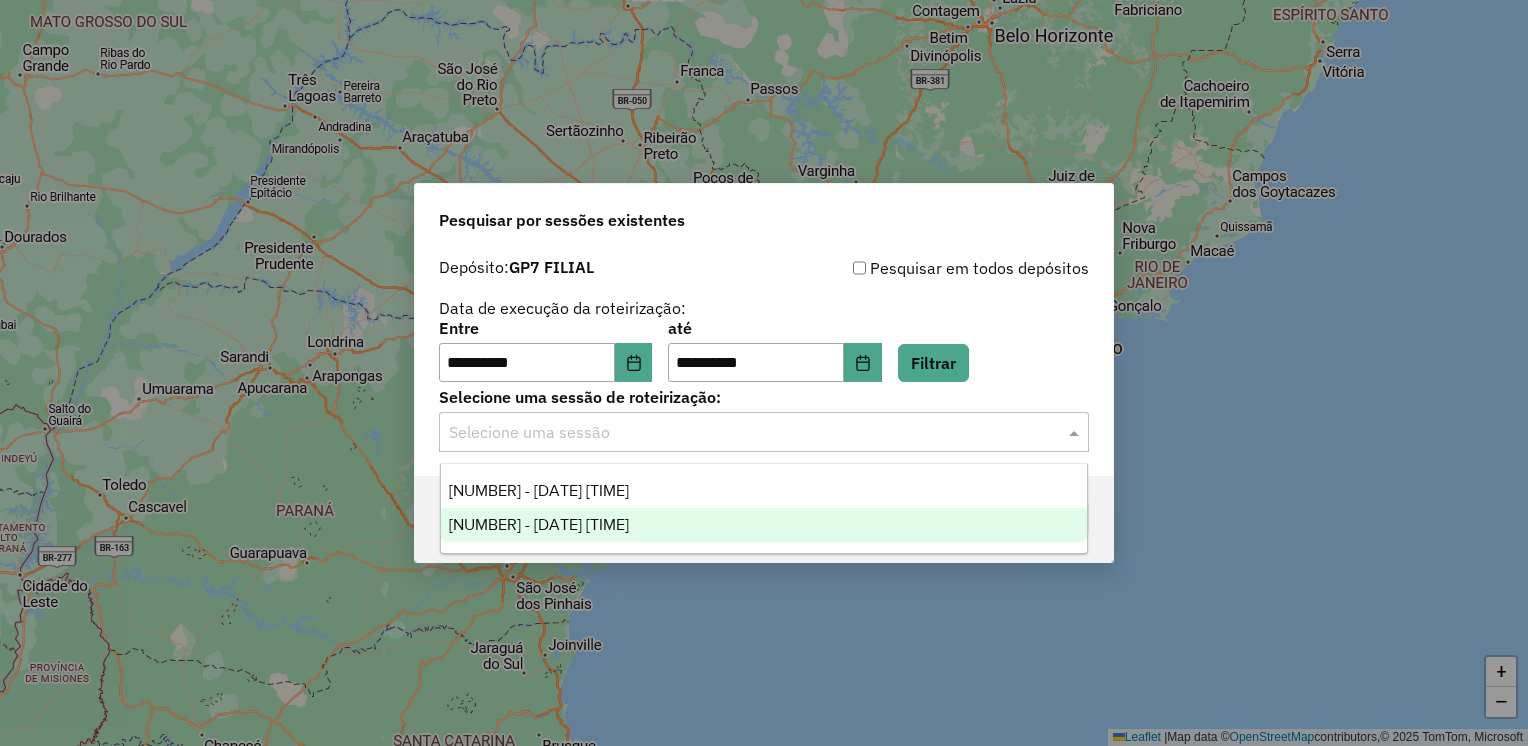 click on "[NUMBER] - [DATE] [TIME]" at bounding box center (764, 525) 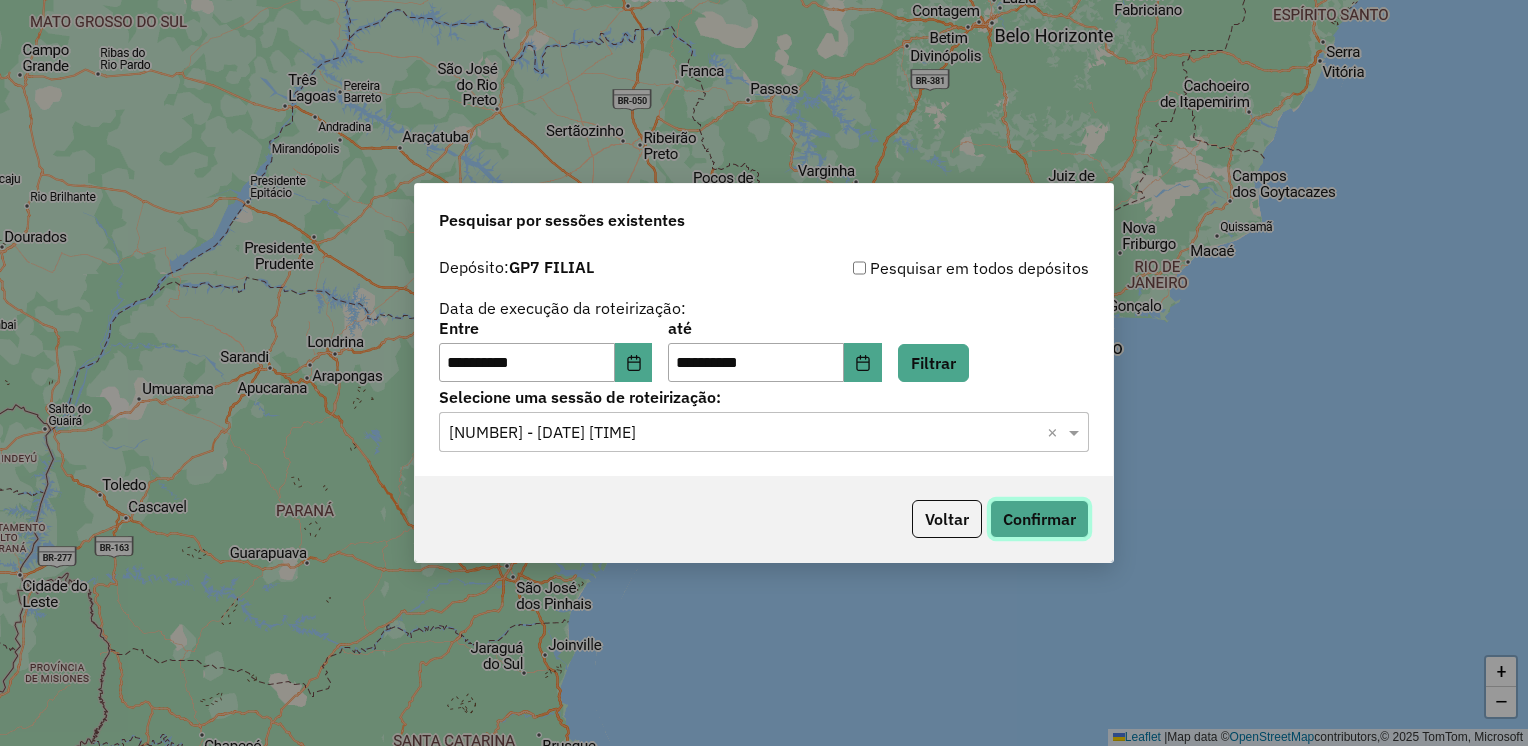 click on "Confirmar" 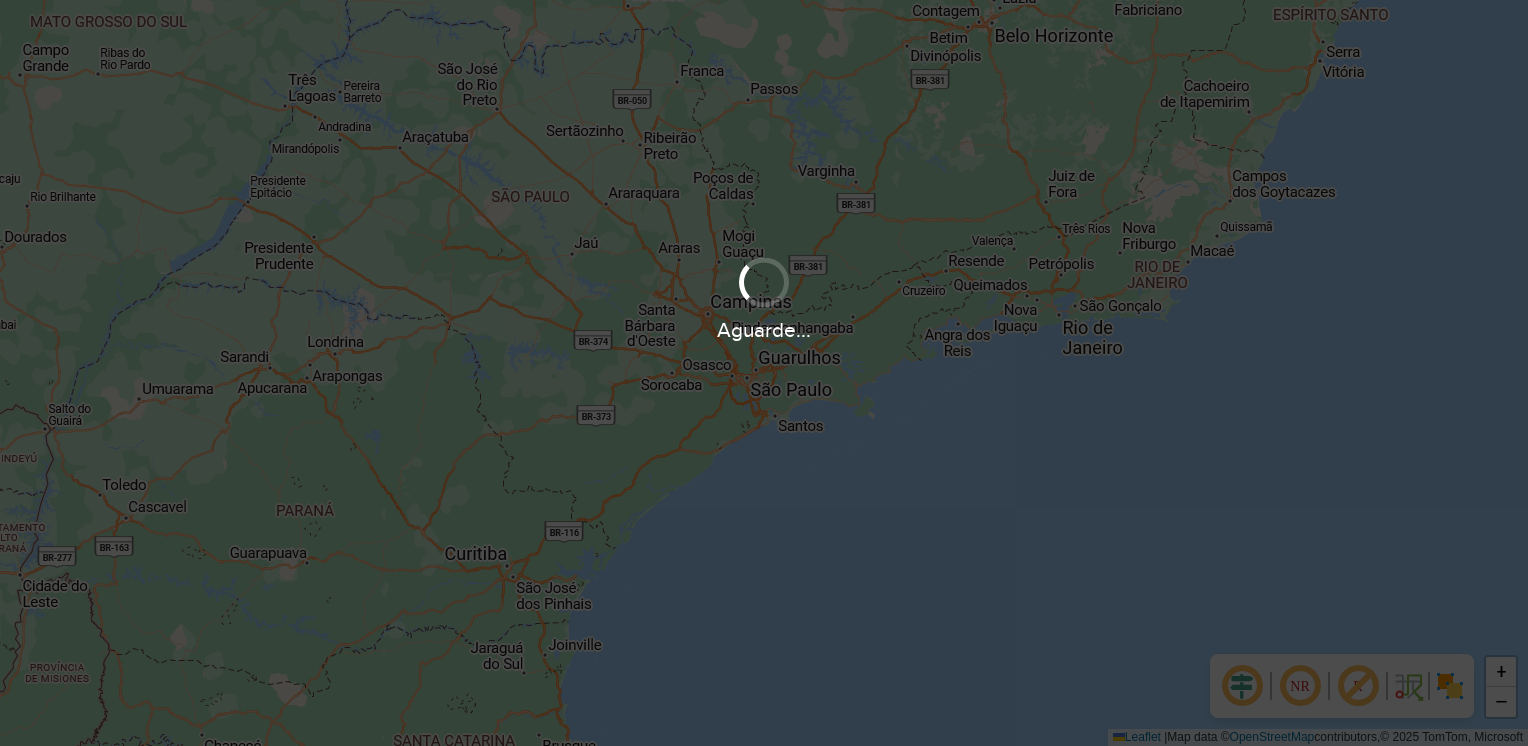scroll, scrollTop: 0, scrollLeft: 0, axis: both 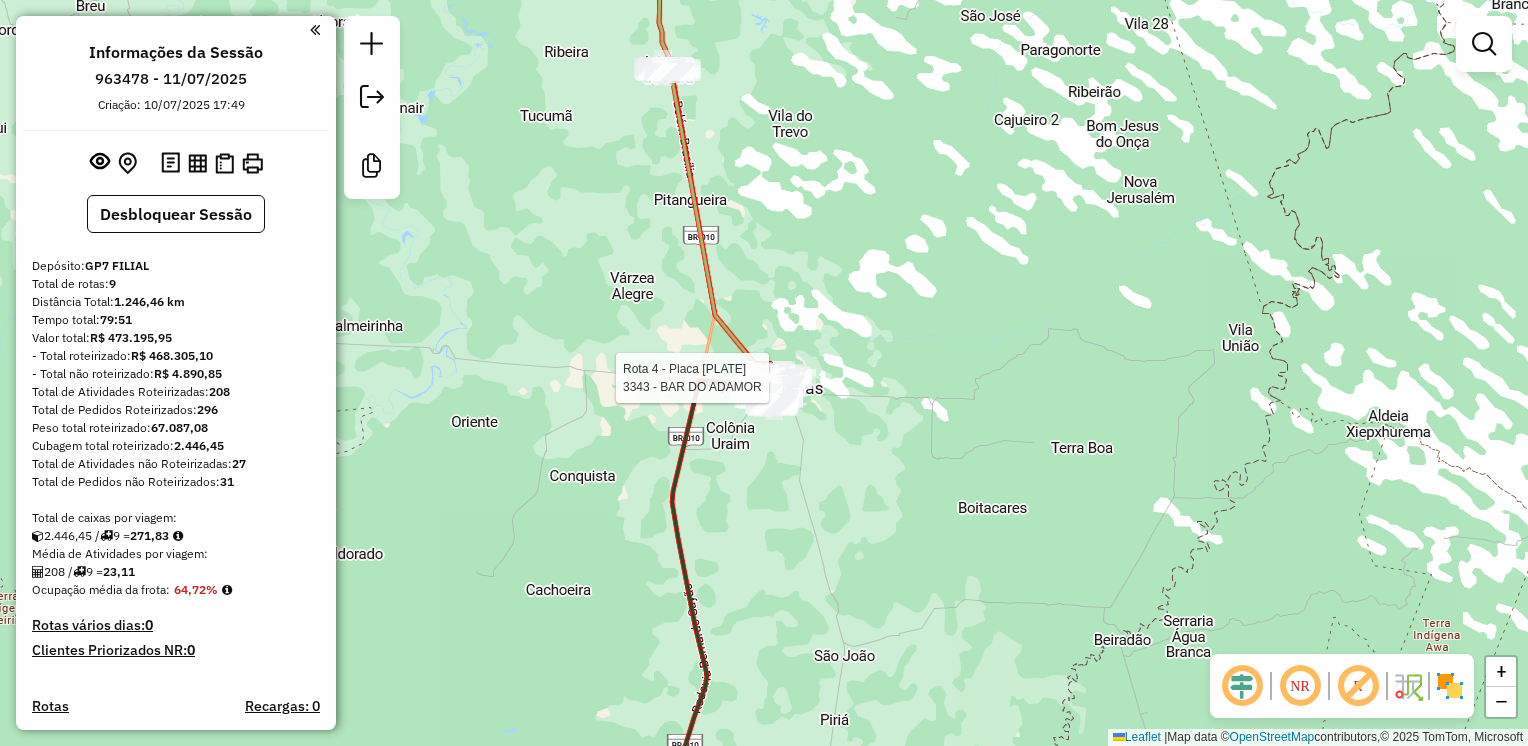 select on "**********" 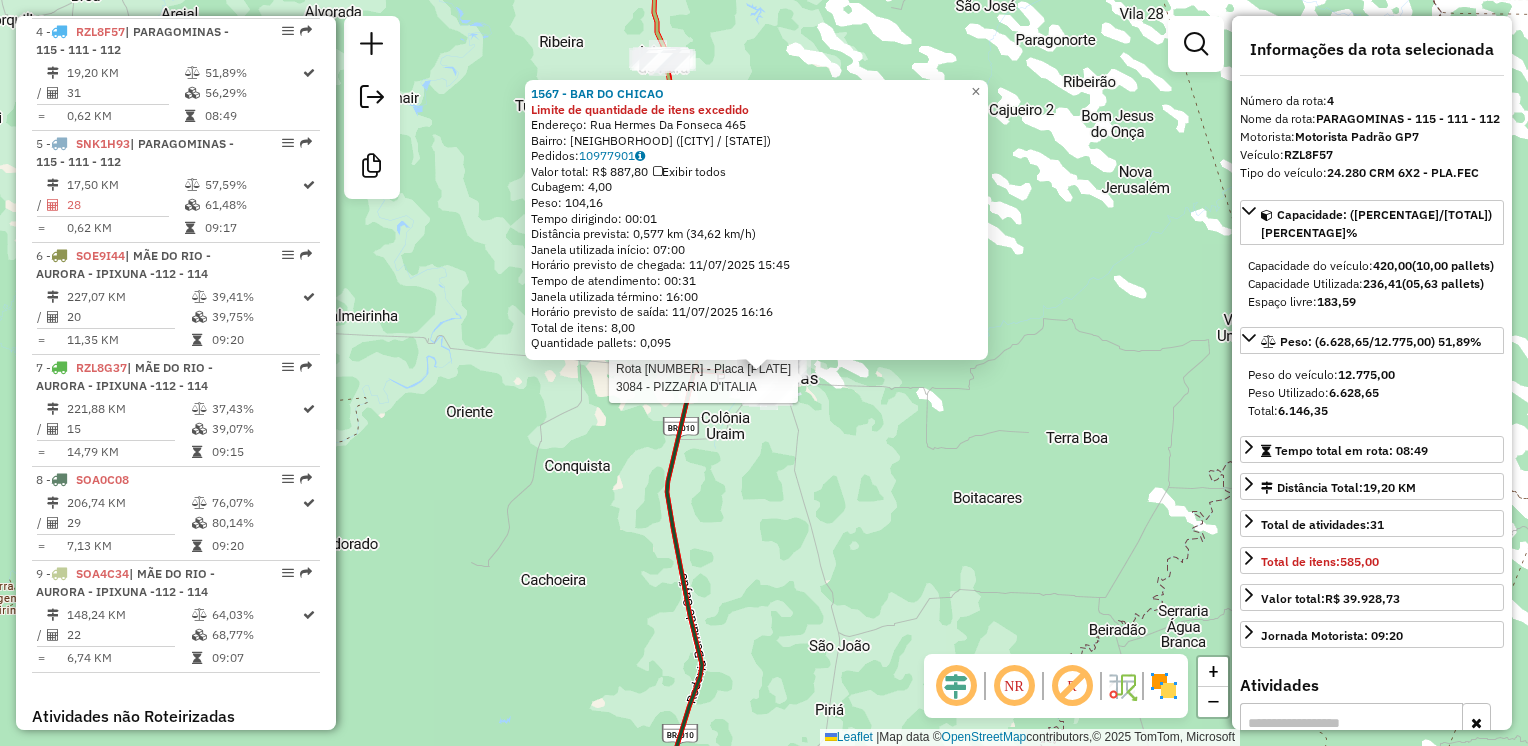 scroll, scrollTop: 1061, scrollLeft: 0, axis: vertical 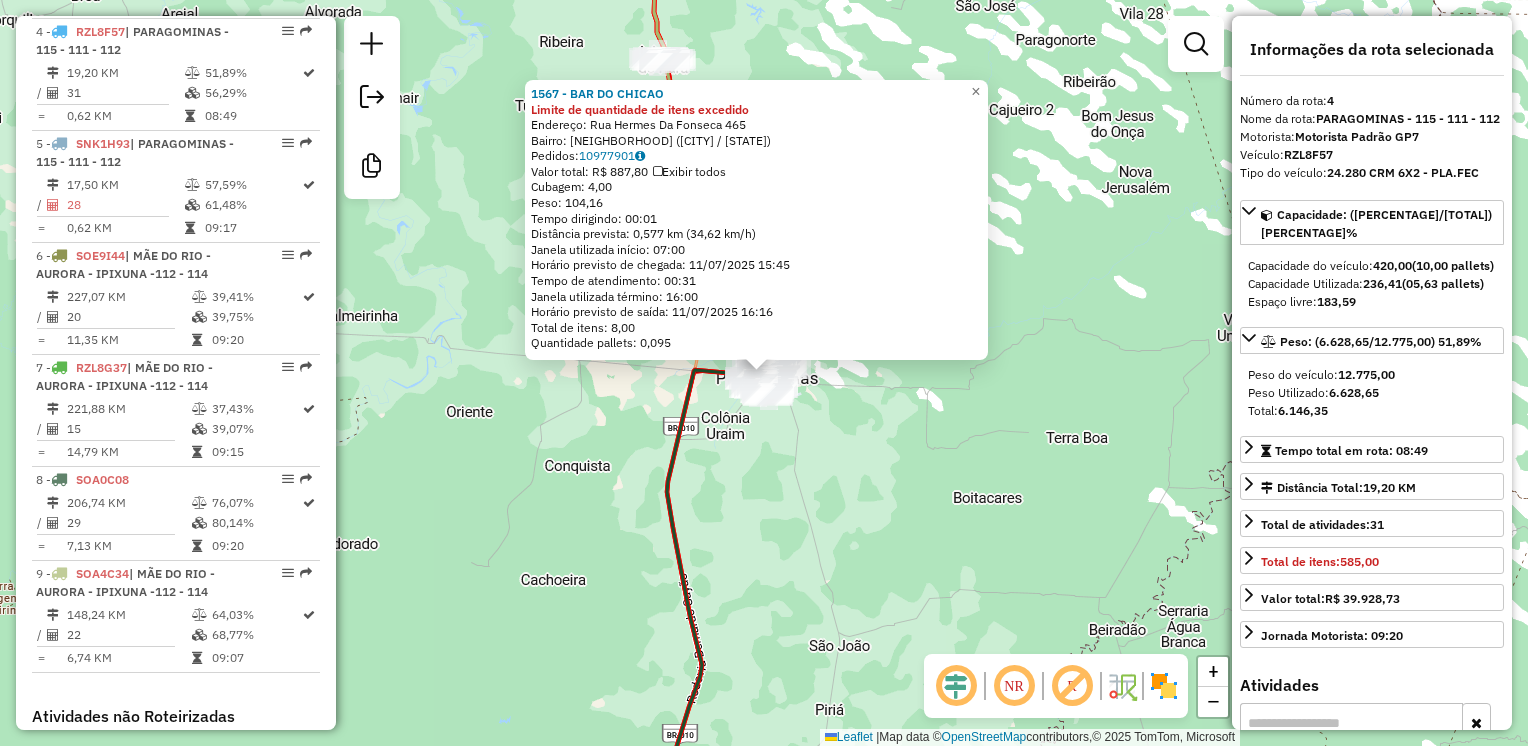 click on "[NUMBER] - [NAME] Limite de quantidade de itens excedido  Endereço:  [STREET] [NUMBER]   Bairro: [NEIGHBORHOOD] ([CITY] / [STATE])   Pedidos:  [NUMBER]   Valor total: [CURRENCY] [PRICE]   Exibir todos   Cubagem: [CUBAGE]  Peso: [WEIGHT]  Tempo dirigindo: [TIME]   Distância prevista: [DISTANCE] ([SPEED])   Janela utilizada início: [TIME]   Horário previsto de chegada: [DATE] [TIME]   Tempo de atendimento: [TIME]   Janela utilizada término: [TIME]   Horário previsto de saída: [DATE] [TIME]   Total de itens: [QUANTITY]   Quantidade pallets: [QUANTITY]  × Janela de atendimento Grade de atendimento Capacidade Transportadoras Veículos Cliente Pedidos  Rotas Selecione os dias de semana para filtrar as janelas de atendimento  Seg   Ter   Qua   Qui   Sex   Sáb   Dom  Informe o período da janela de atendimento: De: Até:  Filtrar exatamente a janela do cliente  Considerar janela de atendimento padrão  Selecione os dias de semana para filtrar as grades de atendimento  Seg   Ter   Qua   Qui   Sex   Sáb   Dom   Peso mínimo:  +" 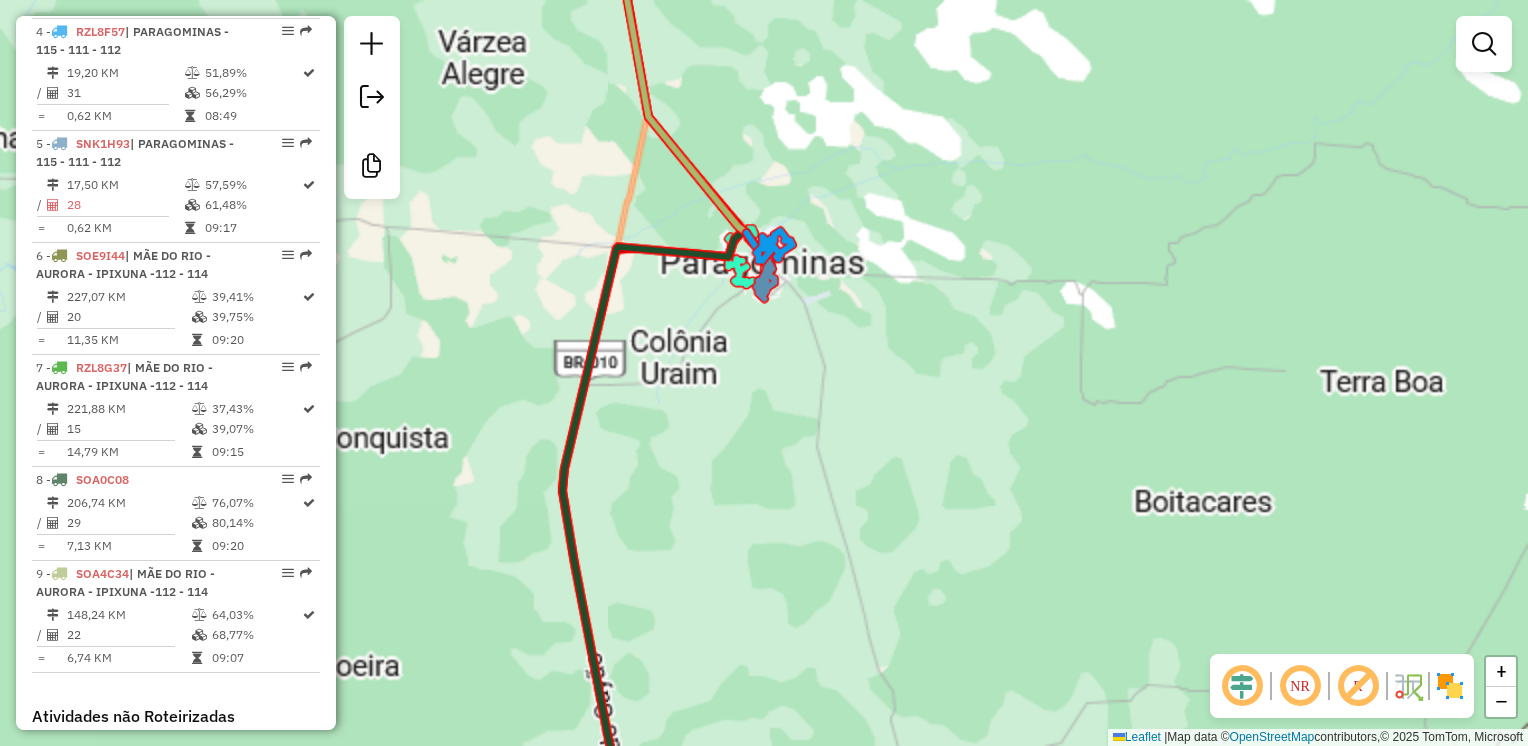 click on "[NUMBER] - [NAME] Limite de quantidade de itens excedido  Endereço:  [STREET] [NUMBER]   Bairro: [NEIGHBORHOOD] ([CITY] / [STATE])   Pedidos:  [NUMBER]   Valor total: [CURRENCY] [PRICE]   Exibir todos   Cubagem: [CUBAGE]  Peso: [WEIGHT]  Tempo dirigindo: [TIME]   Distância prevista: [DISTANCE] ([SPEED])   Janela utilizada início: [TIME]   Horário previsto de chegada: [DATE] [TIME]   Tempo de atendimento: [TIME]   Janela utilizada término: [TIME]   Horário previsto de saída: [DATE] [TIME]   Total de itens: [QUANTITY]   Quantidade pallets: [QUANTITY]  × Janela de atendimento Grade de atendimento Capacidade Transportadoras Veículos Cliente Pedidos  Rotas Selecione os dias de semana para filtrar as janelas de atendimento  Seg   Ter   Qua   Qui   Sex   Sáb   Dom  Informe o período da janela de atendimento: De: Até:  Filtrar exatamente a janela do cliente  Considerar janela de atendimento padrão  Selecione os dias de semana para filtrar as grades de atendimento  Seg   Ter   Qua   Qui   Sex   Sáb   Dom   Peso mínimo:  +" 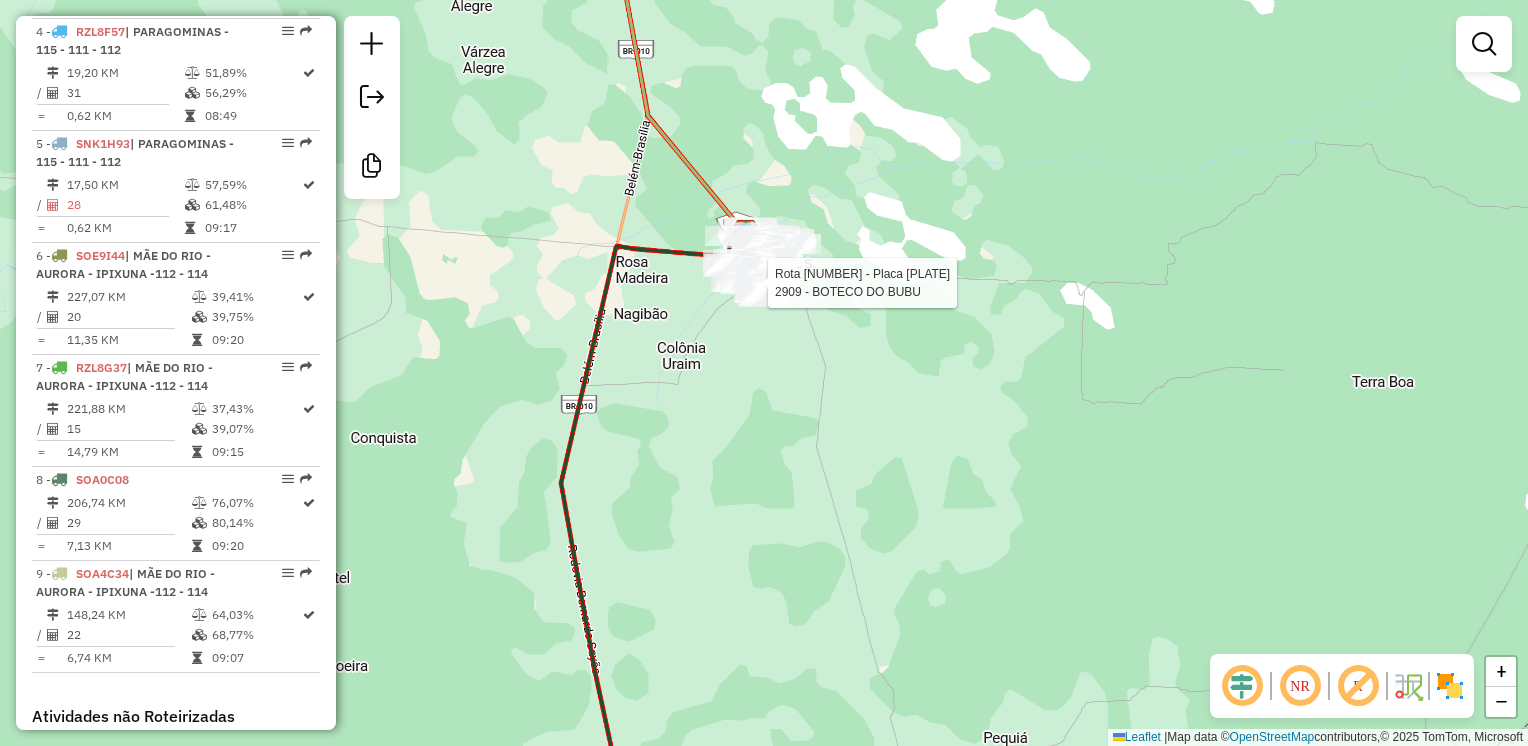 select on "**********" 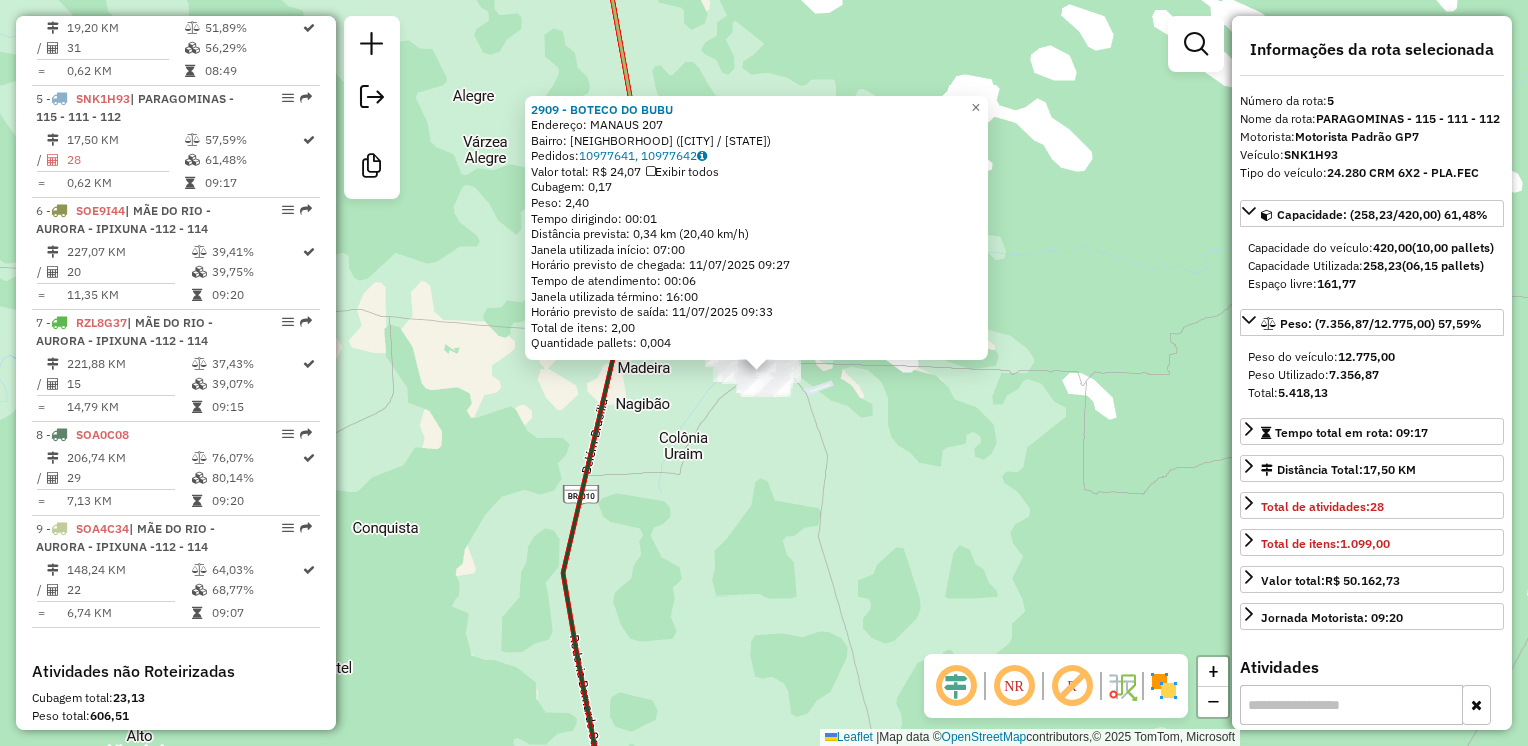 scroll, scrollTop: 1174, scrollLeft: 0, axis: vertical 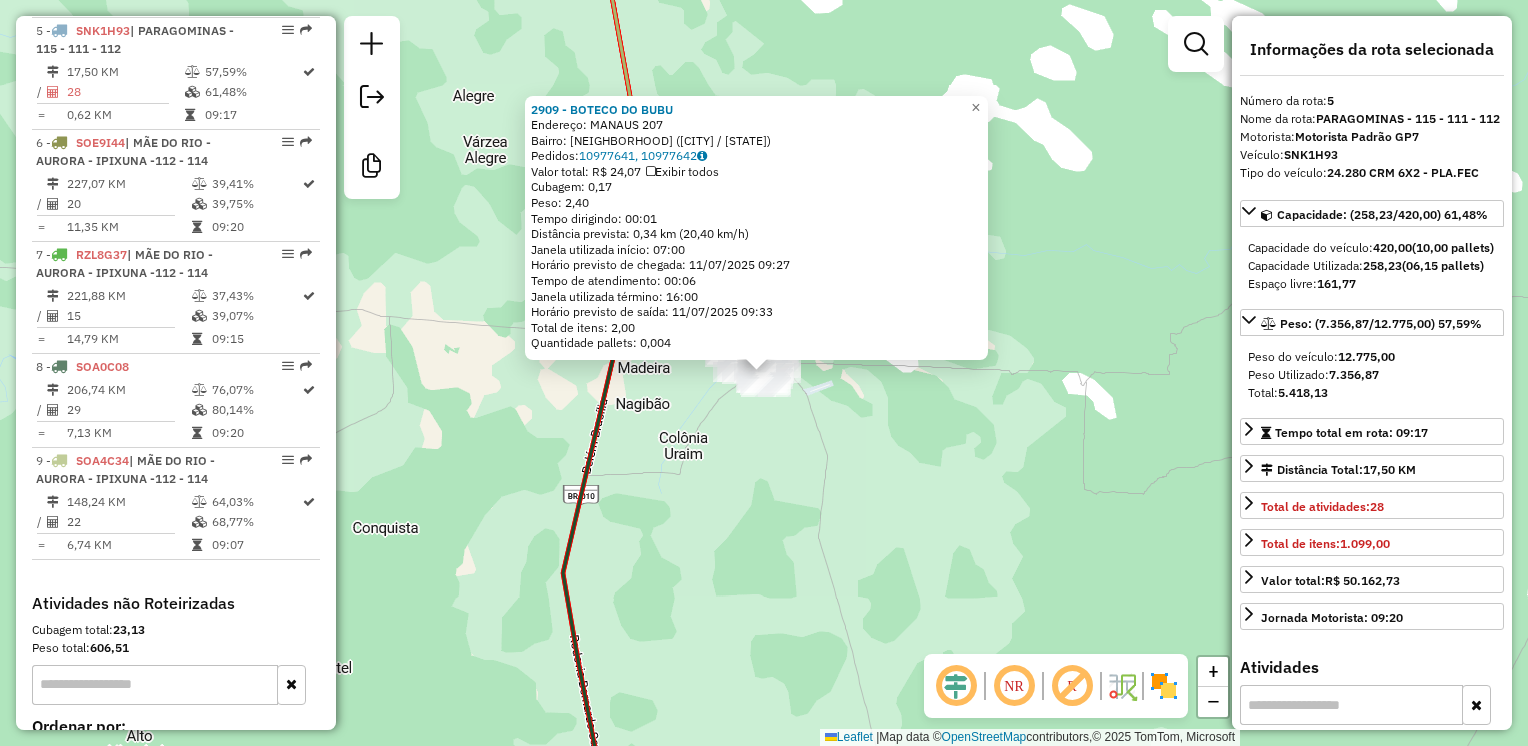 click on "[NUMBER] - [NAME]  Endereço:  [STREET] [NUMBER]   Bairro: [NEIGHBORHOOD] ([CITY] / [STATE])   Pedidos:  [NUMBER], [NUMBER]   Valor total: [CURRENCY] [PRICE]   Exibir todos   Cubagem: [CUBAGE]  Peso: [WEIGHT]  Tempo dirigindo: [TIME]   Distância prevista: [DISTANCE] ([SPEED])   Janela utilizada início: [TIME]   Horário previsto de chegada: [DATE] [TIME]   Tempo de atendimento: [TIME]   Janela utilizada término: [TIME]   Horário previsto de saída: [DATE] [TIME]   Total de itens: [QUANTITY]   Quantidade pallets: [QUANTITY]  × Janela de atendimento Grade de atendimento Capacidade Transportadoras Veículos Cliente Pedidos  Rotas Selecione os dias de semana para filtrar as janelas de atendimento  Seg   Ter   Qua   Qui   Sex   Sáb   Dom  Informe o período da janela de atendimento: De: Até:  Filtrar exatamente a janela do cliente  Considerar janela de atendimento padrão  Selecione os dias de semana para filtrar as grades de atendimento  Seg   Ter   Qua   Qui   Sex   Sáb   Dom   Considerar clientes sem dia de atendimento cadastrado  De:" 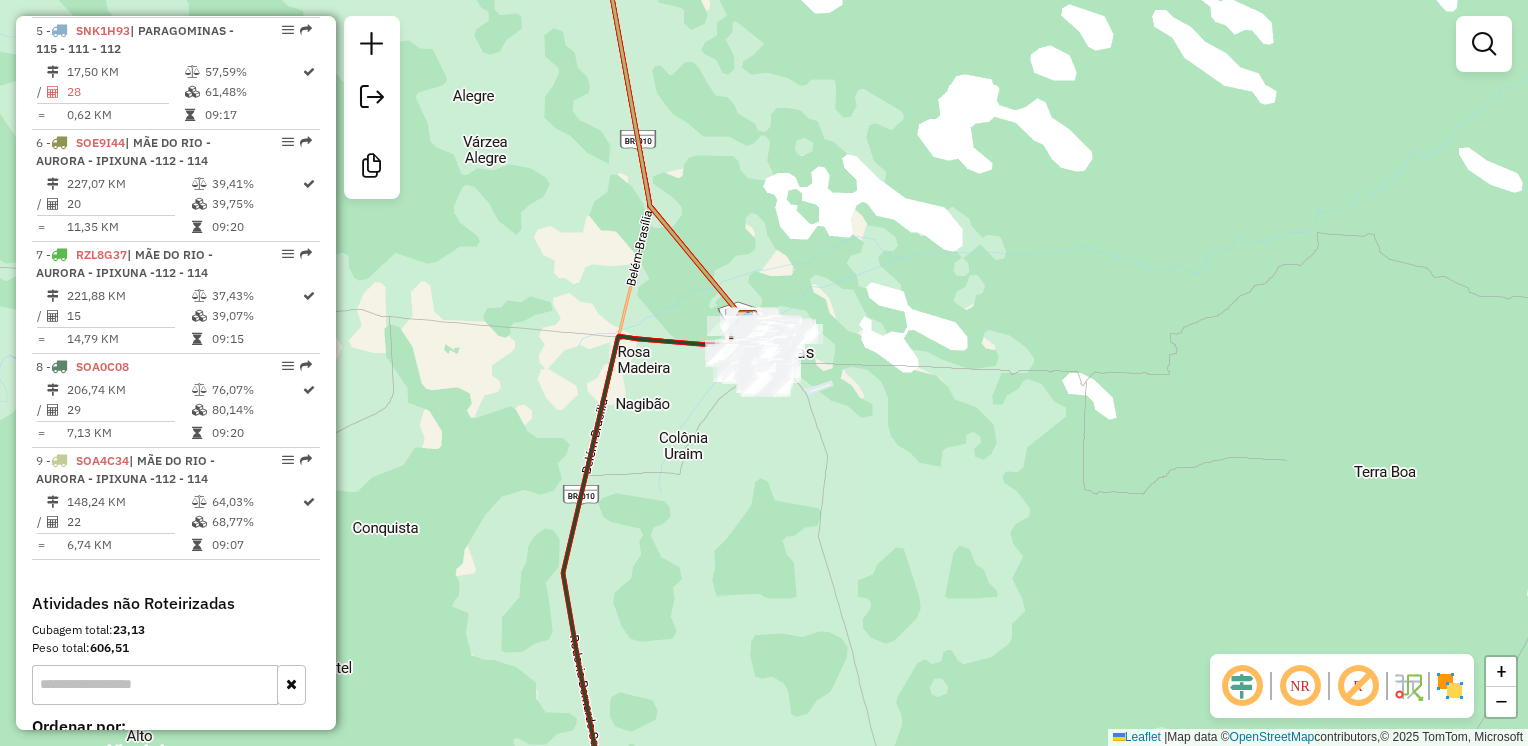 click on "[NUMBER] - [NAME]  Endereço:  [STREET] [NUMBER]   Bairro: [NEIGHBORHOOD] ([CITY] / [STATE])   Pedidos:  [NUMBER], [NUMBER]   Valor total: [CURRENCY] [PRICE]   Exibir todos   Cubagem: [CUBAGE]  Peso: [WEIGHT]  Tempo dirigindo: [TIME]   Distância prevista: [DISTANCE] ([SPEED])   Janela utilizada início: [TIME]   Horário previsto de chegada: [DATE] [TIME]   Tempo de atendimento: [TIME]   Janela utilizada término: [TIME]   Horário previsto de saída: [DATE] [TIME]   Total de itens: [QUANTITY]   Quantidade pallets: [QUANTITY]  × Janela de atendimento Grade de atendimento Capacidade Transportadoras Veículos Cliente Pedidos  Rotas Selecione os dias de semana para filtrar as janelas de atendimento  Seg   Ter   Qua   Qui   Sex   Sáb   Dom  Informe o período da janela de atendimento: De: Até:  Filtrar exatamente a janela do cliente  Considerar janela de atendimento padrão  Selecione os dias de semana para filtrar as grades de atendimento  Seg   Ter   Qua   Qui   Sex   Sáb   Dom   Considerar clientes sem dia de atendimento cadastrado  De:" 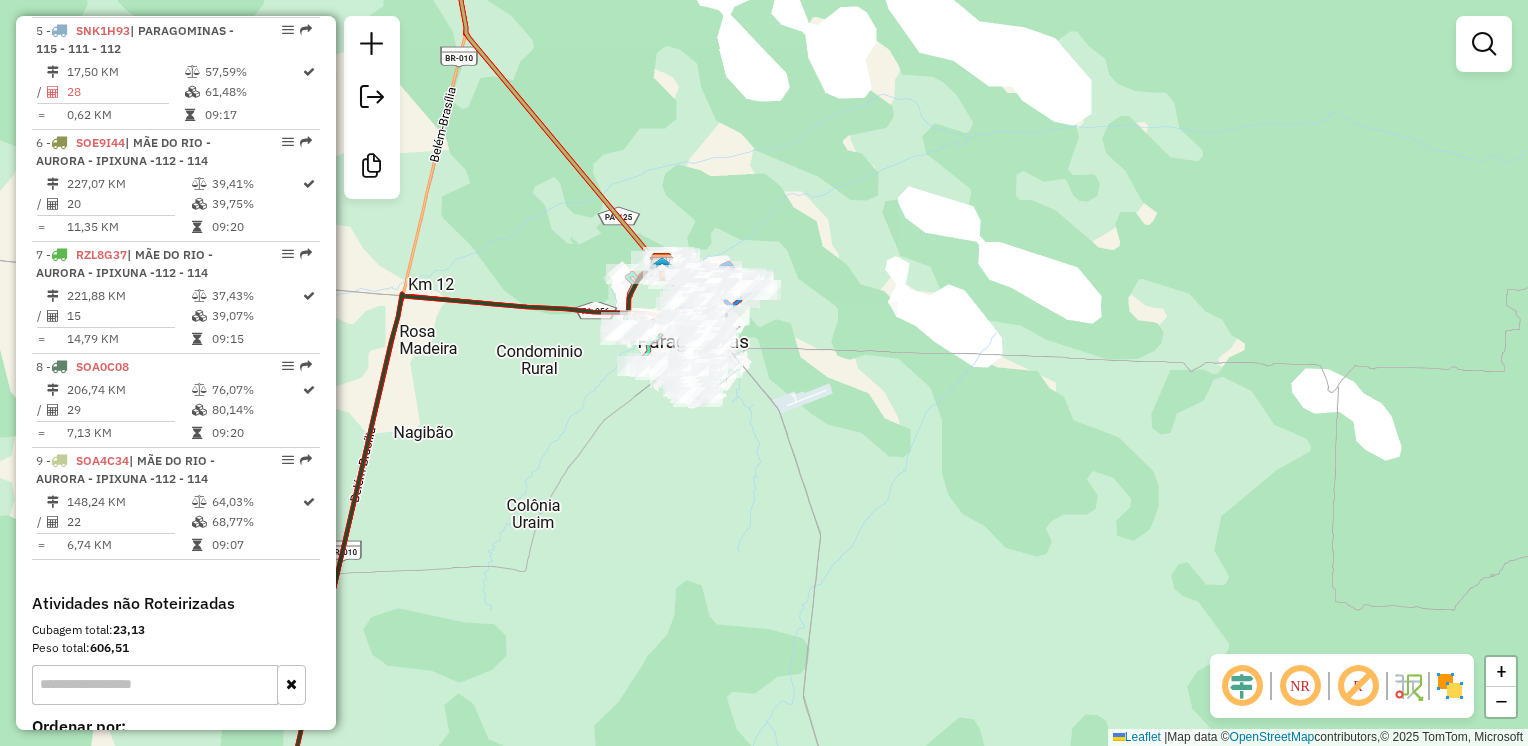 drag, startPoint x: 834, startPoint y: 378, endPoint x: 771, endPoint y: 359, distance: 65.802734 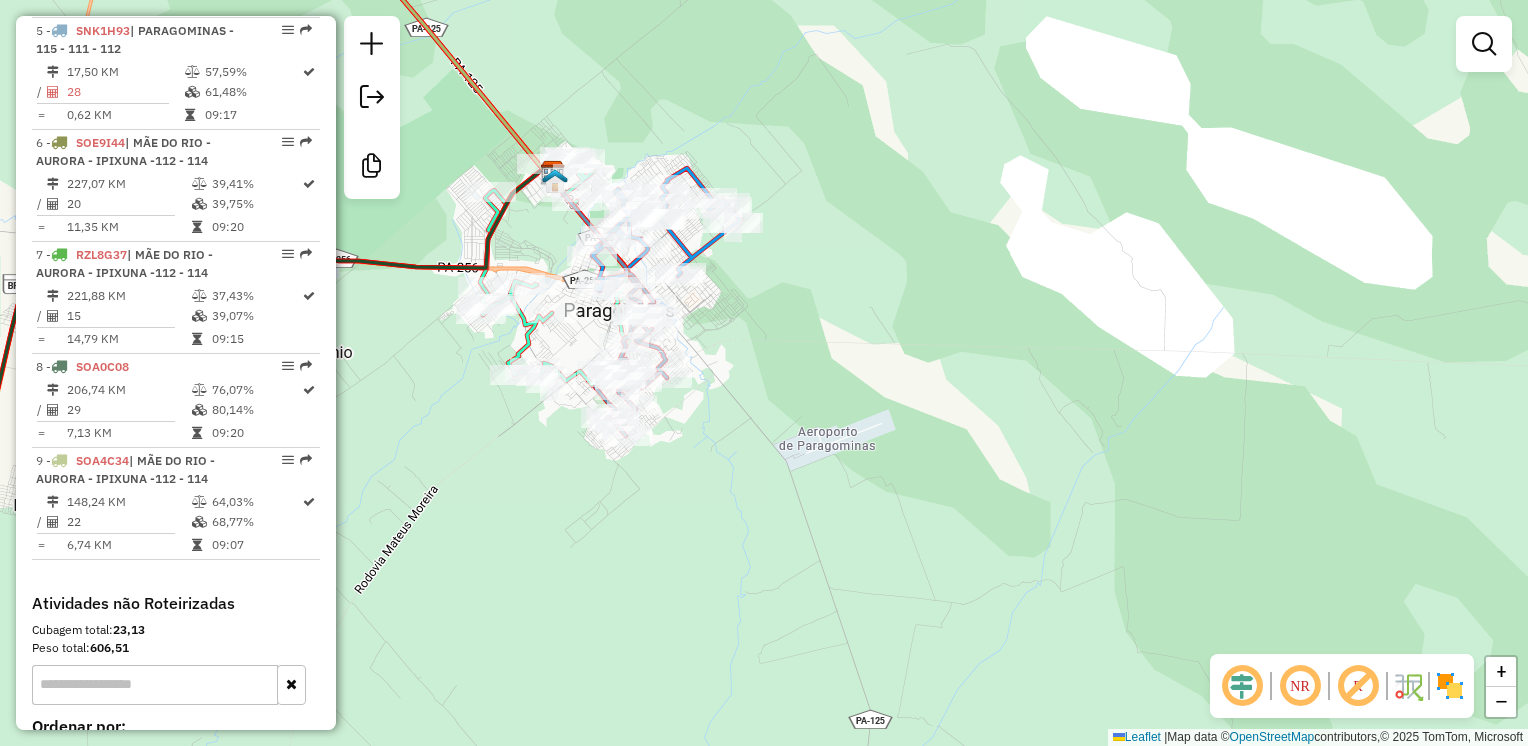 drag, startPoint x: 771, startPoint y: 359, endPoint x: 741, endPoint y: 362, distance: 30.149628 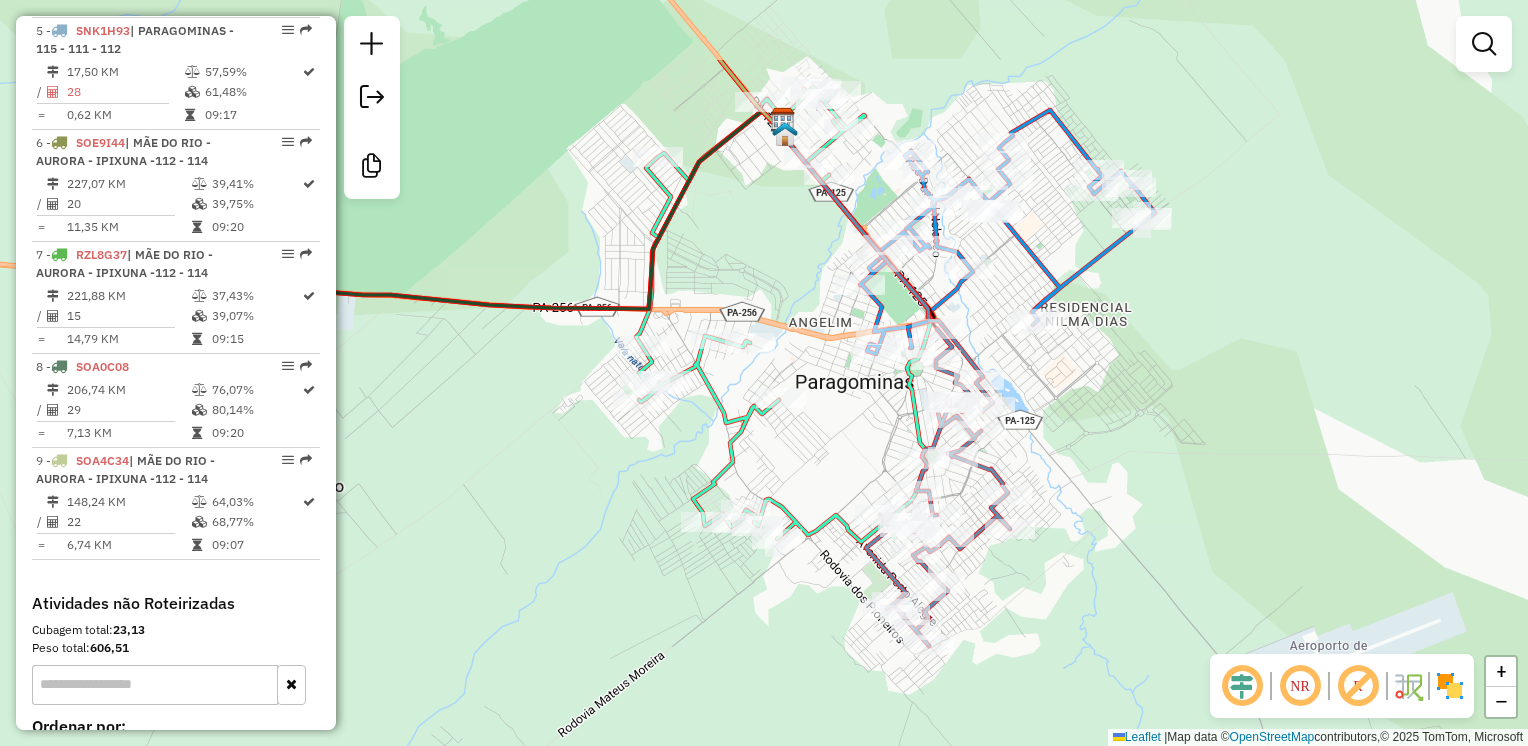 drag, startPoint x: 741, startPoint y: 362, endPoint x: 1060, endPoint y: 450, distance: 330.9154 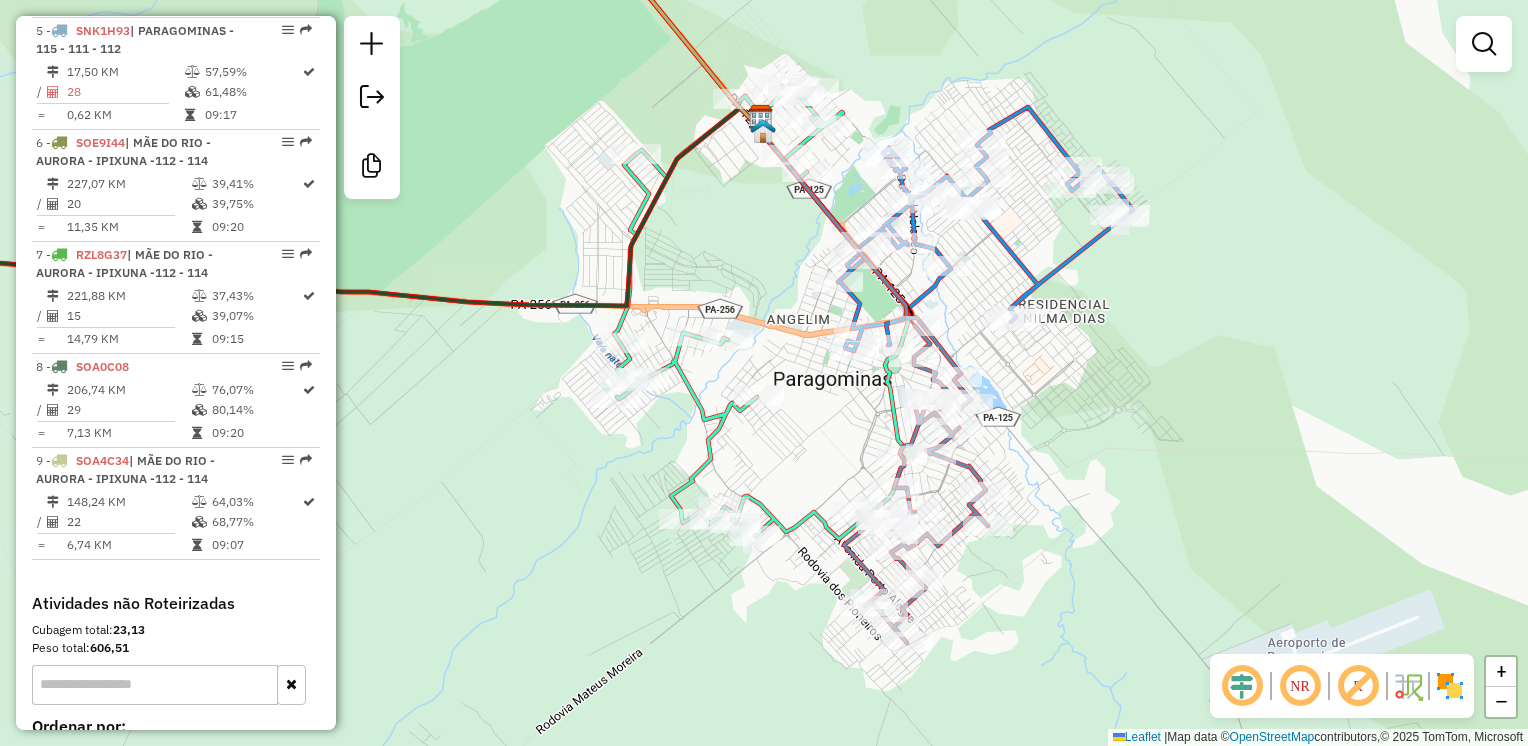 click on "Janela de atendimento Grade de atendimento Capacidade Transportadoras Veículos Cliente Pedidos  Rotas Selecione os dias de semana para filtrar as janelas de atendimento  Seg   Ter   Qua   Qui   Sex   Sáb   Dom  Informe o período da janela de atendimento: De: Até:  Filtrar exatamente a janela do cliente  Considerar janela de atendimento padrão  Selecione os dias de semana para filtrar as grades de atendimento  Seg   Ter   Qua   Qui   Sex   Sáb   Dom   Considerar clientes sem dia de atendimento cadastrado  Clientes fora do dia de atendimento selecionado Filtrar as atividades entre os valores definidos abaixo:  Peso mínimo:   Peso máximo:   Cubagem mínima:   Cubagem máxima:   De:   Até:  Filtrar as atividades entre o tempo de atendimento definido abaixo:  De:   Até:   Considerar capacidade total dos clientes não roteirizados Transportadora: Selecione um ou mais itens Tipo de veículo: Selecione um ou mais itens Veículo: Selecione um ou mais itens Motorista: Selecione um ou mais itens Nome: Rótulo:" 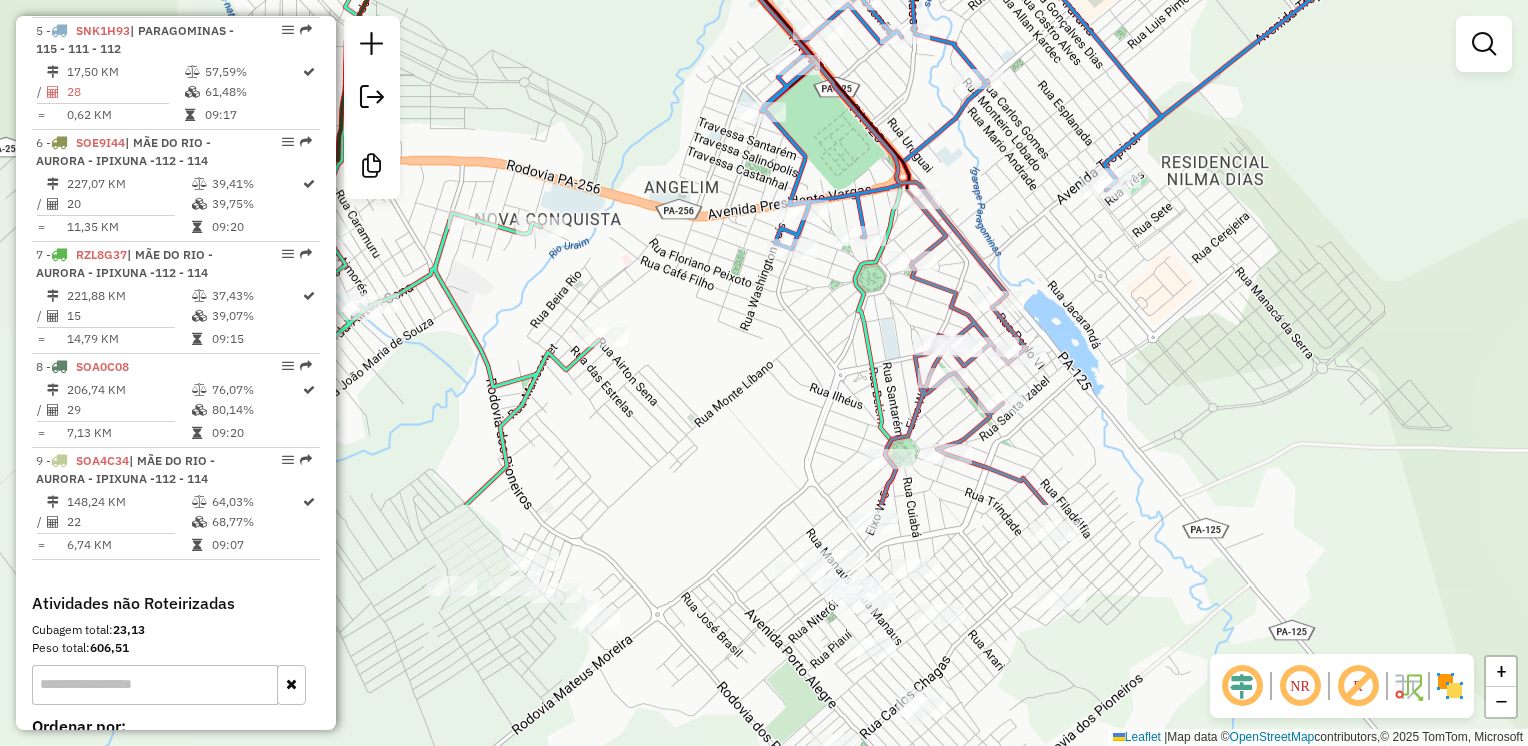 drag, startPoint x: 896, startPoint y: 525, endPoint x: 1388, endPoint y: 197, distance: 591.3104 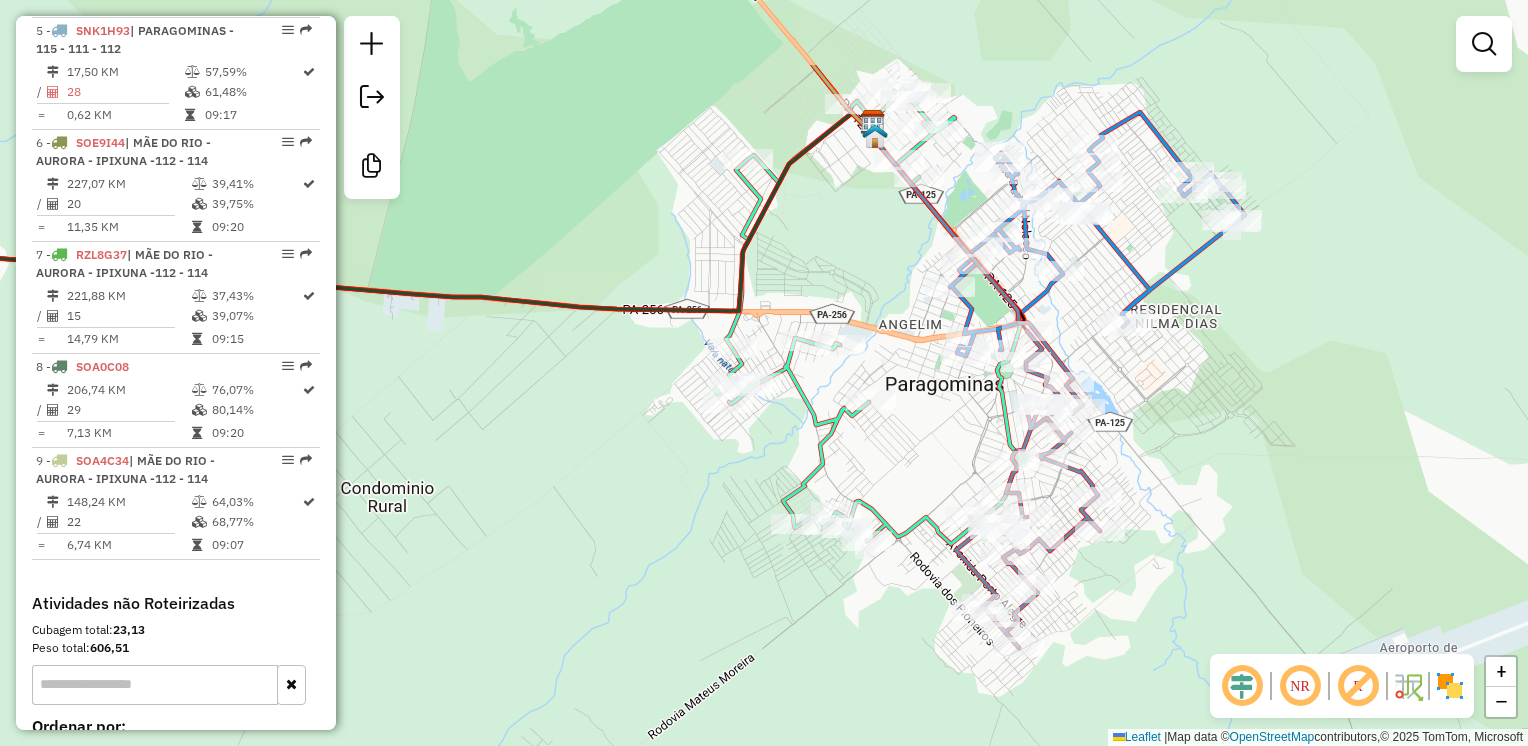 drag, startPoint x: 1100, startPoint y: 314, endPoint x: 968, endPoint y: 454, distance: 192.41621 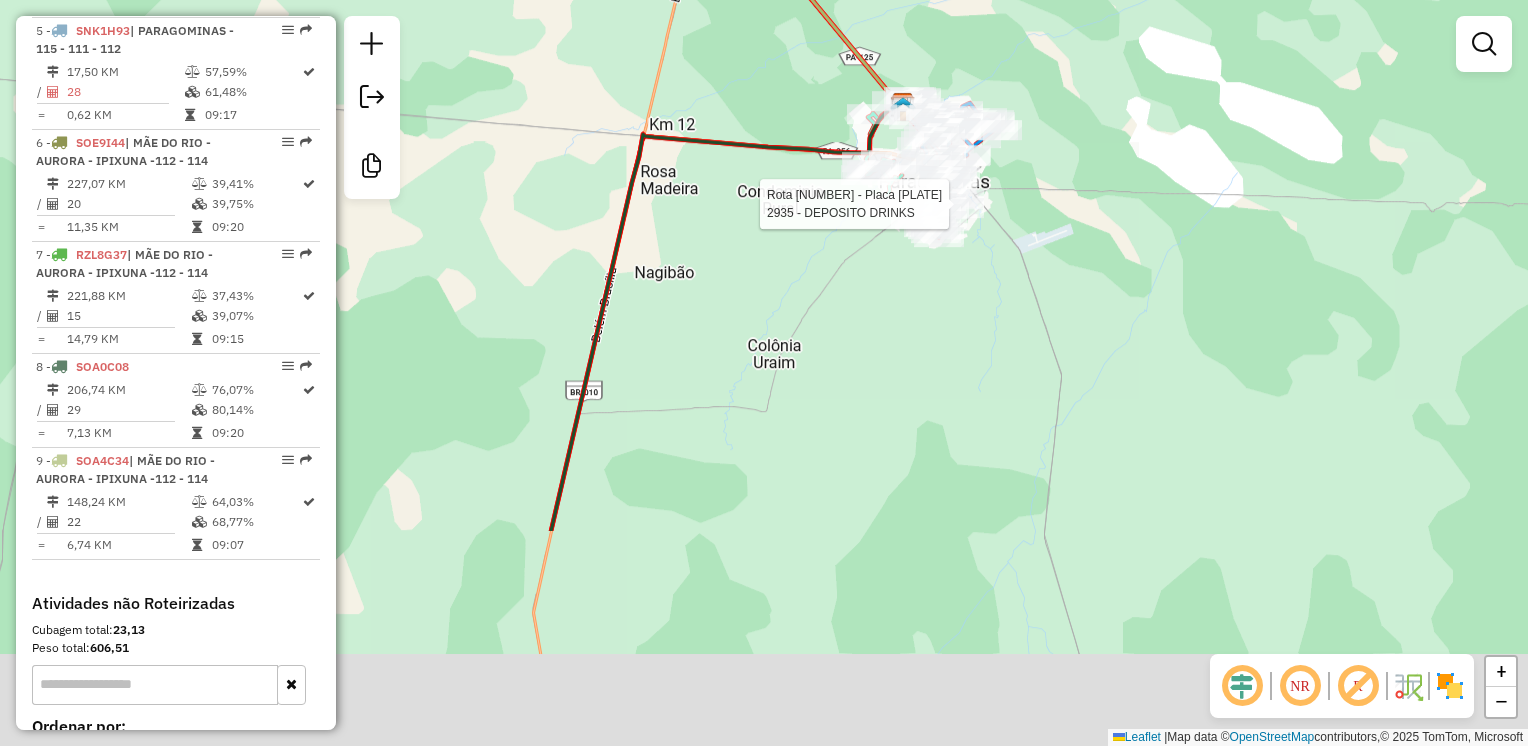 drag, startPoint x: 760, startPoint y: 534, endPoint x: 824, endPoint y: 31, distance: 507.05524 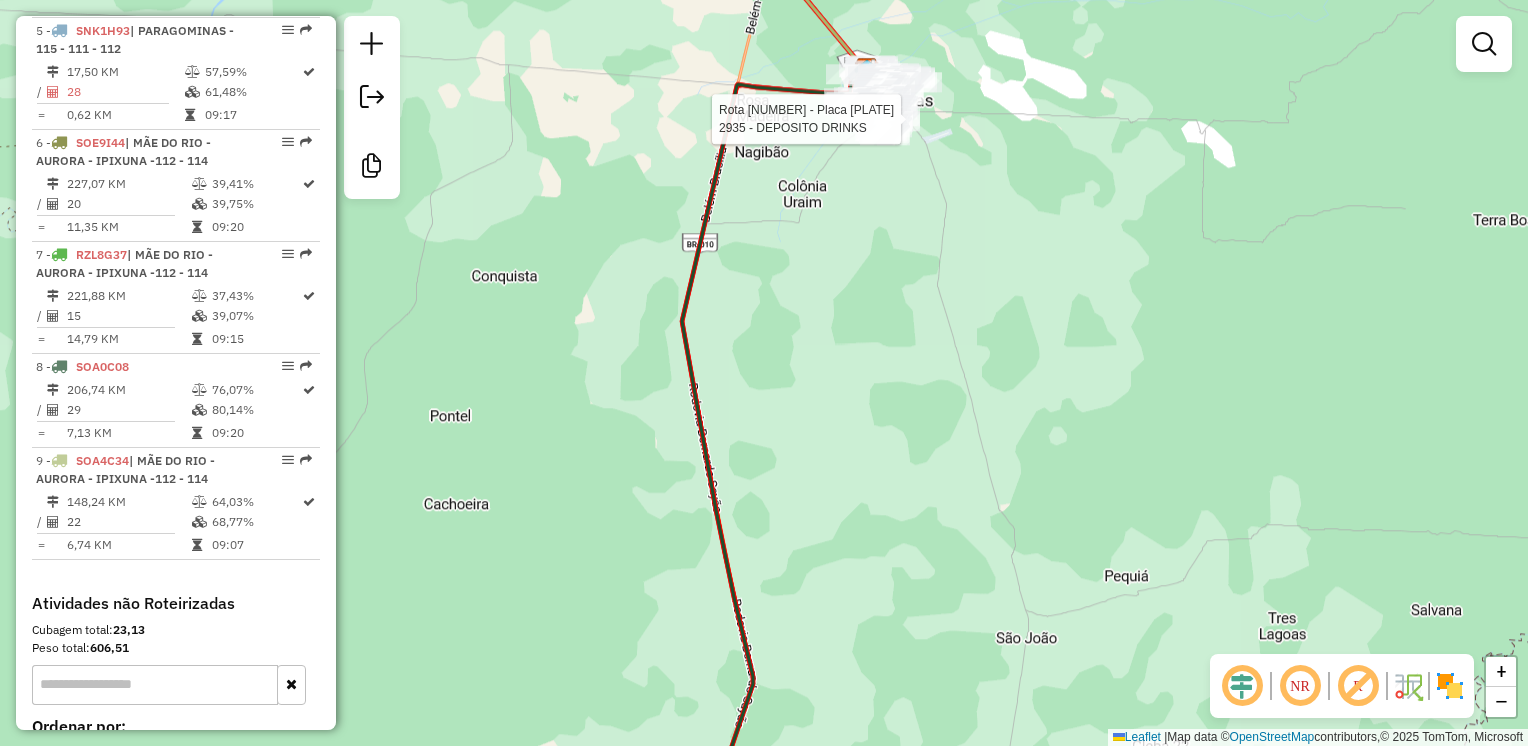 drag, startPoint x: 808, startPoint y: 371, endPoint x: 835, endPoint y: 0, distance: 371.98117 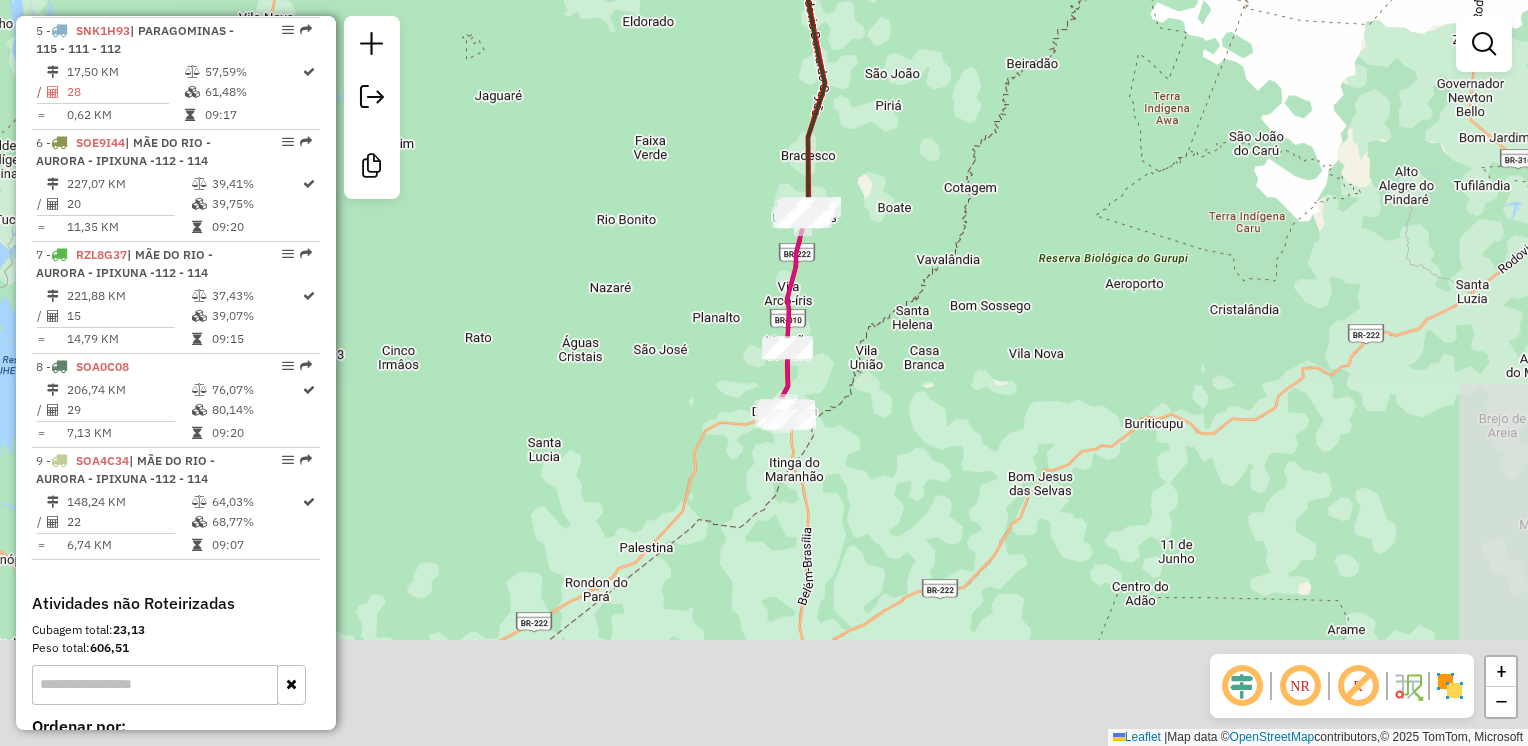 drag, startPoint x: 861, startPoint y: 398, endPoint x: 869, endPoint y: 205, distance: 193.16573 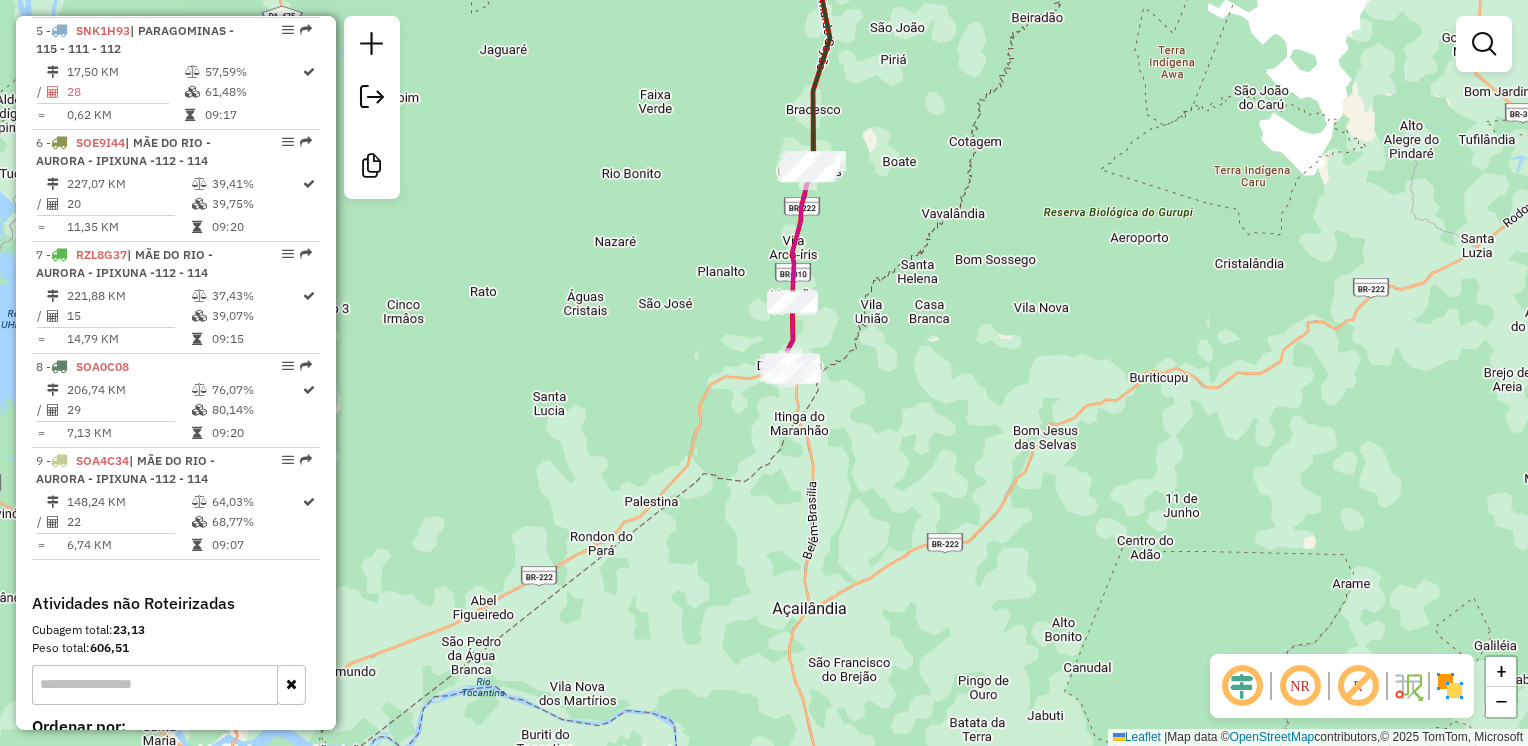 click on "Rota [NUMBER] - Placa [PLATE]  [NUMBER] - [NAME] Janela de atendimento Grade de atendimento Capacidade Transportadoras Veículos Cliente Pedidos  Rotas Selecione os dias de semana para filtrar as janelas de atendimento  Seg   Ter   Qua   Qui   Sex   Sáb   Dom  Informe o período da janela de atendimento: De: Até:  Filtrar exatamente a janela do cliente  Considerar janela de atendimento padrão  Selecione os dias de semana para filtrar as grades de atendimento  Seg   Ter   Qua   Qui   Sex   Sáb   Dom   Considerar clientes sem dia de atendimento cadastrado  Clientes fora do dia de atendimento selecionado Filtrar as atividades entre os valores definidos abaixo:  Peso mínimo:   Peso máximo:   Cubagem mínima:   Cubagem máxima:   De:   Até:  Filtrar as atividades entre o tempo de atendimento definido abaixo:  De:   Até:   Considerar capacidade total dos clientes não roteirizados Transportadora: Selecione um ou mais itens Tipo de veículo: Selecione um ou mais itens Veículo: Selecione um ou mais itens Nome:" 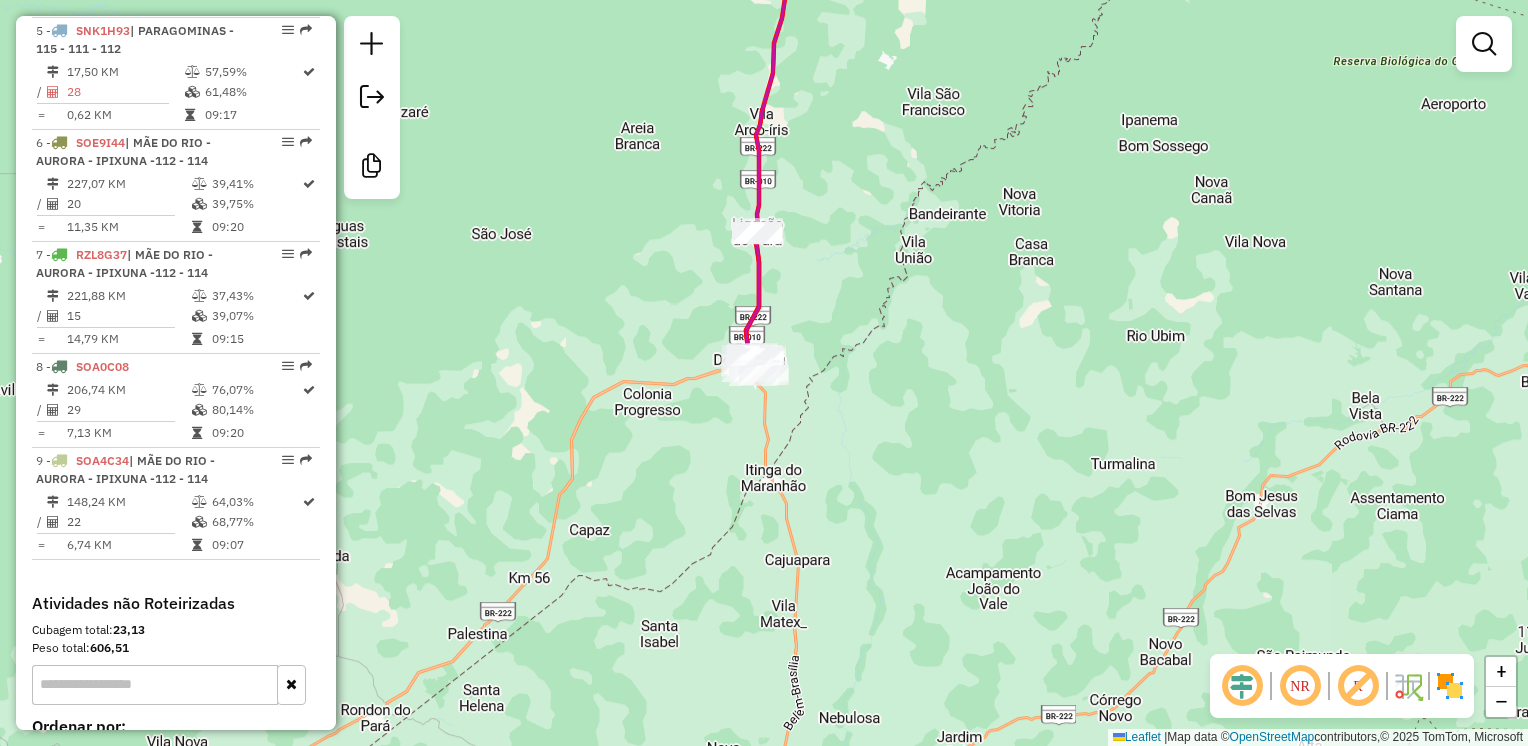 click on "Janela de atendimento Grade de atendimento Capacidade Transportadoras Veículos Cliente Pedidos  Rotas Selecione os dias de semana para filtrar as janelas de atendimento  Seg   Ter   Qua   Qui   Sex   Sáb   Dom  Informe o período da janela de atendimento: De: Até:  Filtrar exatamente a janela do cliente  Considerar janela de atendimento padrão  Selecione os dias de semana para filtrar as grades de atendimento  Seg   Ter   Qua   Qui   Sex   Sáb   Dom   Considerar clientes sem dia de atendimento cadastrado  Clientes fora do dia de atendimento selecionado Filtrar as atividades entre os valores definidos abaixo:  Peso mínimo:   Peso máximo:   Cubagem mínima:   Cubagem máxima:   De:   Até:  Filtrar as atividades entre o tempo de atendimento definido abaixo:  De:   Até:   Considerar capacidade total dos clientes não roteirizados Transportadora: Selecione um ou mais itens Tipo de veículo: Selecione um ou mais itens Veículo: Selecione um ou mais itens Motorista: Selecione um ou mais itens Nome: Rótulo:" 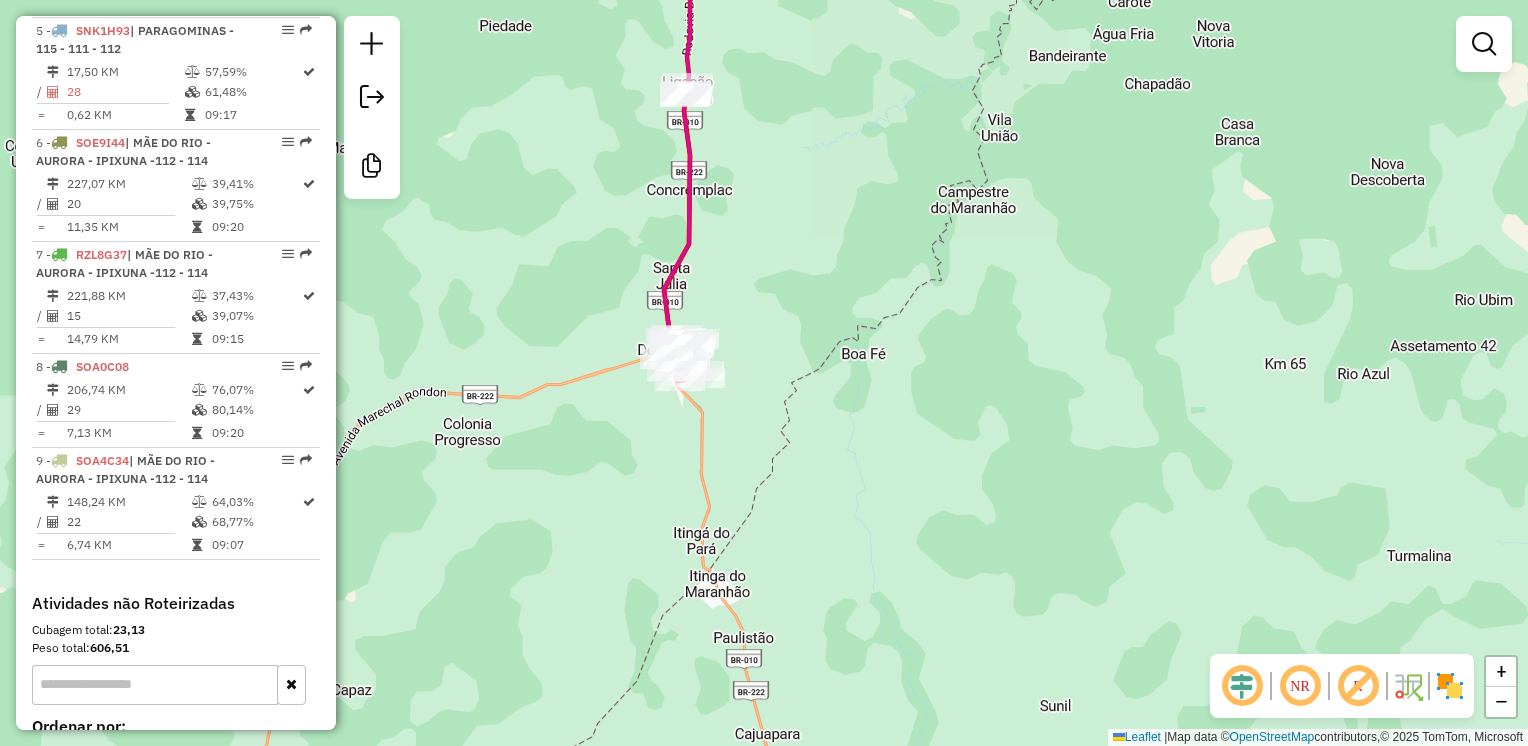 drag, startPoint x: 828, startPoint y: 372, endPoint x: 692, endPoint y: 397, distance: 138.2787 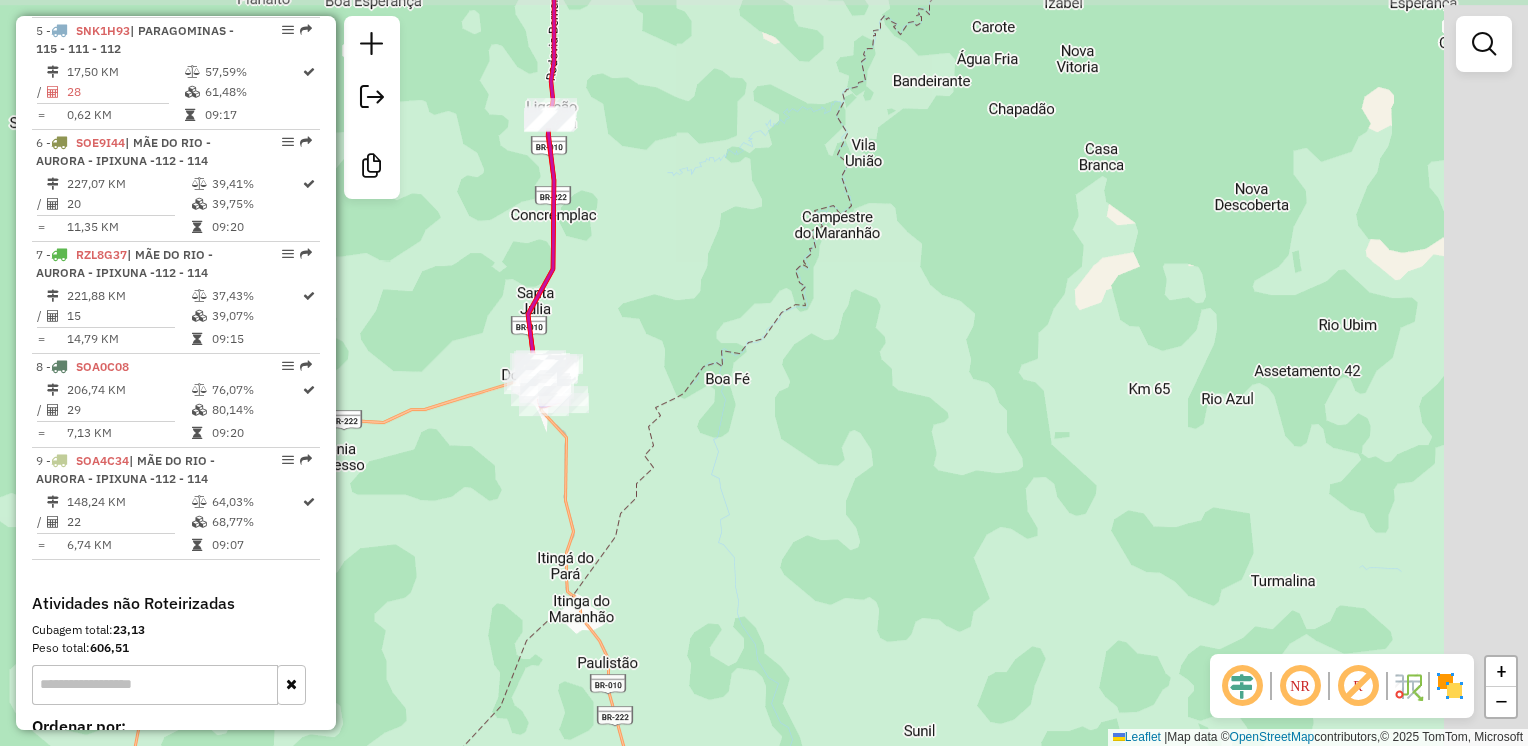click on "Rota 1 - Placa [PLATE]  [NUMBER] - KL DIST E PEIXAR Janela de atendimento Grade de atendimento Capacidade Transportadoras Veículos Cliente Pedidos  Rotas Selecione os dias de semana para filtrar as janelas de atendimento  Seg   Ter   Qua   Qui   Sex   Sáb   Dom  Informe o período da janela de atendimento: De: Até:  Filtrar exatamente a janela do cliente  Considerar janela de atendimento padrão  Selecione os dias de semana para filtrar as grades de atendimento  Seg   Ter   Qua   Qui   Sex   Sáb   Dom   Considerar clientes sem dia de atendimento cadastrado  Clientes fora do dia de atendimento selecionado Filtrar as atividades entre os valores definidos abaixo:  Peso mínimo:   Peso máximo:   Cubagem mínima:   Cubagem máxima:   De:   Até:  Filtrar as atividades entre o tempo de atendimento definido abaixo:  De:   Até:   Considerar capacidade total dos clientes não roteirizados Transportadora: Selecione um ou mais itens Tipo de veículo: Selecione um ou mais itens Veículo: Selecione um ou mais itens De:" 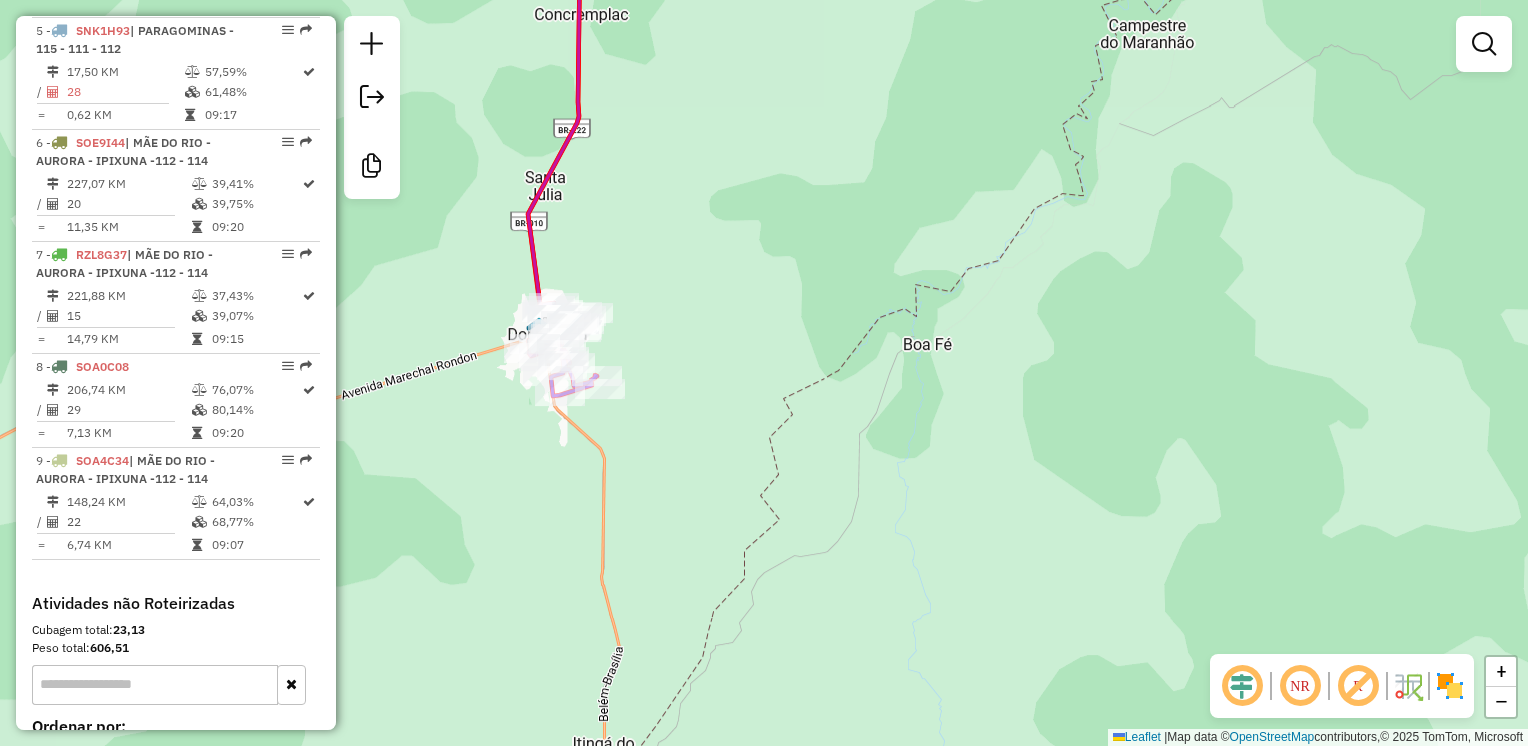 drag, startPoint x: 502, startPoint y: 430, endPoint x: 666, endPoint y: 411, distance: 165.09694 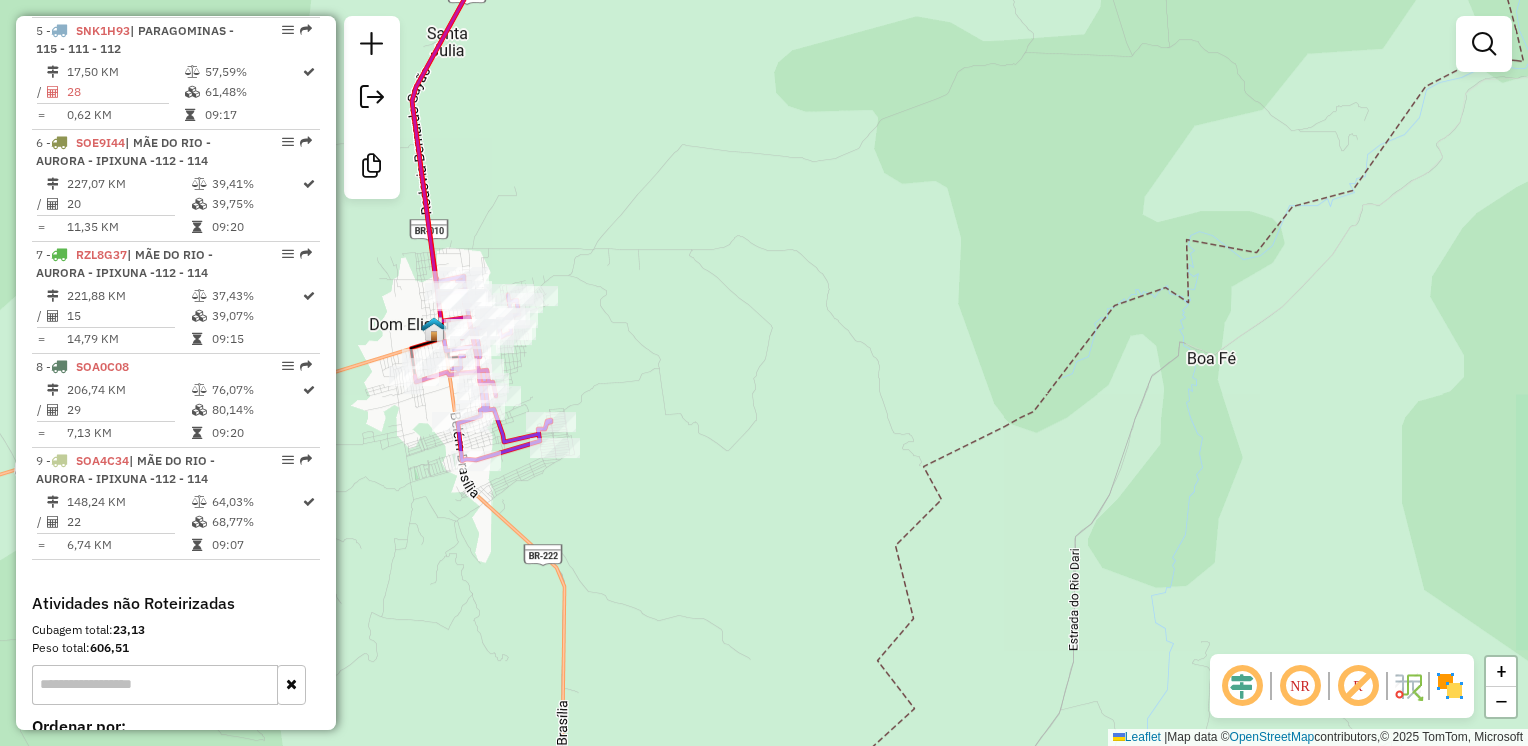 drag, startPoint x: 644, startPoint y: 330, endPoint x: 529, endPoint y: 388, distance: 128.7983 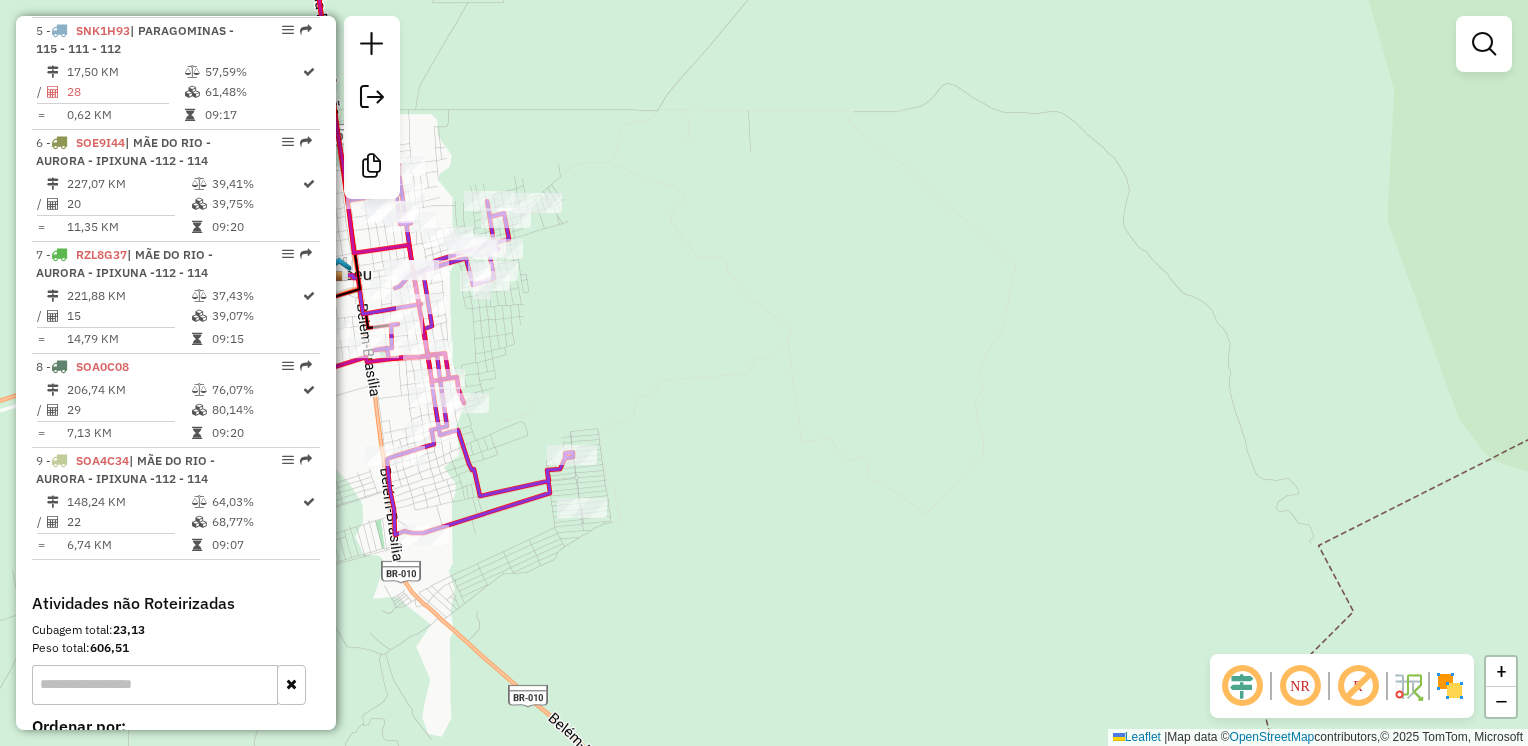 drag, startPoint x: 529, startPoint y: 388, endPoint x: 538, endPoint y: 419, distance: 32.280025 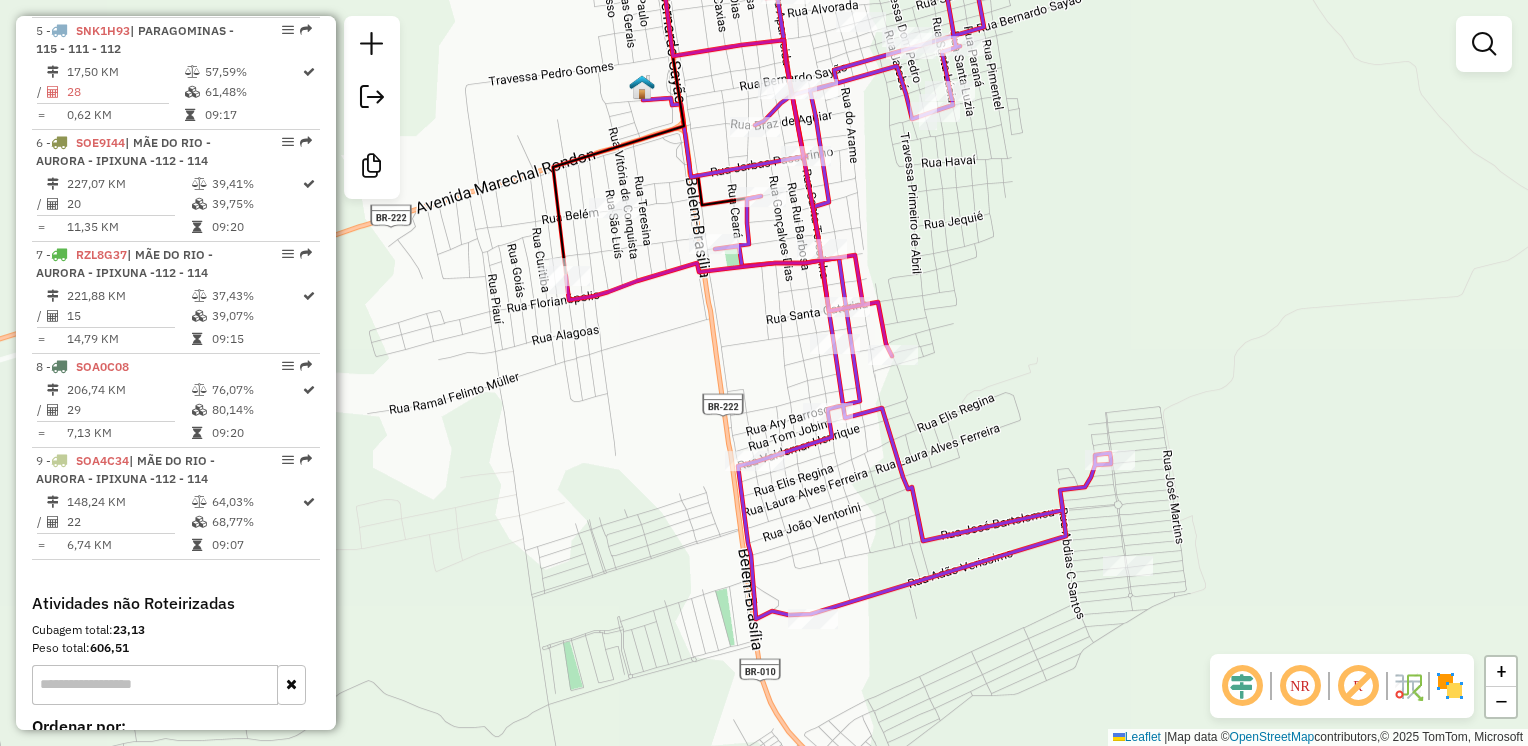 drag, startPoint x: 538, startPoint y: 419, endPoint x: 964, endPoint y: 266, distance: 452.64224 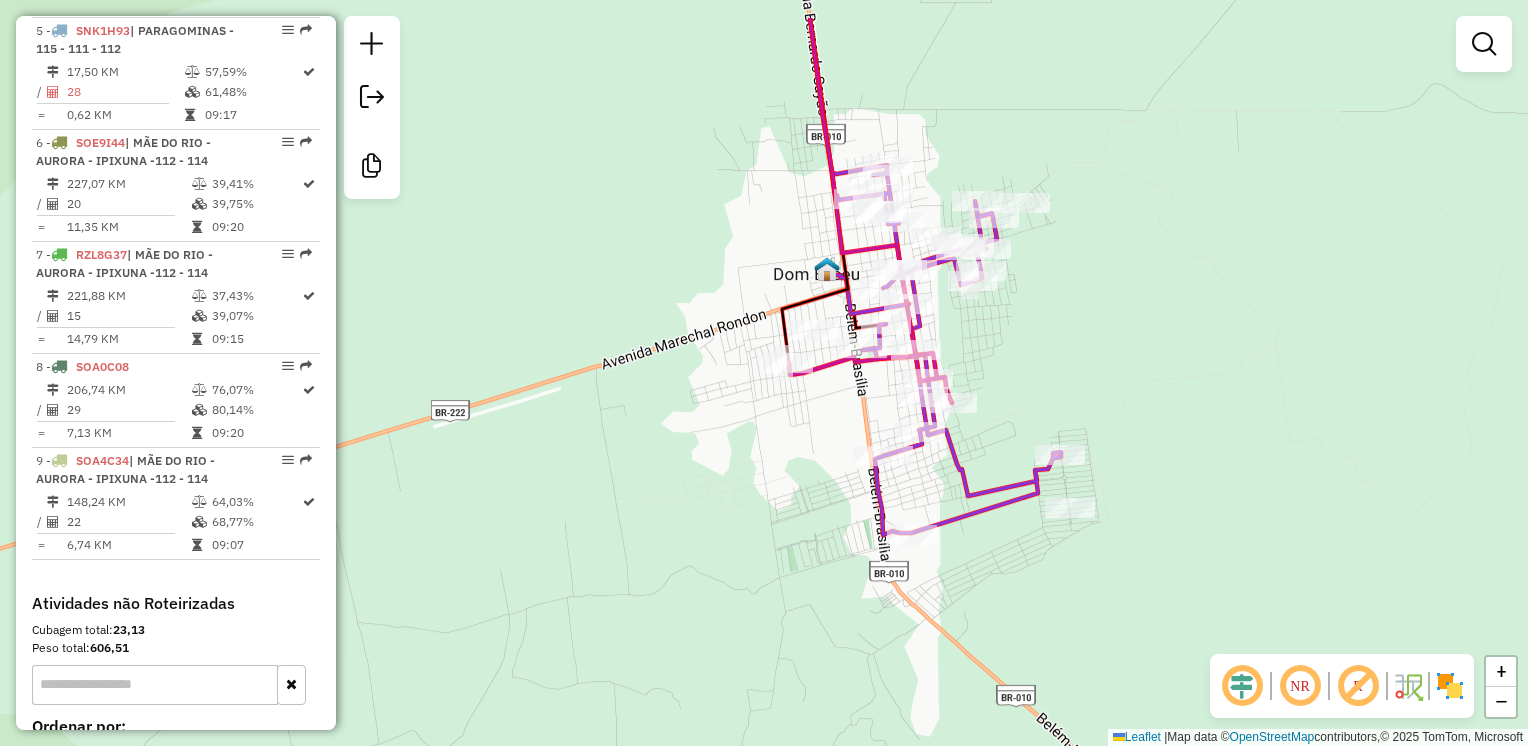 drag, startPoint x: 951, startPoint y: 225, endPoint x: 975, endPoint y: 314, distance: 92.17918 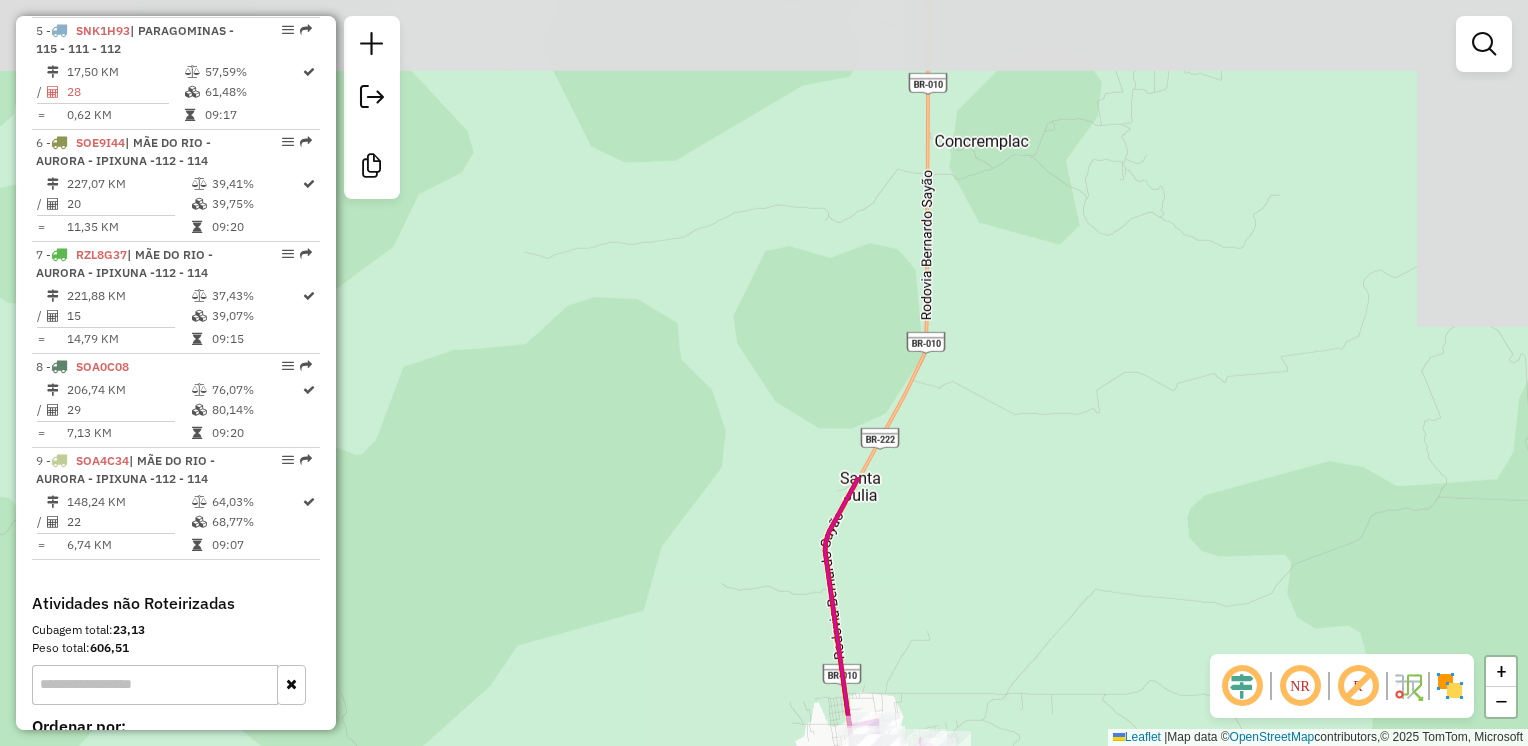 drag, startPoint x: 904, startPoint y: 138, endPoint x: 868, endPoint y: 690, distance: 553.17267 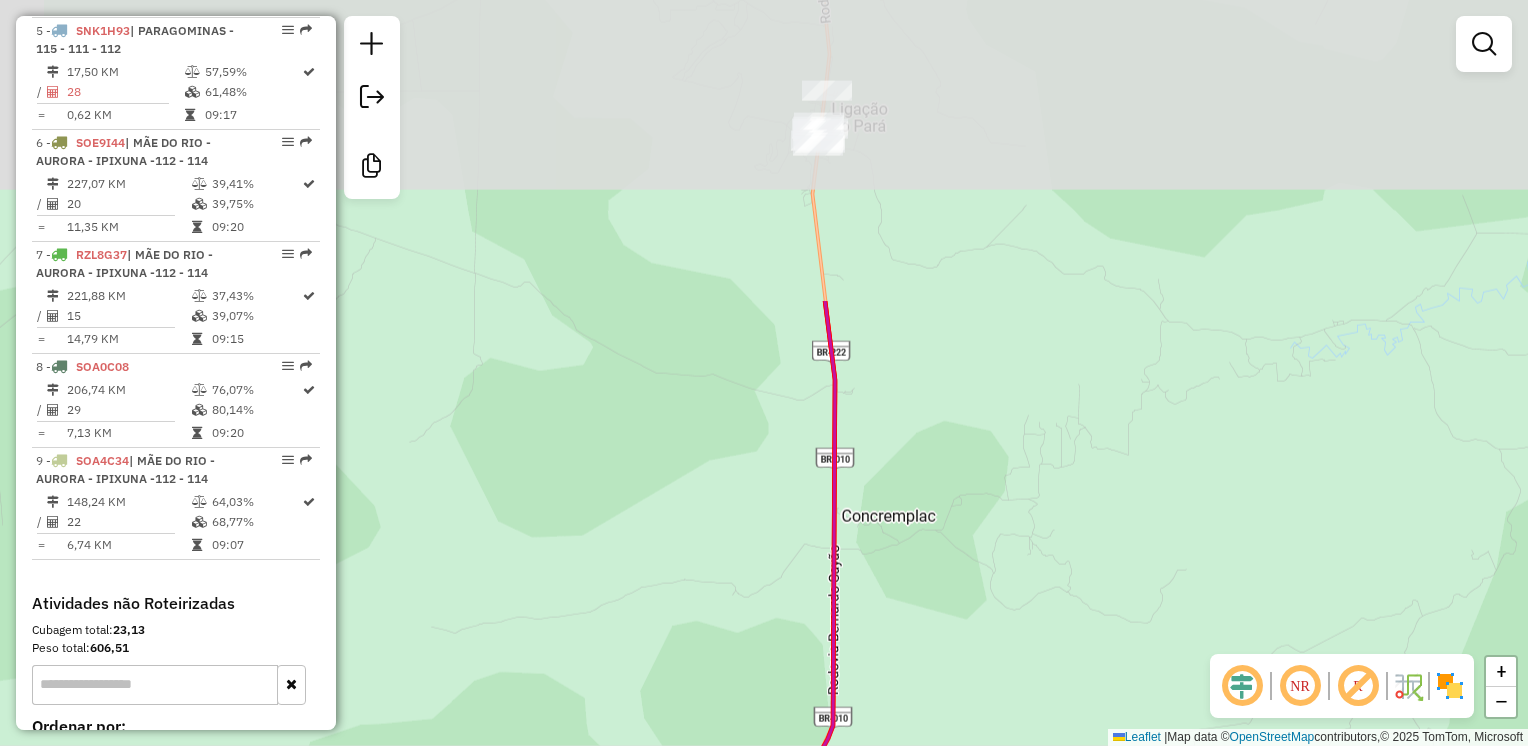drag, startPoint x: 904, startPoint y: 324, endPoint x: 814, endPoint y: 698, distance: 384.67648 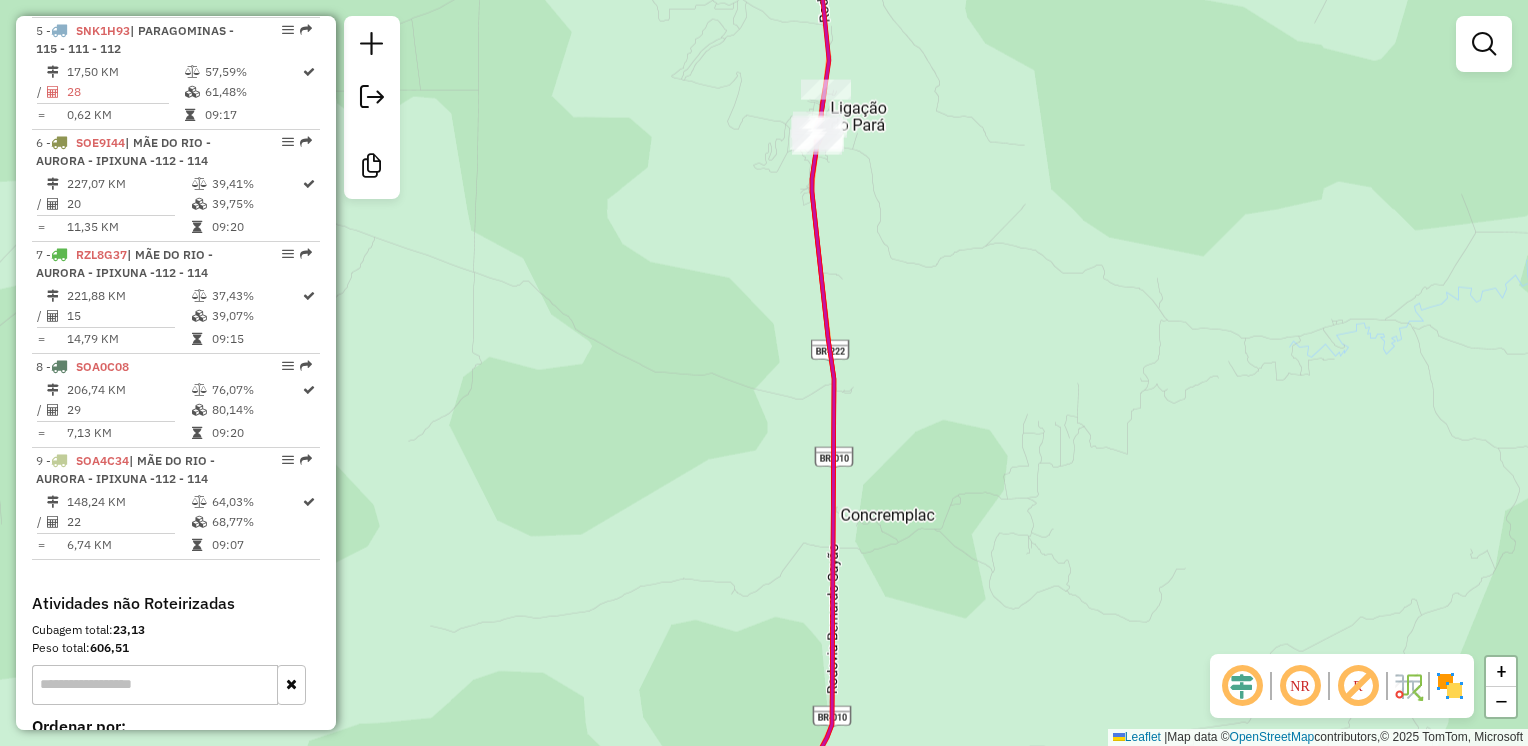 click on "Rota [NUMBER] - Placa [PLATE]  [NUMBER] - [NAME] Rota [NUMBER] - Placa [PLATE]  [NUMBER] - [NAME] Rota [NUMBER] - Placa [PLATE]  [NUMBER] - [NAME] Rota [NUMBER] - Placa [PLATE]  [NUMBER] - [NAME] Rota [NUMBER] - Placa [PLATE]  [NUMBER] - [NAME] Janela de atendimento Grade de atendimento Capacidade Transportadoras Veículos Cliente Pedidos  Rotas Selecione os dias de semana para filtrar as janelas de atendimento  Seg   Ter   Qua   Qui   Sex   Sáb   Dom  Informe o período da janela de atendimento: De: Até:  Filtrar exatamente a janela do cliente  Considerar janela de atendimento padrão  Selecione os dias de semana para filtrar as grades de atendimento  Seg   Ter   Qua   Qui   Sex   Sáb   Dom   Considerar clientes sem dia de atendimento cadastrado  Clientes fora do dia de atendimento selecionado Filtrar as atividades entre os valores definidos abaixo:  Peso mínimo:   Peso máximo:   Cubagem mínima:   Cubagem máxima:   De:   Até:  Filtrar as atividades entre o tempo de atendimento definido abaixo:  De:   Até:  Nome:" 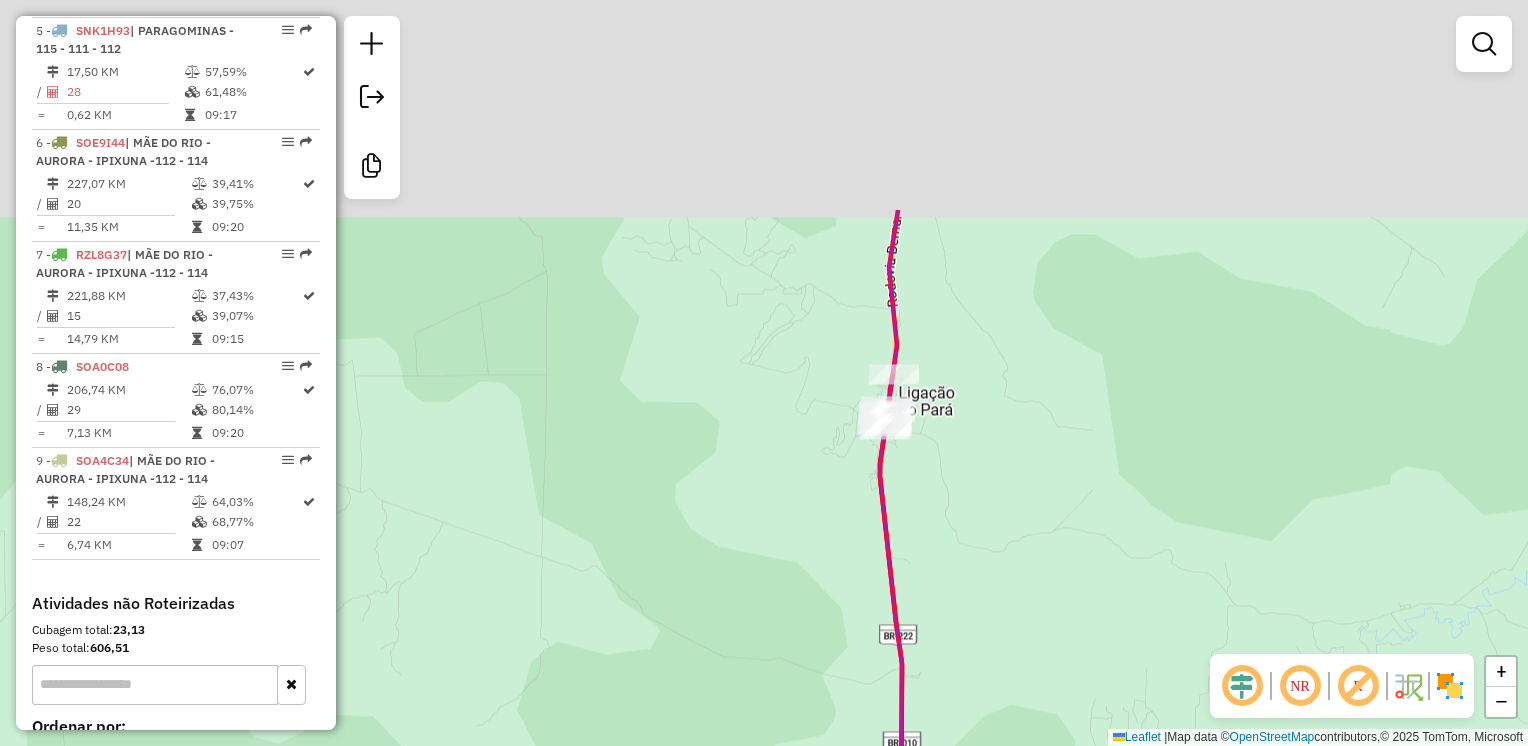 drag, startPoint x: 844, startPoint y: 211, endPoint x: 912, endPoint y: 458, distance: 256.1894 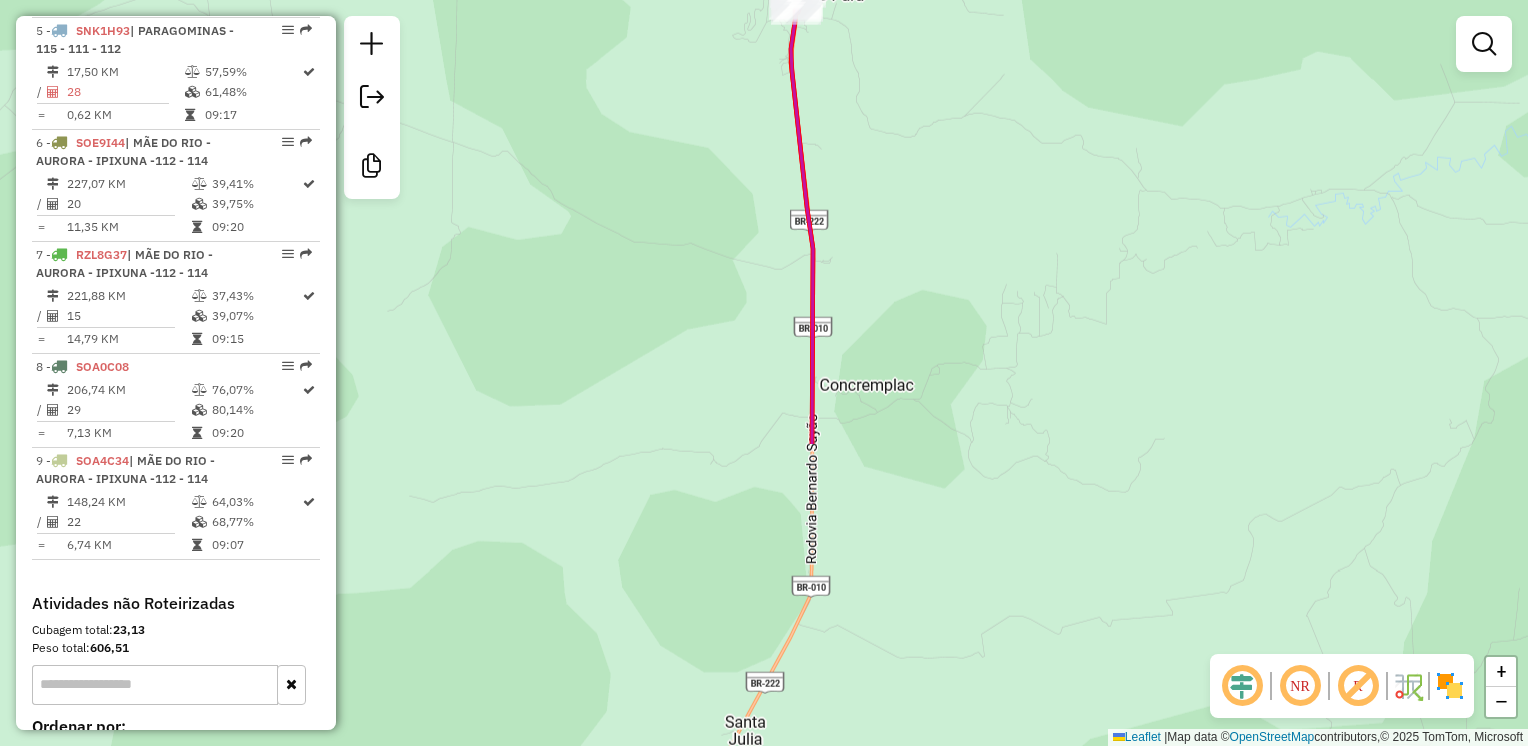 drag, startPoint x: 949, startPoint y: 533, endPoint x: 828, endPoint y: 14, distance: 532.9184 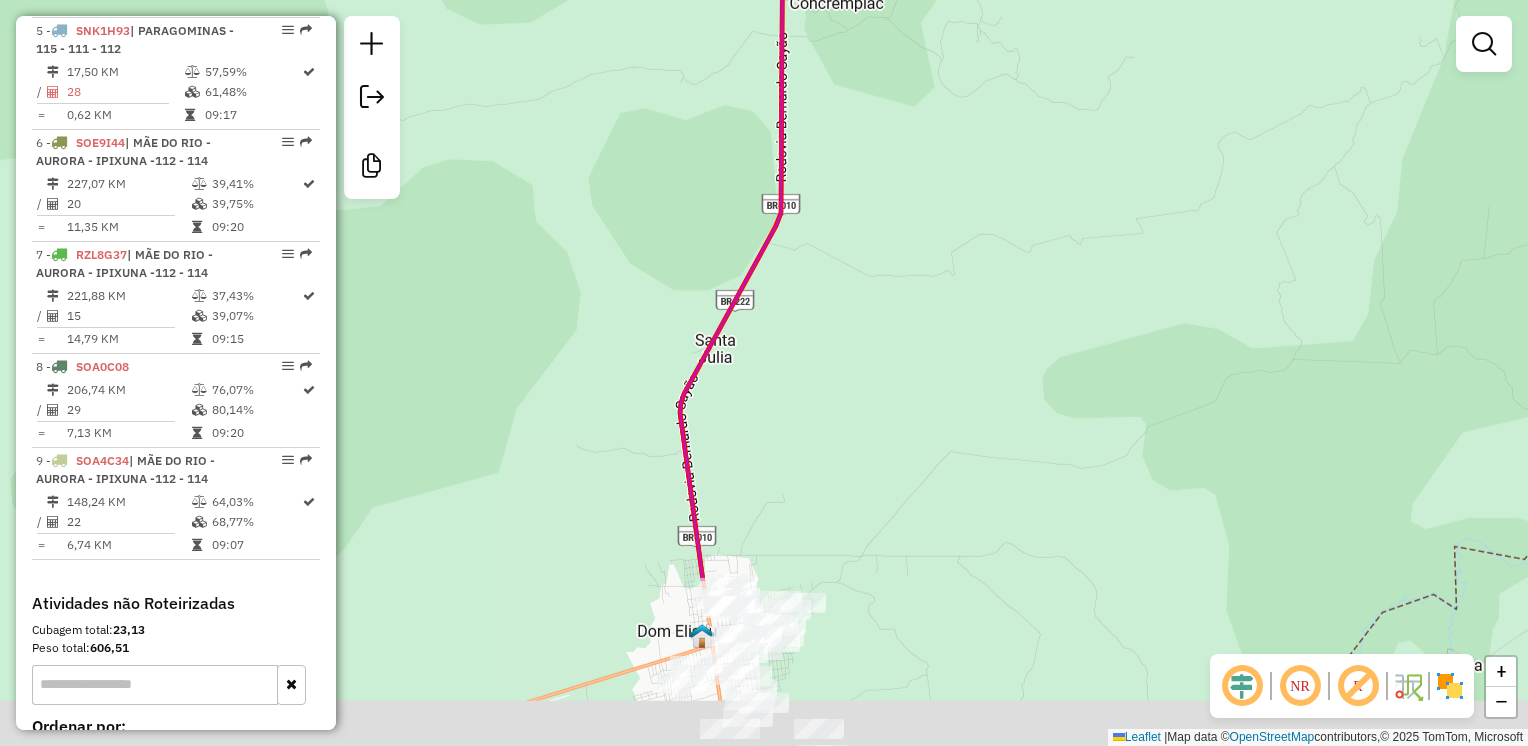 drag, startPoint x: 736, startPoint y: 368, endPoint x: 750, endPoint y: 73, distance: 295.33203 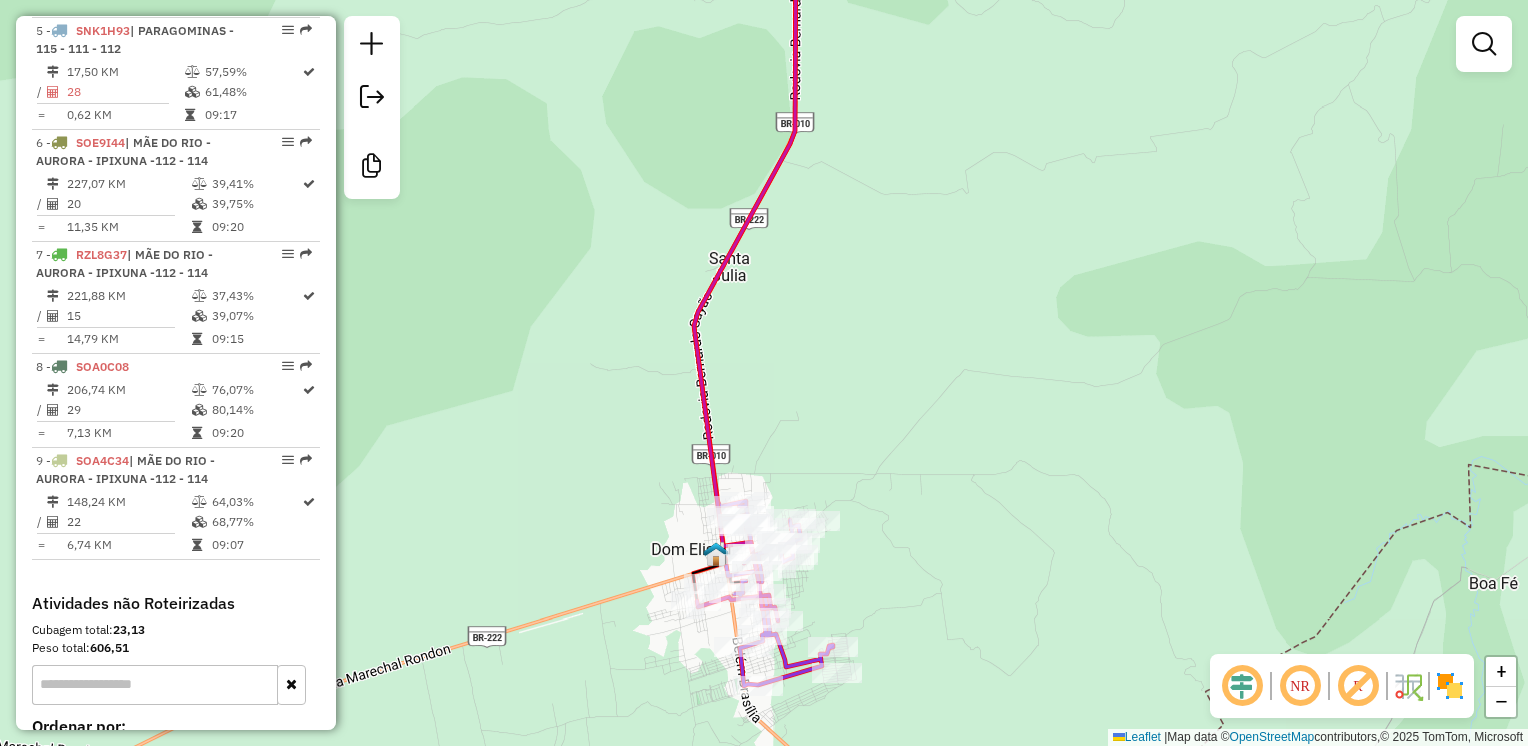 drag, startPoint x: 884, startPoint y: 382, endPoint x: 876, endPoint y: 152, distance: 230.13908 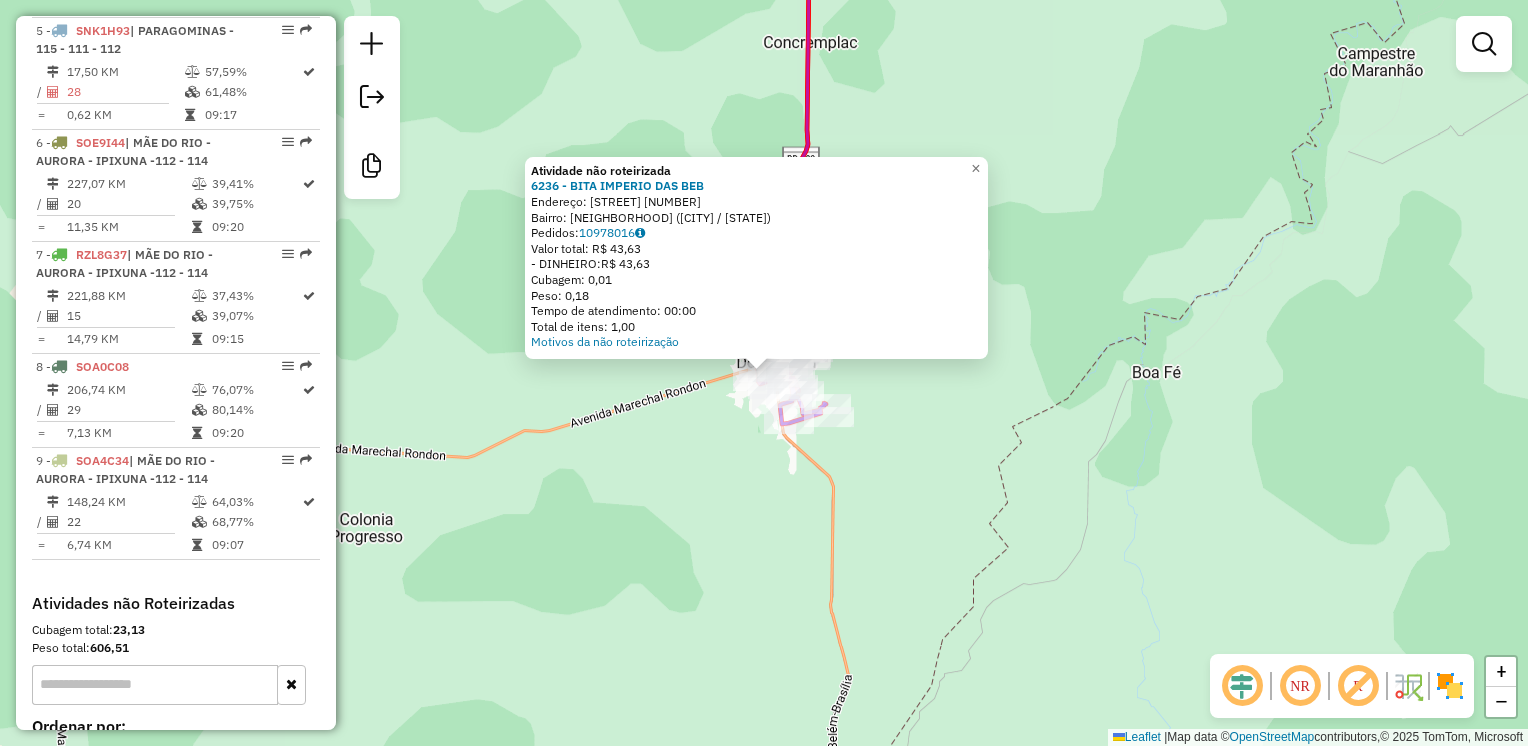 click on "Tempo de atendimento: 00:00" 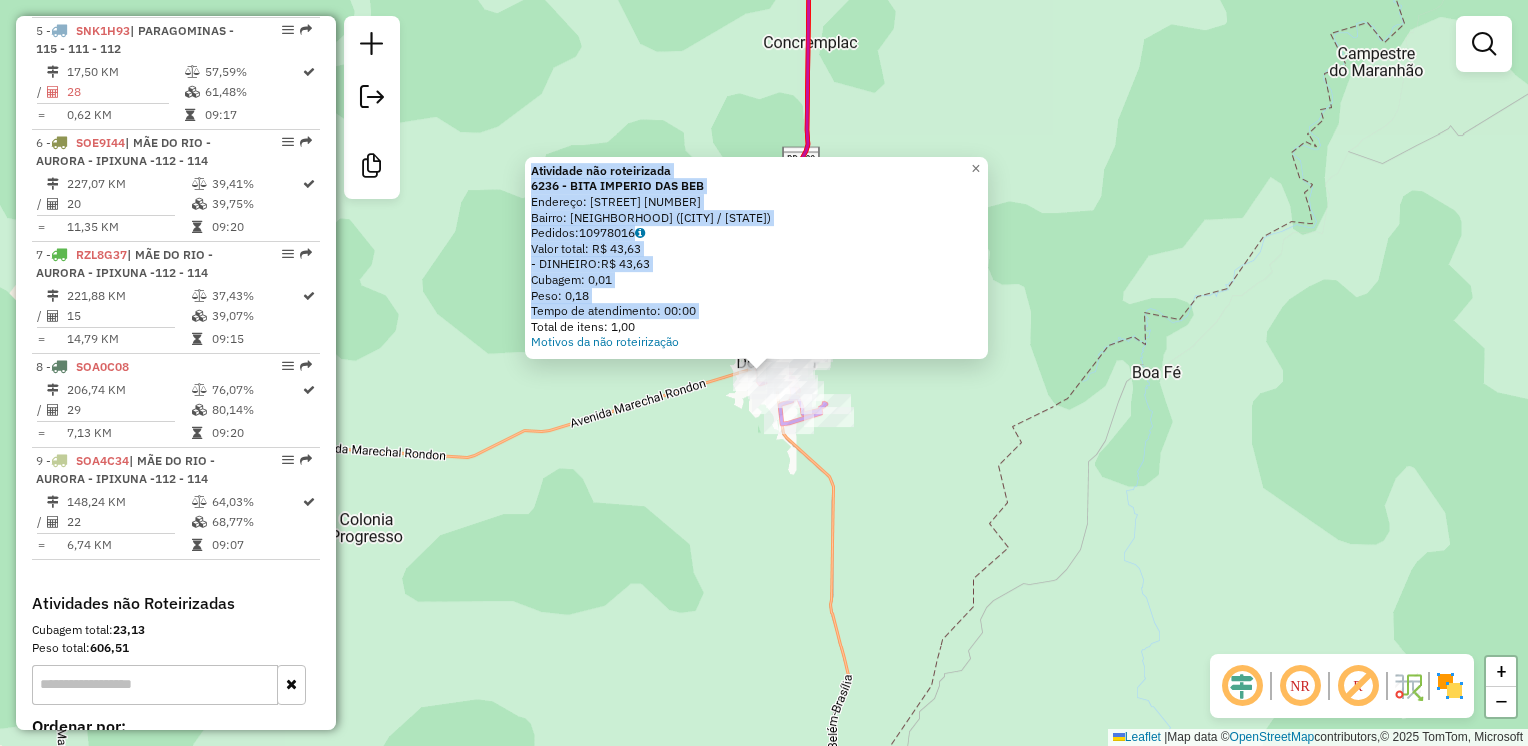 drag, startPoint x: 795, startPoint y: 275, endPoint x: 858, endPoint y: 415, distance: 153.52199 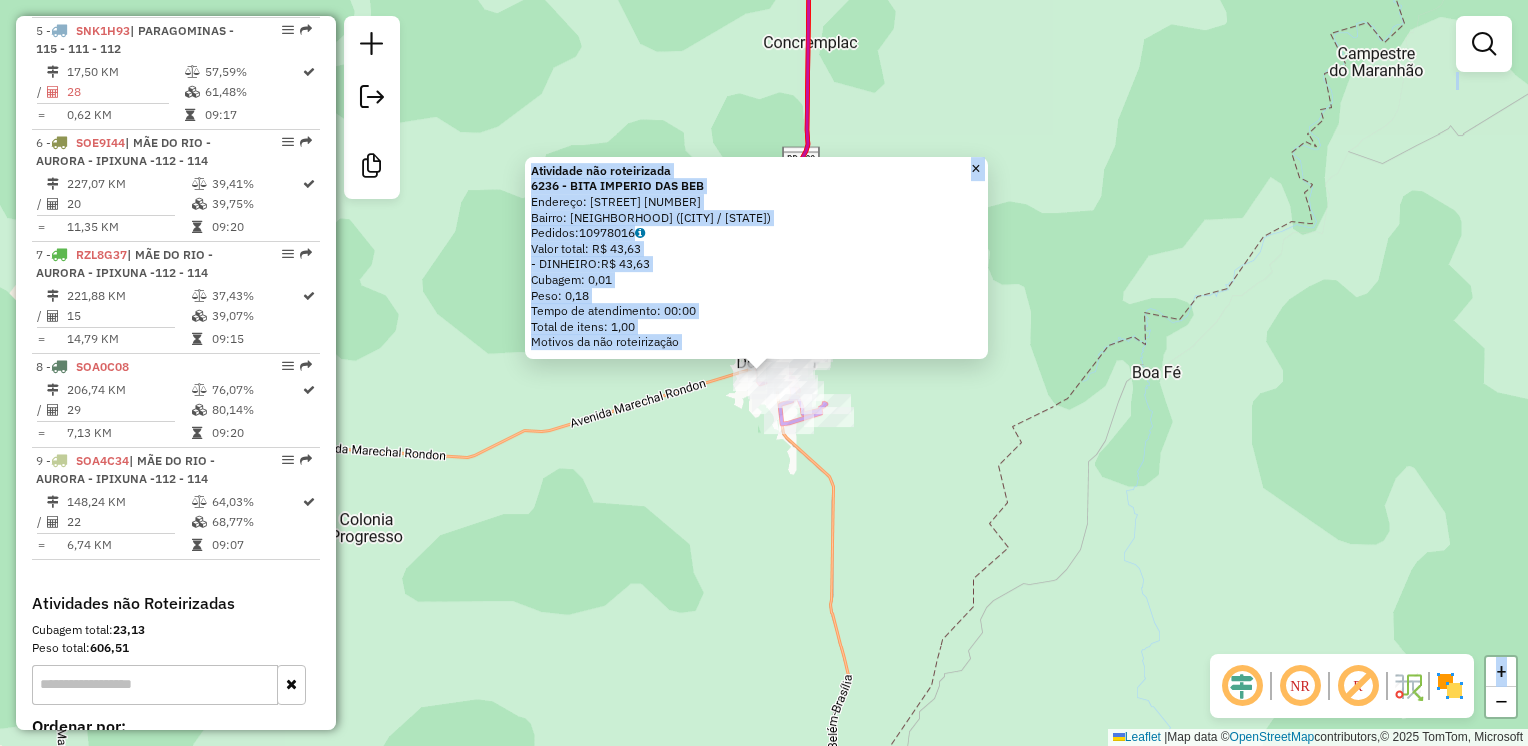 click on "Atividade não roteirizada [NUMBER] - [NAME]  Endereço:  [STREET] [NUMBER]   Bairro: [NEIGHBORHOOD] ([CITY] / [STATE])   Pedidos:  [NUMBER]   Valor total: [CURRENCY] [PRICE]   - DINHEIRO:  [CURRENCY] [PRICE]   Cubagem: [CUBAGE]   Peso: [WEIGHT]   Tempo de atendimento: [TIME]   Total de itens: [QUANTITY]  Motivos da não roteirização × Janela de atendimento Grade de atendimento Capacidade Transportadoras Veículos Cliente Pedidos  Rotas Selecione os dias de semana para filtrar as janelas de atendimento  Seg   Ter   Qua   Qui   Sex   Sáb   Dom  Informe o período da janela de atendimento: De: Até:  Filtrar exatamente a janela do cliente  Considerar janela de atendimento padrão  Selecione os dias de semana para filtrar as grades de atendimento  Seg   Ter   Qua   Qui   Sex   Sáb   Dom   Considerar clientes sem dia de atendimento cadastrado  Clientes fora do dia de atendimento selecionado Filtrar as atividades entre os valores definidos abaixo:  Peso mínimo:   Peso máximo:   Cubagem mínima:   Cubagem máxima:   De:   Até:   De:  Nome:" 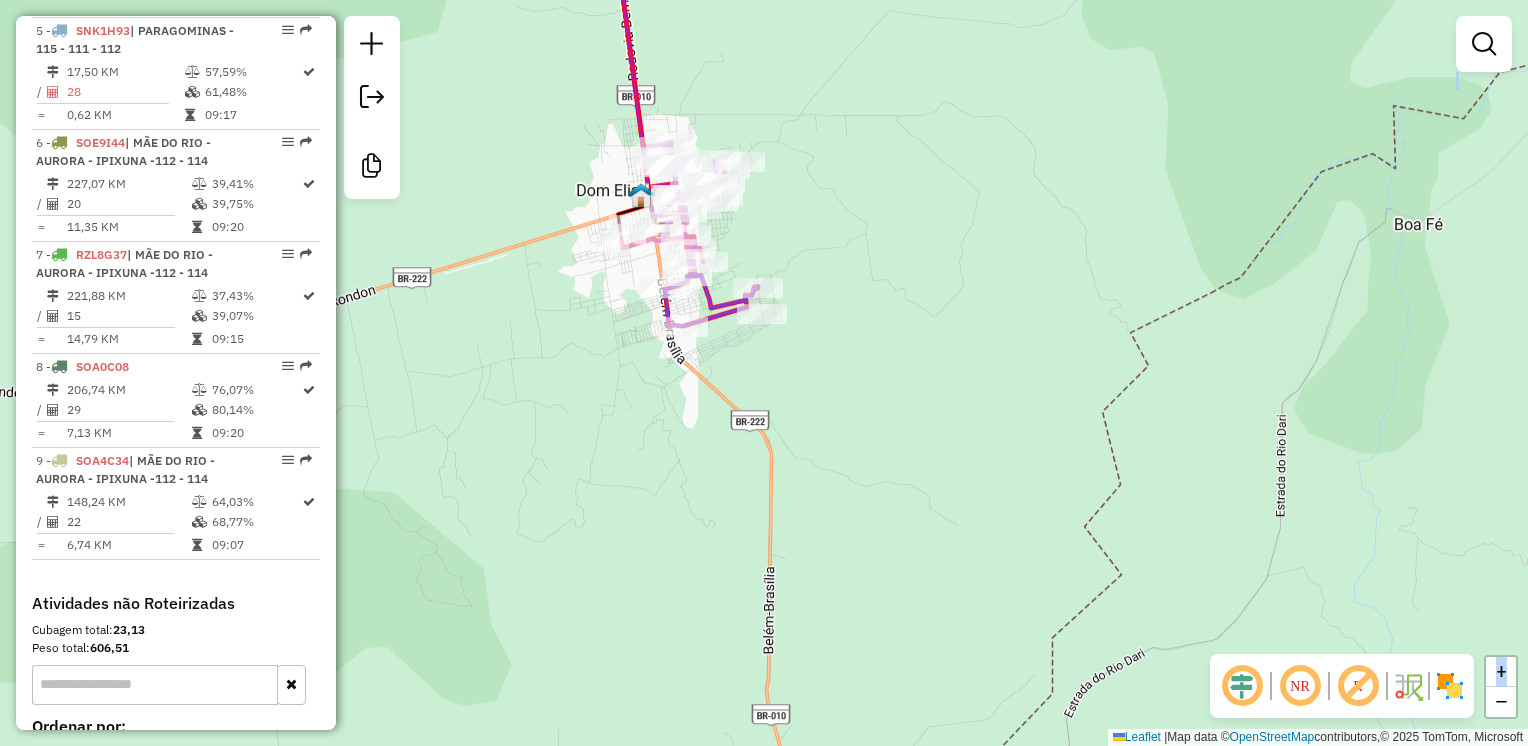 drag, startPoint x: 858, startPoint y: 415, endPoint x: 817, endPoint y: 308, distance: 114.58621 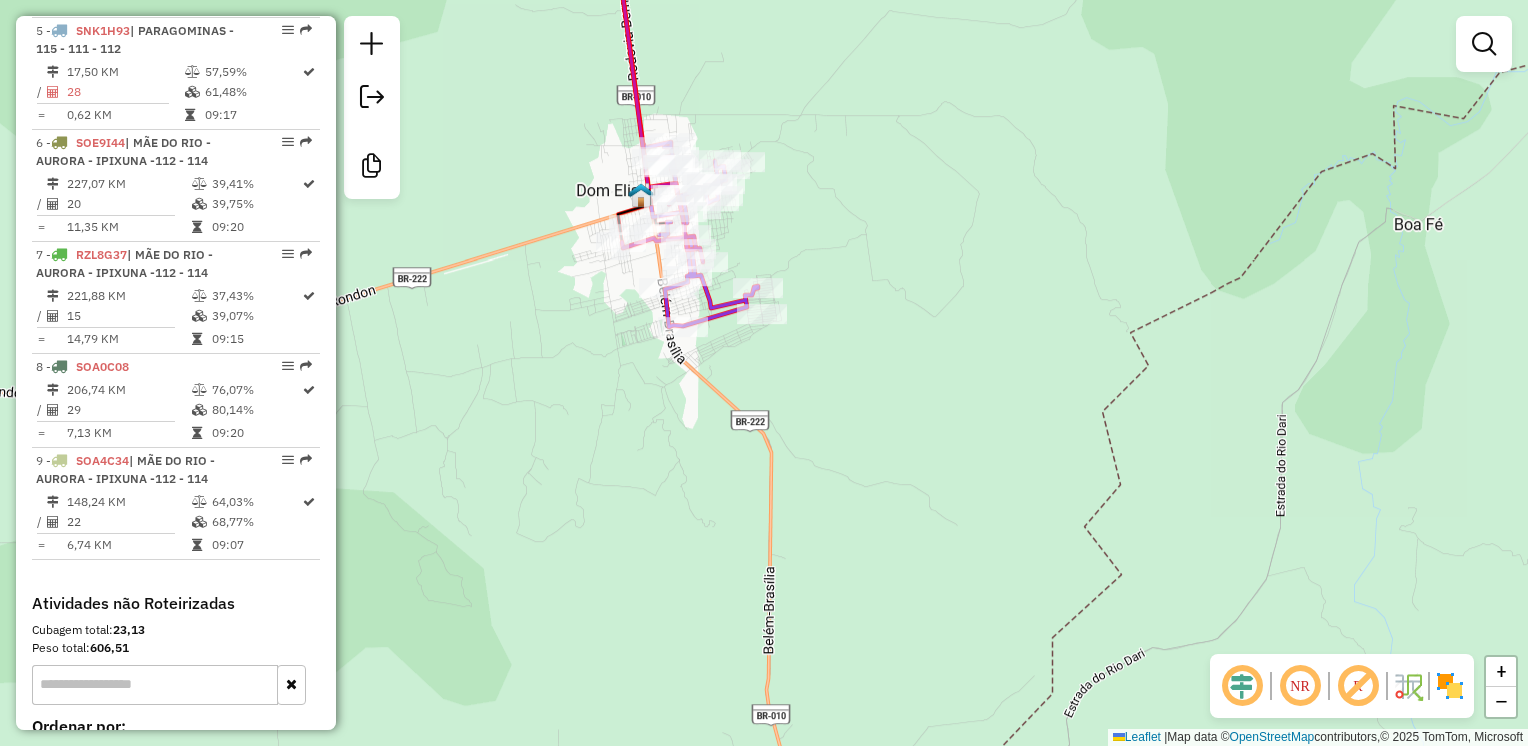 click on "Janela de atendimento Grade de atendimento Capacidade Transportadoras Veículos Cliente Pedidos  Rotas Selecione os dias de semana para filtrar as janelas de atendimento  Seg   Ter   Qua   Qui   Sex   Sáb   Dom  Informe o período da janela de atendimento: De: Até:  Filtrar exatamente a janela do cliente  Considerar janela de atendimento padrão  Selecione os dias de semana para filtrar as grades de atendimento  Seg   Ter   Qua   Qui   Sex   Sáb   Dom   Considerar clientes sem dia de atendimento cadastrado  Clientes fora do dia de atendimento selecionado Filtrar as atividades entre os valores definidos abaixo:  Peso mínimo:   Peso máximo:   Cubagem mínima:   Cubagem máxima:   De:   Até:  Filtrar as atividades entre o tempo de atendimento definido abaixo:  De:   Até:   Considerar capacidade total dos clientes não roteirizados Transportadora: Selecione um ou mais itens Tipo de veículo: Selecione um ou mais itens Veículo: Selecione um ou mais itens Motorista: Selecione um ou mais itens Nome: Rótulo:" 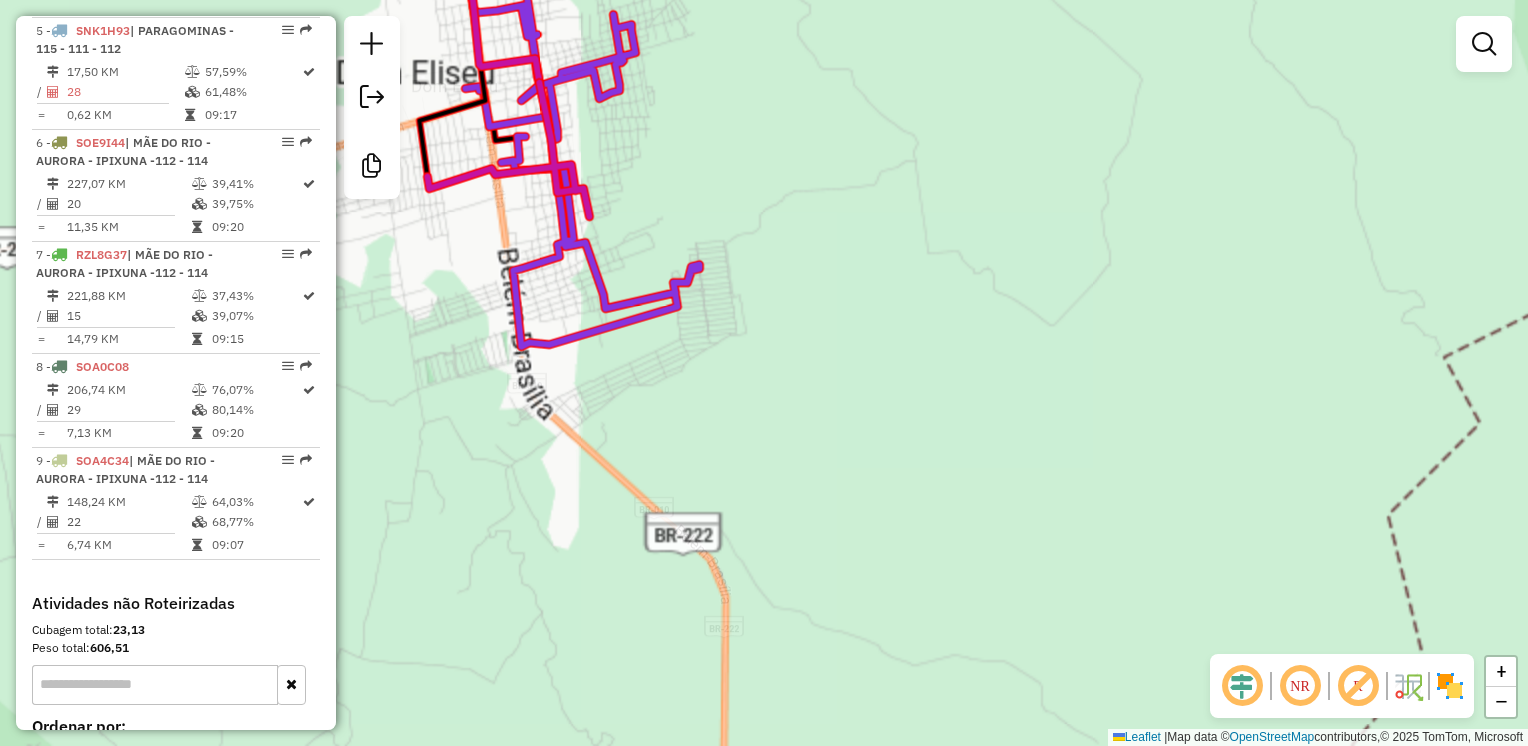 click on "Janela de atendimento Grade de atendimento Capacidade Transportadoras Veículos Cliente Pedidos  Rotas Selecione os dias de semana para filtrar as janelas de atendimento  Seg   Ter   Qua   Qui   Sex   Sáb   Dom  Informe o período da janela de atendimento: De: Até:  Filtrar exatamente a janela do cliente  Considerar janela de atendimento padrão  Selecione os dias de semana para filtrar as grades de atendimento  Seg   Ter   Qua   Qui   Sex   Sáb   Dom   Considerar clientes sem dia de atendimento cadastrado  Clientes fora do dia de atendimento selecionado Filtrar as atividades entre os valores definidos abaixo:  Peso mínimo:   Peso máximo:   Cubagem mínima:   Cubagem máxima:   De:   Até:  Filtrar as atividades entre o tempo de atendimento definido abaixo:  De:   Até:   Considerar capacidade total dos clientes não roteirizados Transportadora: Selecione um ou mais itens Tipo de veículo: Selecione um ou mais itens Veículo: Selecione um ou mais itens Motorista: Selecione um ou mais itens Nome: Rótulo:" 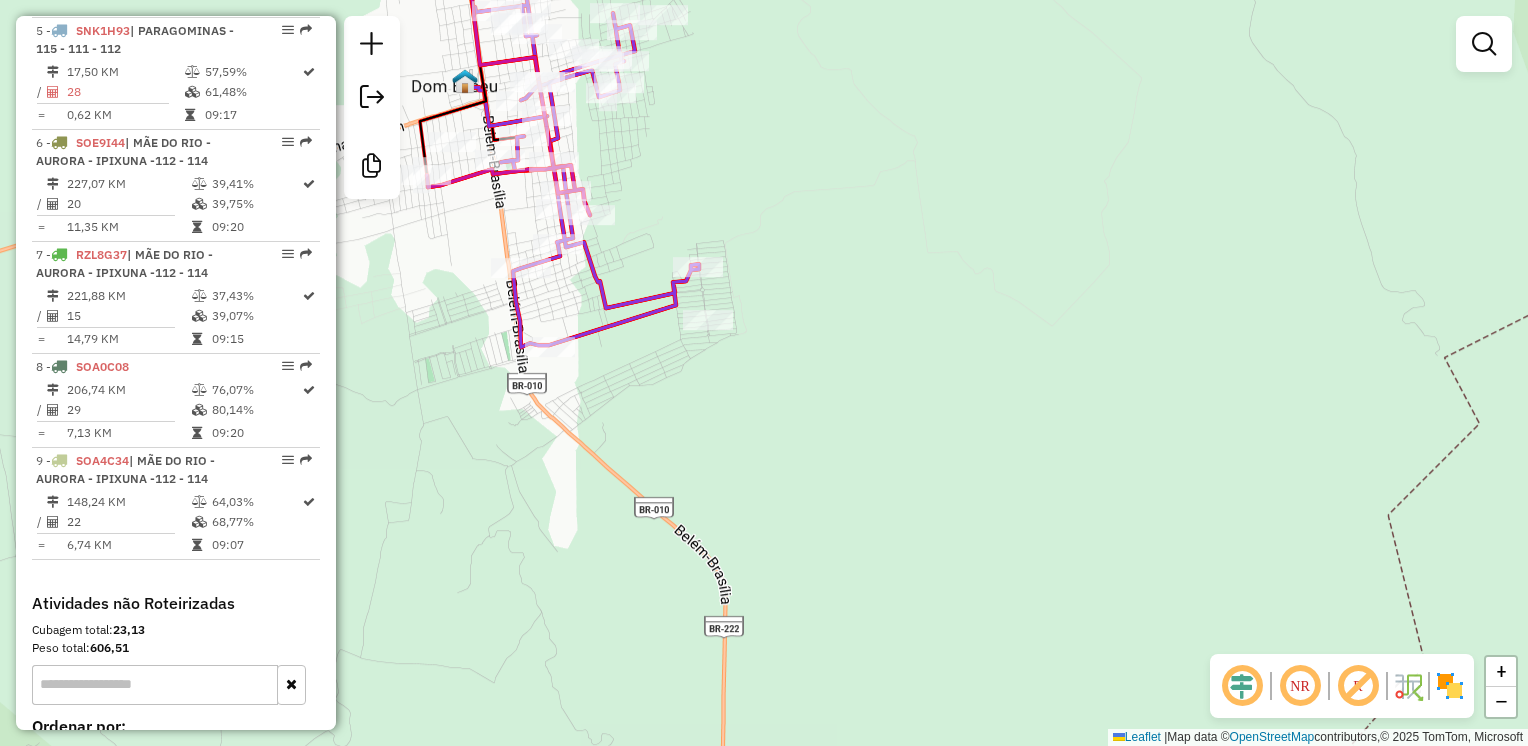 click on "Janela de atendimento Grade de atendimento Capacidade Transportadoras Veículos Cliente Pedidos  Rotas Selecione os dias de semana para filtrar as janelas de atendimento  Seg   Ter   Qua   Qui   Sex   Sáb   Dom  Informe o período da janela de atendimento: De: Até:  Filtrar exatamente a janela do cliente  Considerar janela de atendimento padrão  Selecione os dias de semana para filtrar as grades de atendimento  Seg   Ter   Qua   Qui   Sex   Sáb   Dom   Considerar clientes sem dia de atendimento cadastrado  Clientes fora do dia de atendimento selecionado Filtrar as atividades entre os valores definidos abaixo:  Peso mínimo:   Peso máximo:   Cubagem mínima:   Cubagem máxima:   De:   Até:  Filtrar as atividades entre o tempo de atendimento definido abaixo:  De:   Até:   Considerar capacidade total dos clientes não roteirizados Transportadora: Selecione um ou mais itens Tipo de veículo: Selecione um ou mais itens Veículo: Selecione um ou mais itens Motorista: Selecione um ou mais itens Nome: Rótulo:" 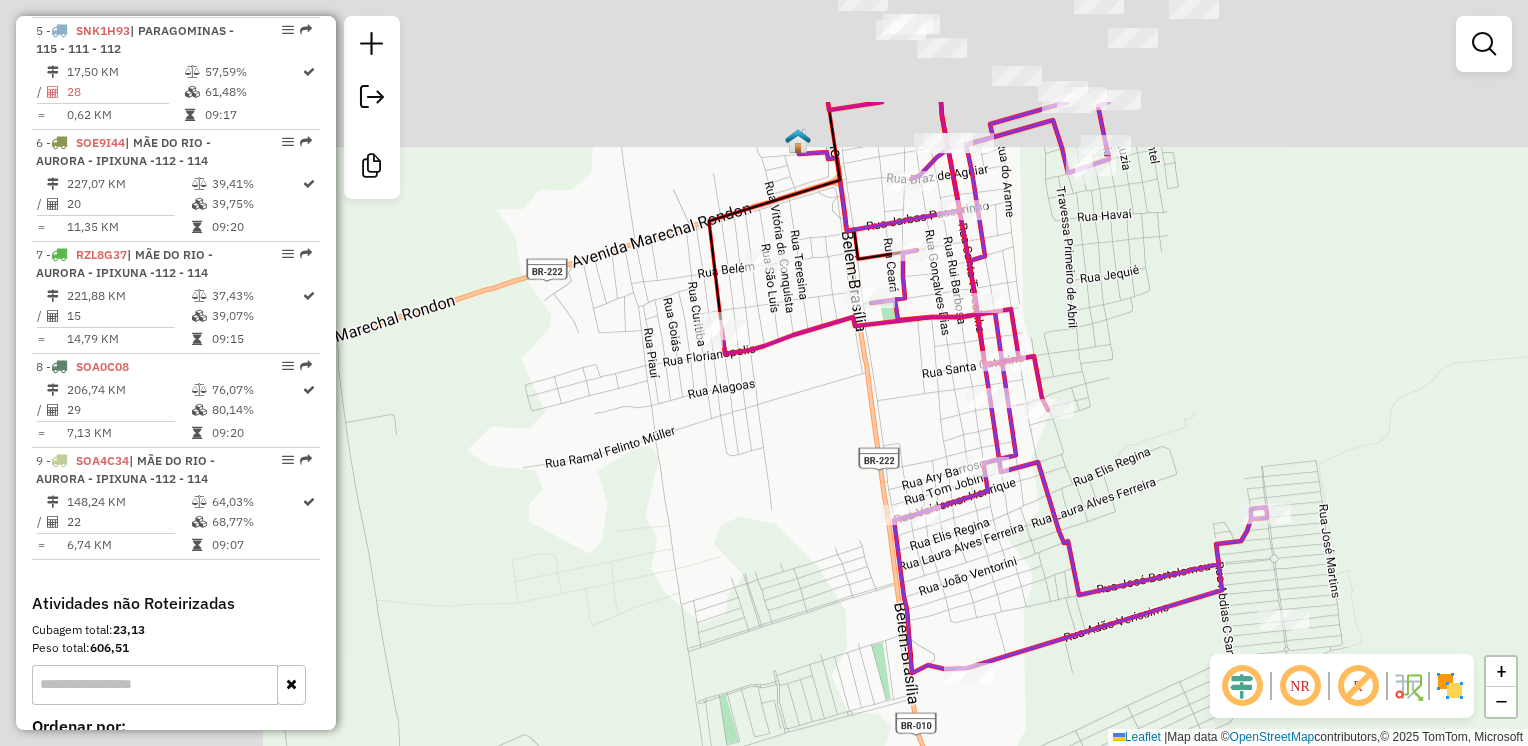 drag, startPoint x: 594, startPoint y: 209, endPoint x: 1132, endPoint y: 388, distance: 566.99646 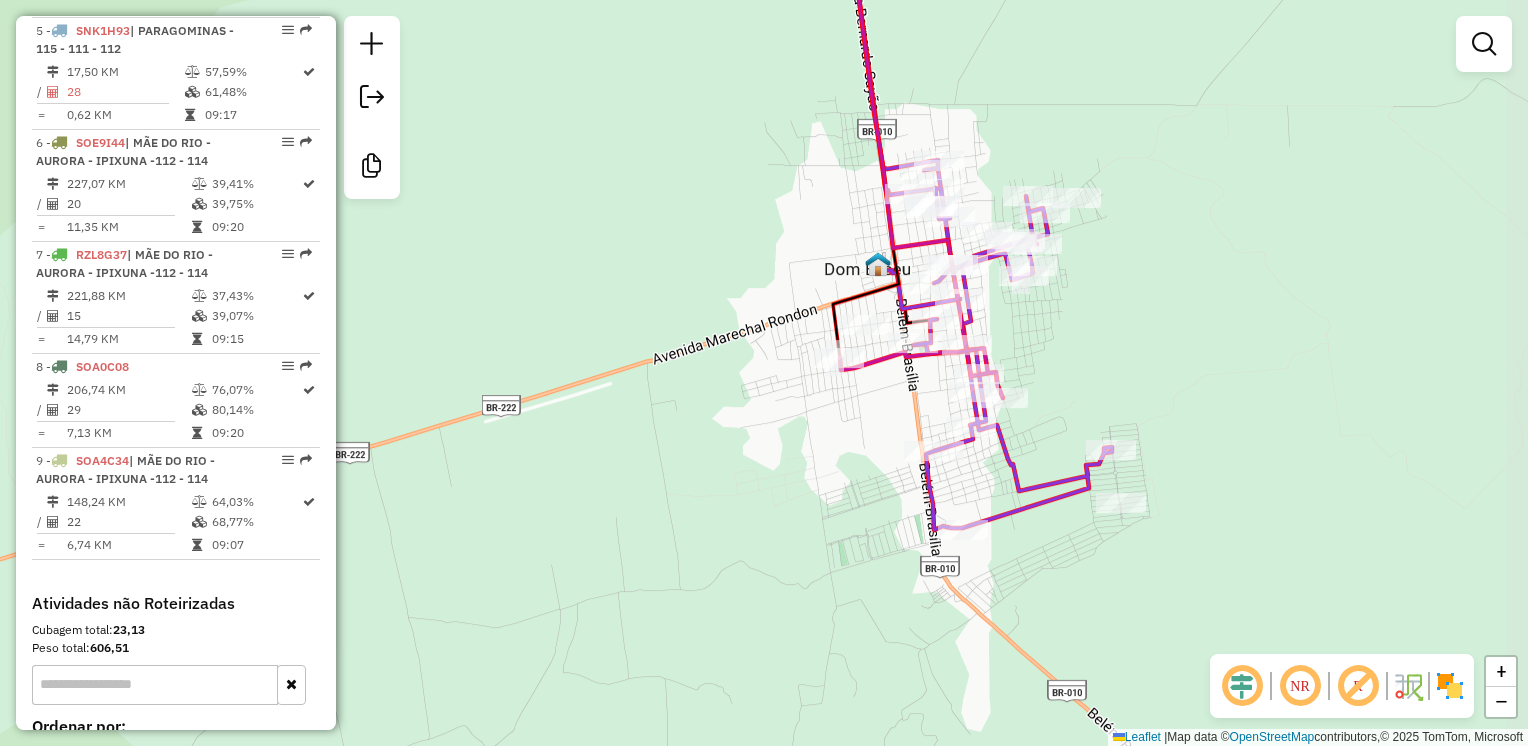 drag, startPoint x: 1154, startPoint y: 338, endPoint x: 1038, endPoint y: 346, distance: 116.275536 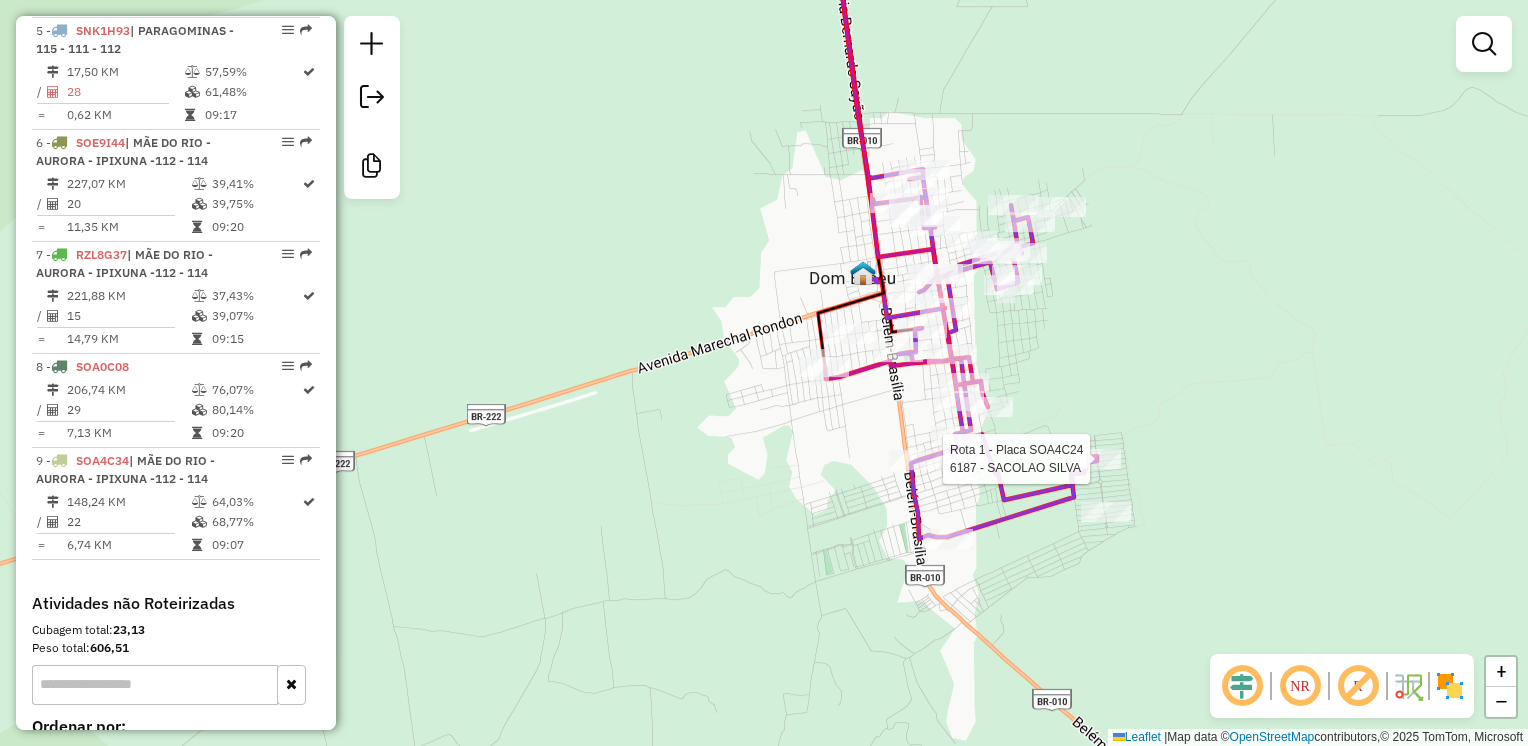 select on "**********" 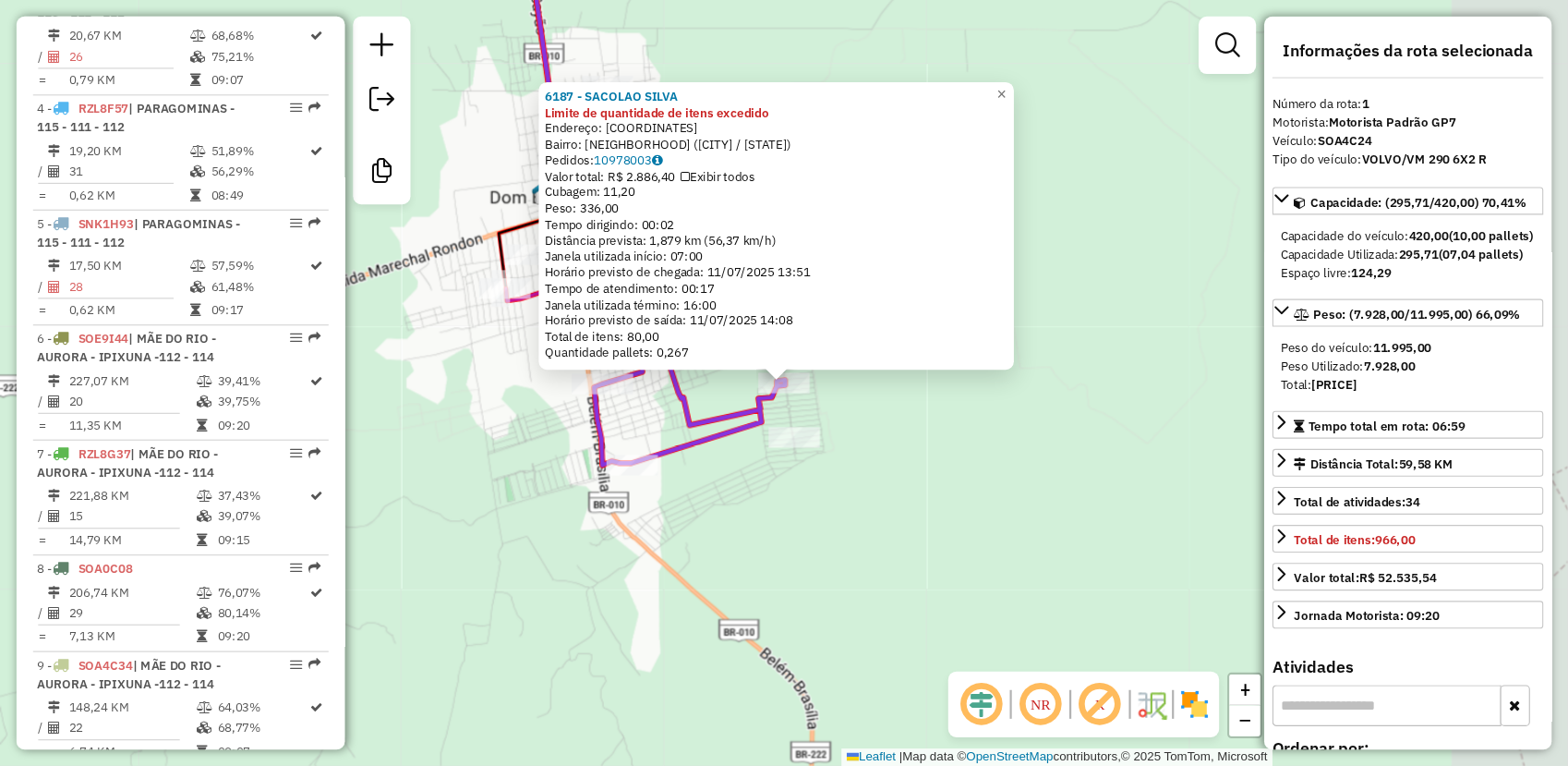 scroll, scrollTop: 705, scrollLeft: 0, axis: vertical 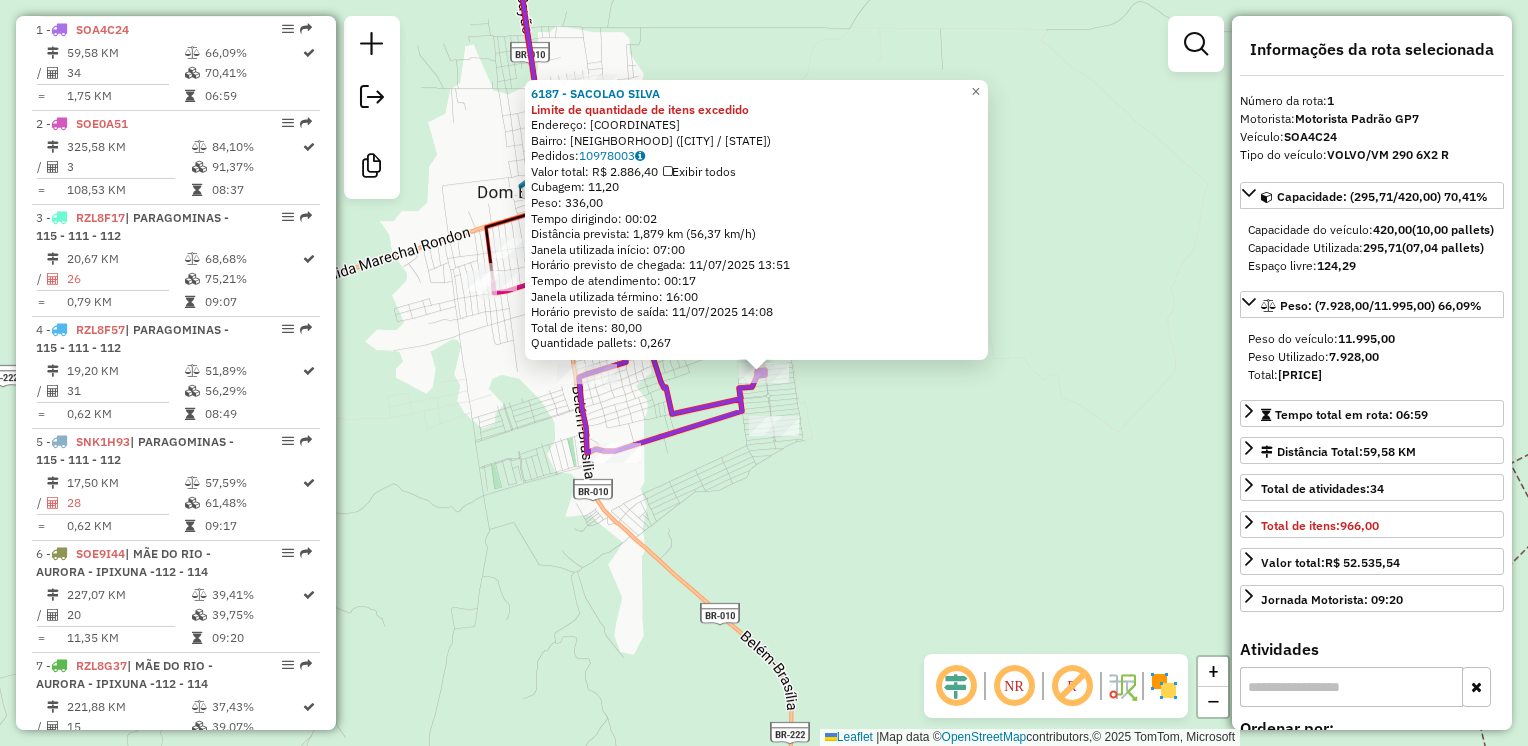 click on "[NUMBER] - [NAME] Limite de quantidade de itens excedido  Endereço:  [COORDINATES]   Bairro: [NEIGHBORHOOD] ([CITY] / [STATE])   Pedidos:  [NUMBER]   Valor total: [CURRENCY] [PRICE]   Exibir todos   Cubagem: [CUBAGE]  Peso: [WEIGHT]  Tempo dirigindo: [TIME]   Distância prevista: [DISTANCE] ([SPEED])   Janela utilizada início: [TIME]   Horário previsto de chegada: [DATE] [TIME]   Tempo de atendimento: [TIME]   Janela utilizada término: [TIME]   Horário previsto de saída: [DATE] [TIME]   Total de itens: [QUANTITY]   Quantidade pallets: [QUANTITY]  × Janela de atendimento Grade de atendimento Capacidade Transportadoras Veículos Cliente Pedidos  Rotas Selecione os dias de semana para filtrar as janelas de atendimento  Seg   Ter   Qua   Qui   Sex   Sáb   Dom  Informe o período da janela de atendimento: De: Até:  Filtrar exatamente a janela do cliente  Considerar janela de atendimento padrão  Selecione os dias de semana para filtrar as grades de atendimento  Seg   Ter   Qua   Qui   Sex   Sáb   Dom   Peso mínimo:  +" 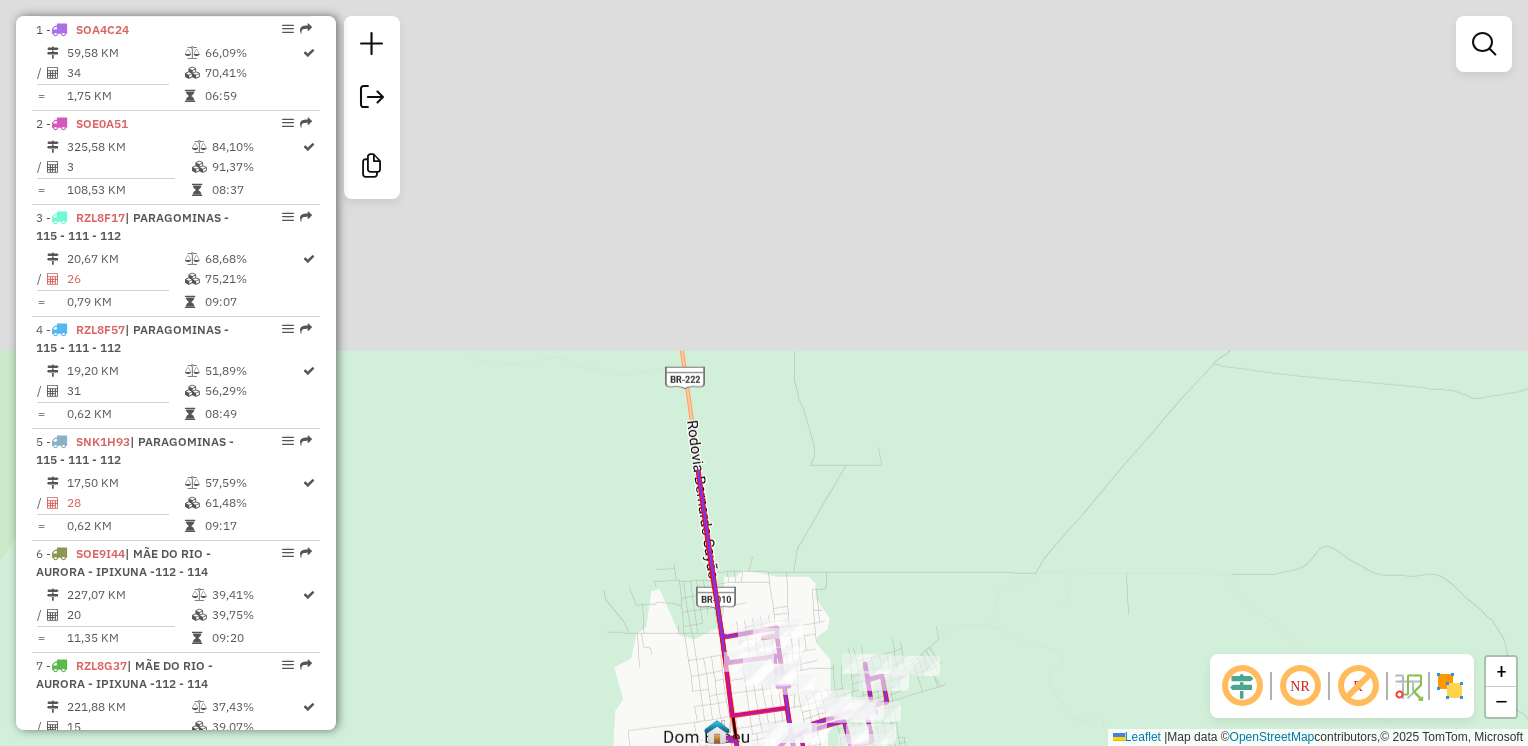 drag, startPoint x: 891, startPoint y: 244, endPoint x: 1079, endPoint y: 789, distance: 576.5145 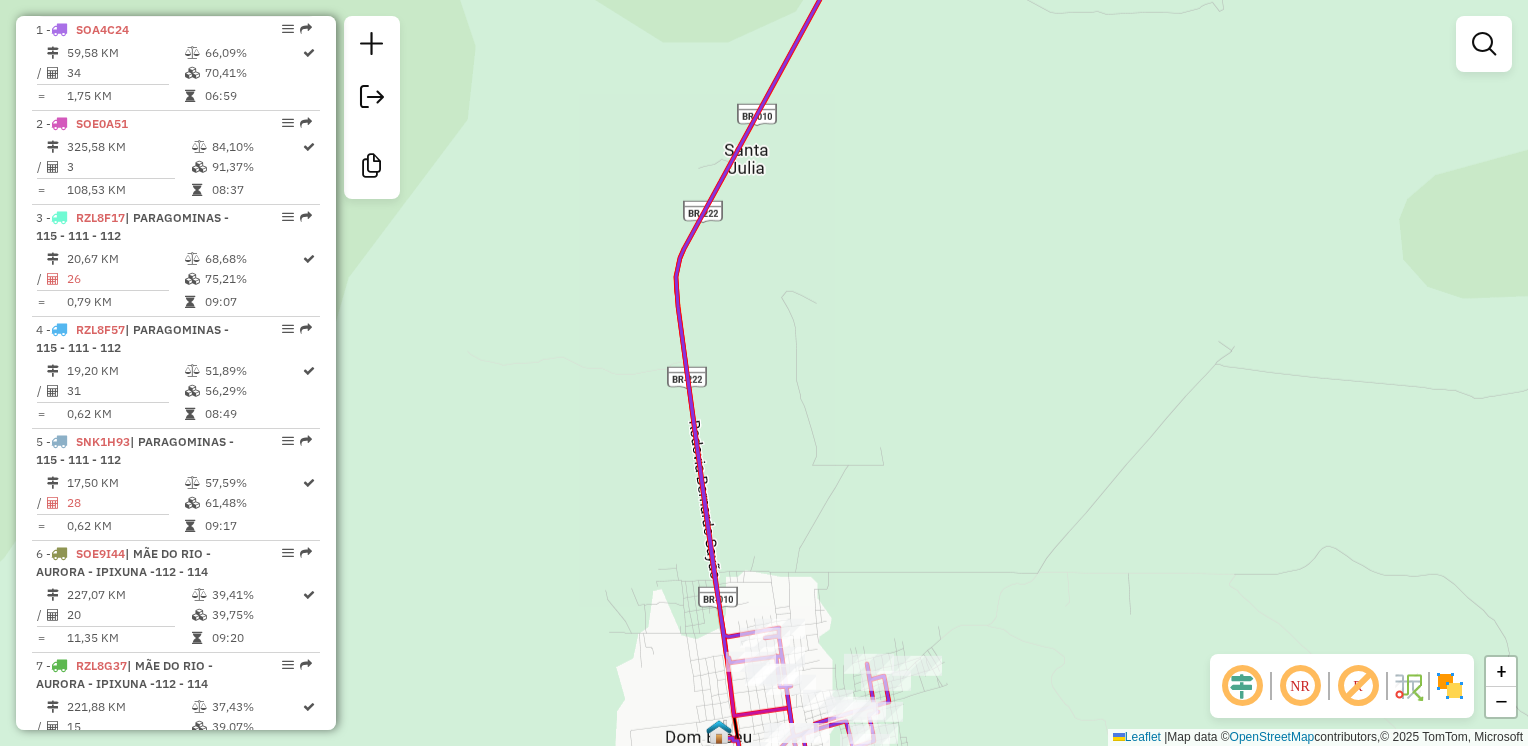 click on "Janela de atendimento Grade de atendimento Capacidade Transportadoras Veículos Cliente Pedidos  Rotas Selecione os dias de semana para filtrar as janelas de atendimento  Seg   Ter   Qua   Qui   Sex   Sáb   Dom  Informe o período da janela de atendimento: De: Até:  Filtrar exatamente a janela do cliente  Considerar janela de atendimento padrão  Selecione os dias de semana para filtrar as grades de atendimento  Seg   Ter   Qua   Qui   Sex   Sáb   Dom   Considerar clientes sem dia de atendimento cadastrado  Clientes fora do dia de atendimento selecionado Filtrar as atividades entre os valores definidos abaixo:  Peso mínimo:   Peso máximo:   Cubagem mínima:   Cubagem máxima:   De:   Até:  Filtrar as atividades entre o tempo de atendimento definido abaixo:  De:   Até:   Considerar capacidade total dos clientes não roteirizados Transportadora: Selecione um ou mais itens Tipo de veículo: Selecione um ou mais itens Veículo: Selecione um ou mais itens Motorista: Selecione um ou mais itens Nome: Rótulo:" 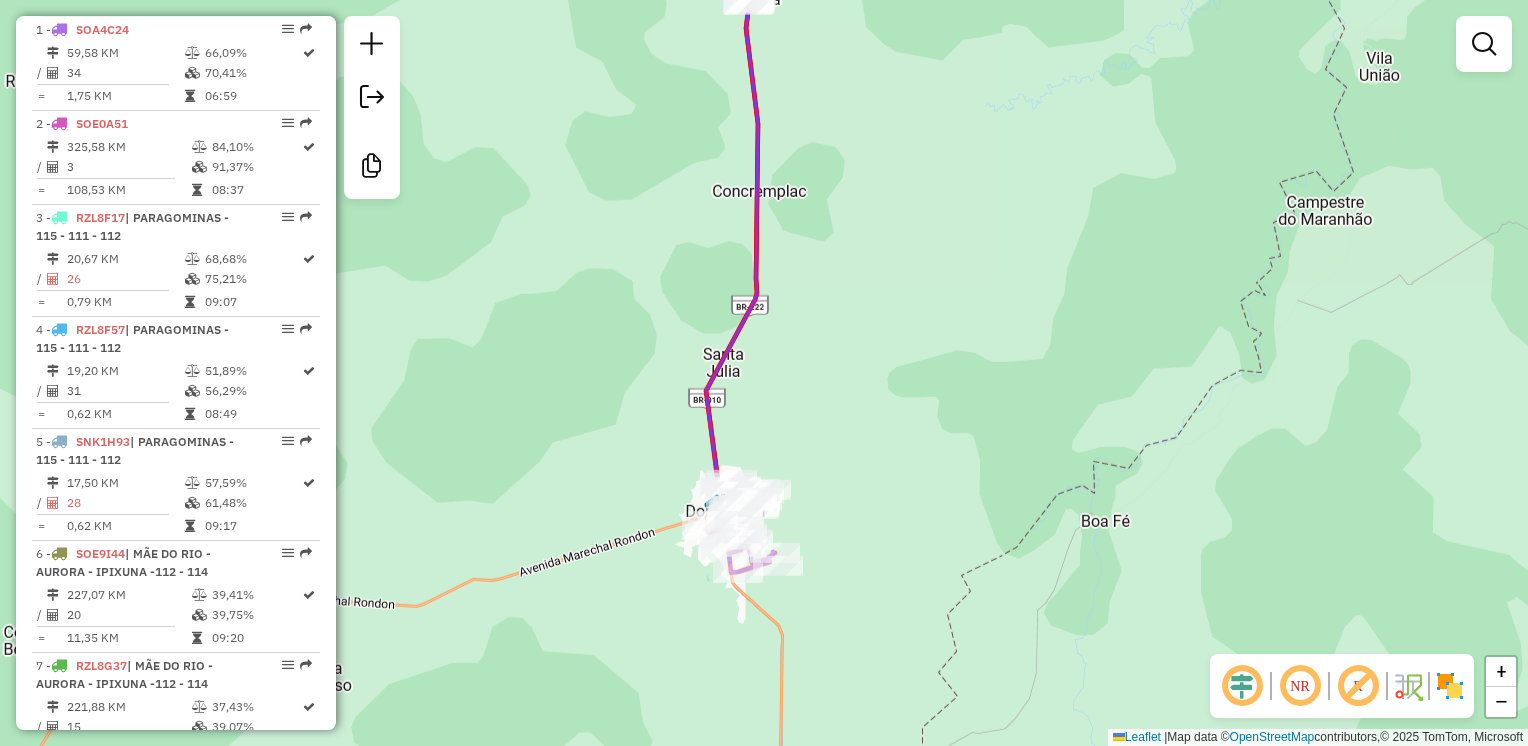 click on "Janela de atendimento Grade de atendimento Capacidade Transportadoras Veículos Cliente Pedidos  Rotas Selecione os dias de semana para filtrar as janelas de atendimento  Seg   Ter   Qua   Qui   Sex   Sáb   Dom  Informe o período da janela de atendimento: De: Até:  Filtrar exatamente a janela do cliente  Considerar janela de atendimento padrão  Selecione os dias de semana para filtrar as grades de atendimento  Seg   Ter   Qua   Qui   Sex   Sáb   Dom   Considerar clientes sem dia de atendimento cadastrado  Clientes fora do dia de atendimento selecionado Filtrar as atividades entre os valores definidos abaixo:  Peso mínimo:   Peso máximo:   Cubagem mínima:   Cubagem máxima:   De:   Até:  Filtrar as atividades entre o tempo de atendimento definido abaixo:  De:   Até:   Considerar capacidade total dos clientes não roteirizados Transportadora: Selecione um ou mais itens Tipo de veículo: Selecione um ou mais itens Veículo: Selecione um ou mais itens Motorista: Selecione um ou mais itens Nome: Rótulo:" 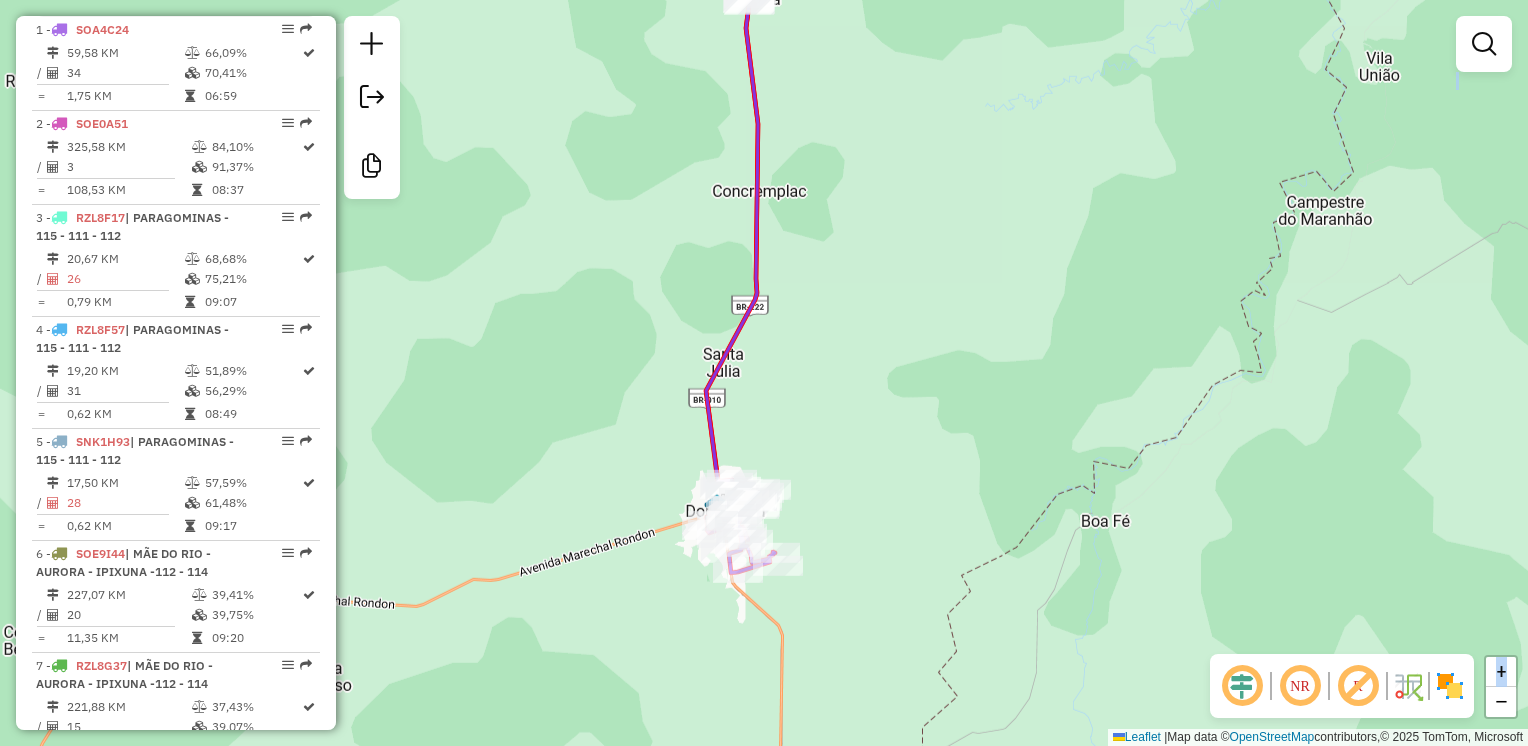 click on "Janela de atendimento Grade de atendimento Capacidade Transportadoras Veículos Cliente Pedidos  Rotas Selecione os dias de semana para filtrar as janelas de atendimento  Seg   Ter   Qua   Qui   Sex   Sáb   Dom  Informe o período da janela de atendimento: De: Até:  Filtrar exatamente a janela do cliente  Considerar janela de atendimento padrão  Selecione os dias de semana para filtrar as grades de atendimento  Seg   Ter   Qua   Qui   Sex   Sáb   Dom   Considerar clientes sem dia de atendimento cadastrado  Clientes fora do dia de atendimento selecionado Filtrar as atividades entre os valores definidos abaixo:  Peso mínimo:   Peso máximo:   Cubagem mínima:   Cubagem máxima:   De:   Até:  Filtrar as atividades entre o tempo de atendimento definido abaixo:  De:   Até:   Considerar capacidade total dos clientes não roteirizados Transportadora: Selecione um ou mais itens Tipo de veículo: Selecione um ou mais itens Veículo: Selecione um ou mais itens Motorista: Selecione um ou mais itens Nome: Rótulo:" 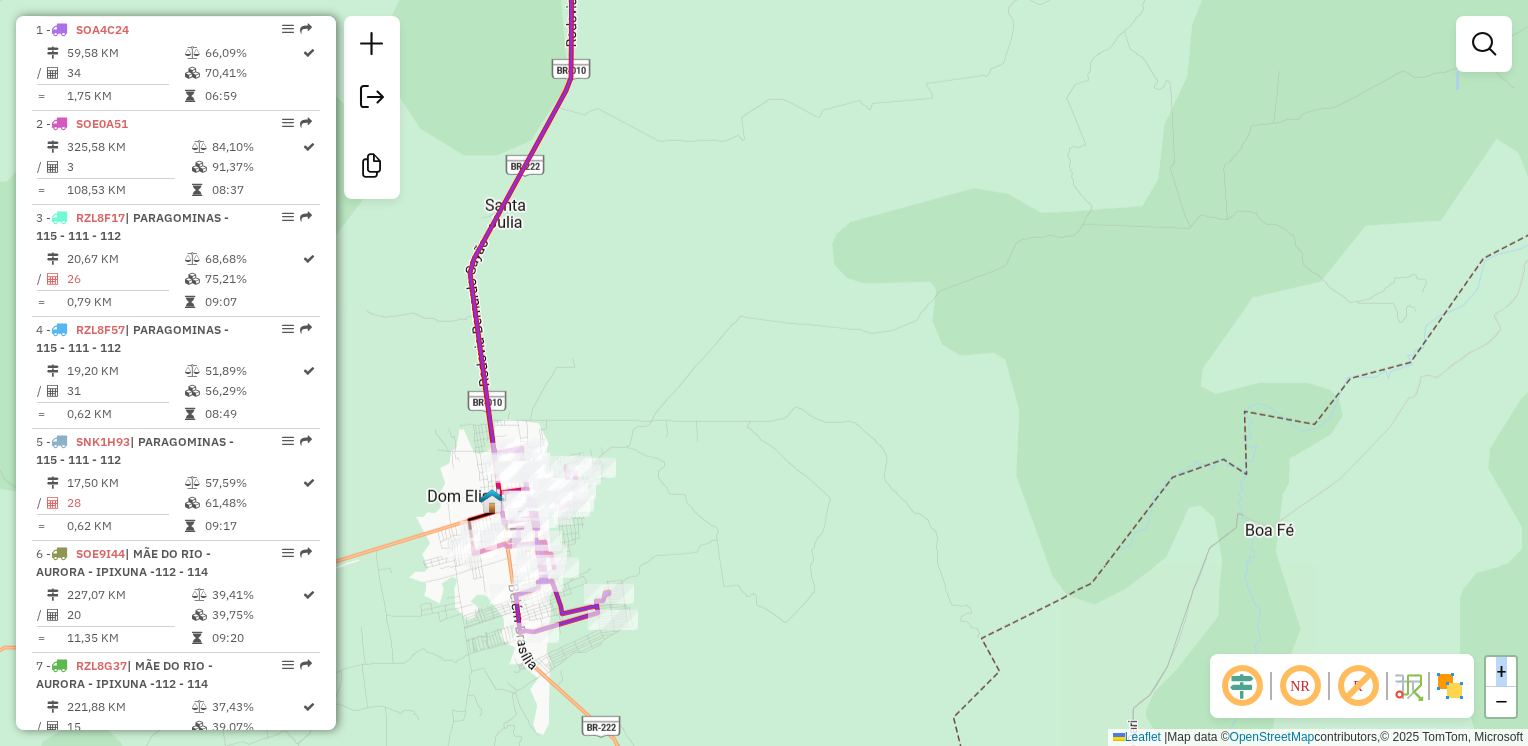 drag, startPoint x: 837, startPoint y: 501, endPoint x: 732, endPoint y: 490, distance: 105.574615 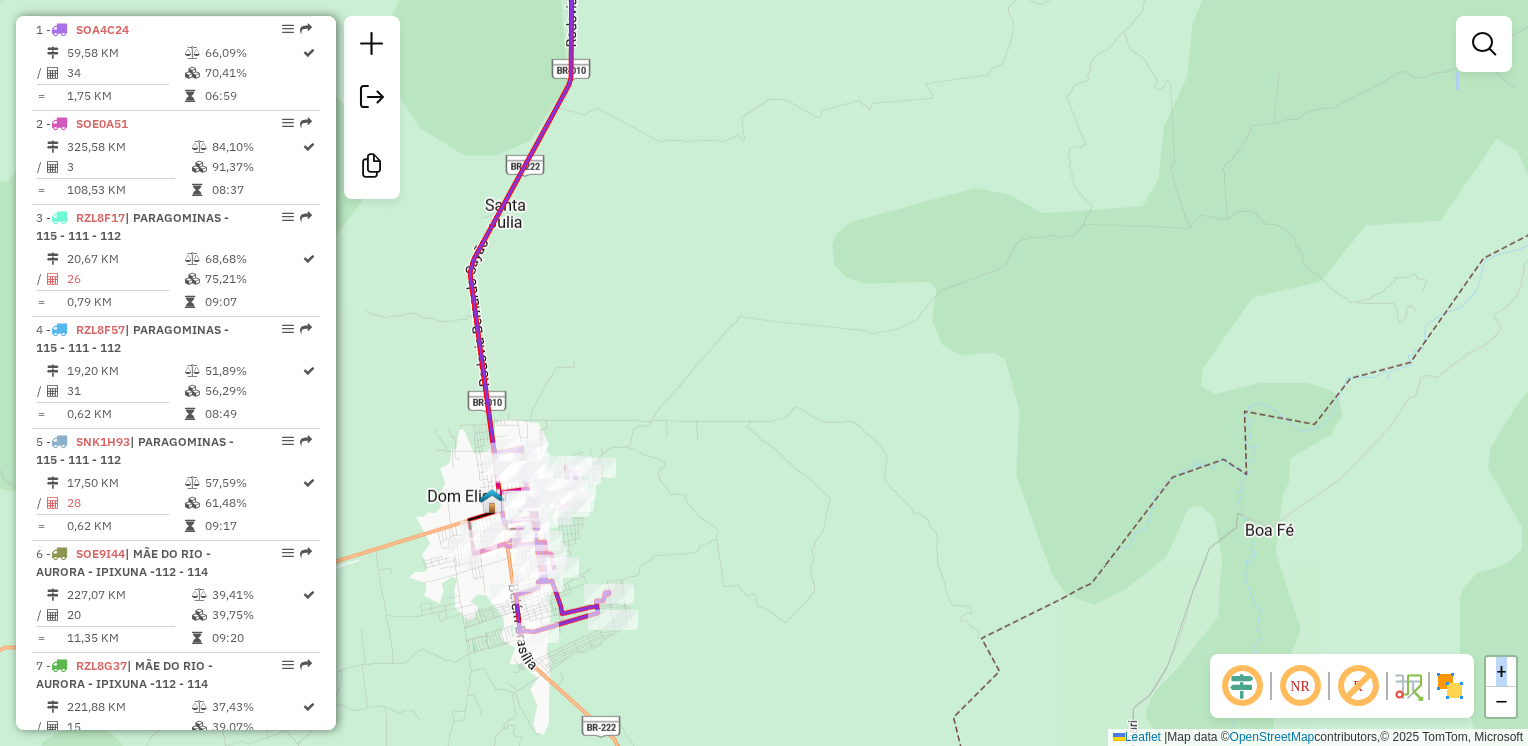 click on "Janela de atendimento Grade de atendimento Capacidade Transportadoras Veículos Cliente Pedidos  Rotas Selecione os dias de semana para filtrar as janelas de atendimento  Seg   Ter   Qua   Qui   Sex   Sáb   Dom  Informe o período da janela de atendimento: De: Até:  Filtrar exatamente a janela do cliente  Considerar janela de atendimento padrão  Selecione os dias de semana para filtrar as grades de atendimento  Seg   Ter   Qua   Qui   Sex   Sáb   Dom   Considerar clientes sem dia de atendimento cadastrado  Clientes fora do dia de atendimento selecionado Filtrar as atividades entre os valores definidos abaixo:  Peso mínimo:   Peso máximo:   Cubagem mínima:   Cubagem máxima:   De:   Até:  Filtrar as atividades entre o tempo de atendimento definido abaixo:  De:   Até:   Considerar capacidade total dos clientes não roteirizados Transportadora: Selecione um ou mais itens Tipo de veículo: Selecione um ou mais itens Veículo: Selecione um ou mais itens Motorista: Selecione um ou mais itens Nome: Rótulo:" 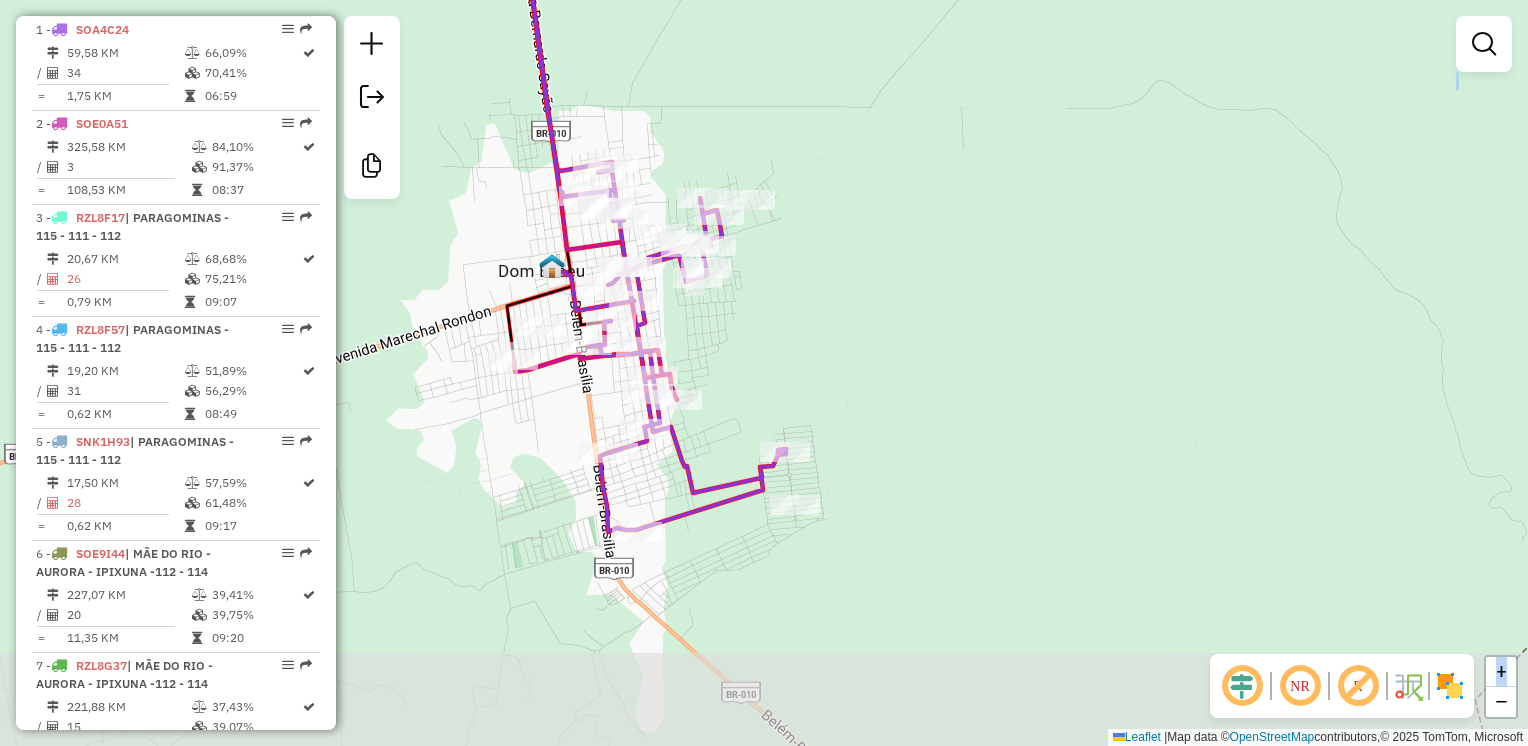 drag, startPoint x: 460, startPoint y: 545, endPoint x: 761, endPoint y: 294, distance: 391.9209 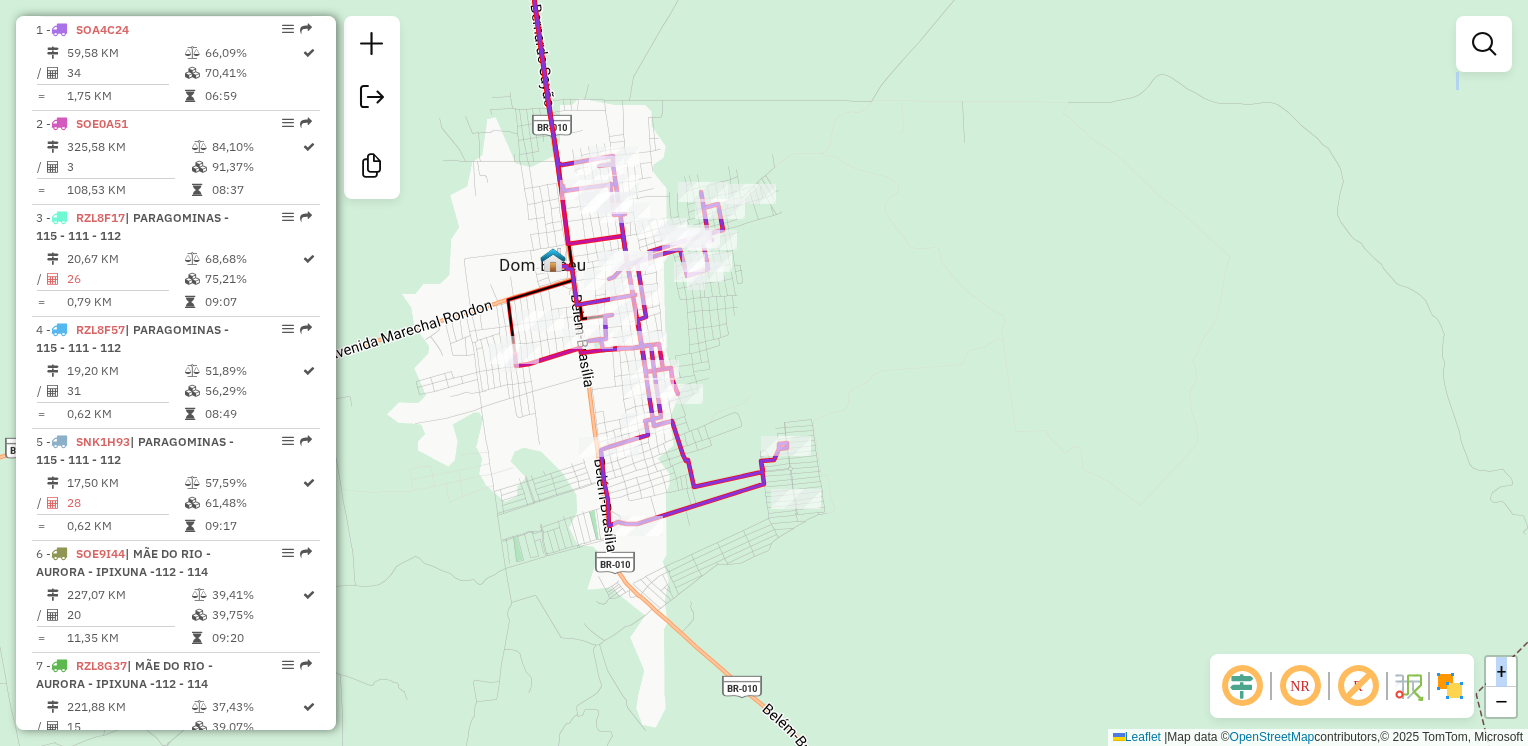 click on "Janela de atendimento Grade de atendimento Capacidade Transportadoras Veículos Cliente Pedidos  Rotas Selecione os dias de semana para filtrar as janelas de atendimento  Seg   Ter   Qua   Qui   Sex   Sáb   Dom  Informe o período da janela de atendimento: De: Até:  Filtrar exatamente a janela do cliente  Considerar janela de atendimento padrão  Selecione os dias de semana para filtrar as grades de atendimento  Seg   Ter   Qua   Qui   Sex   Sáb   Dom   Considerar clientes sem dia de atendimento cadastrado  Clientes fora do dia de atendimento selecionado Filtrar as atividades entre os valores definidos abaixo:  Peso mínimo:   Peso máximo:   Cubagem mínima:   Cubagem máxima:   De:   Até:  Filtrar as atividades entre o tempo de atendimento definido abaixo:  De:   Até:   Considerar capacidade total dos clientes não roteirizados Transportadora: Selecione um ou mais itens Tipo de veículo: Selecione um ou mais itens Veículo: Selecione um ou mais itens Motorista: Selecione um ou mais itens Nome: Rótulo:" 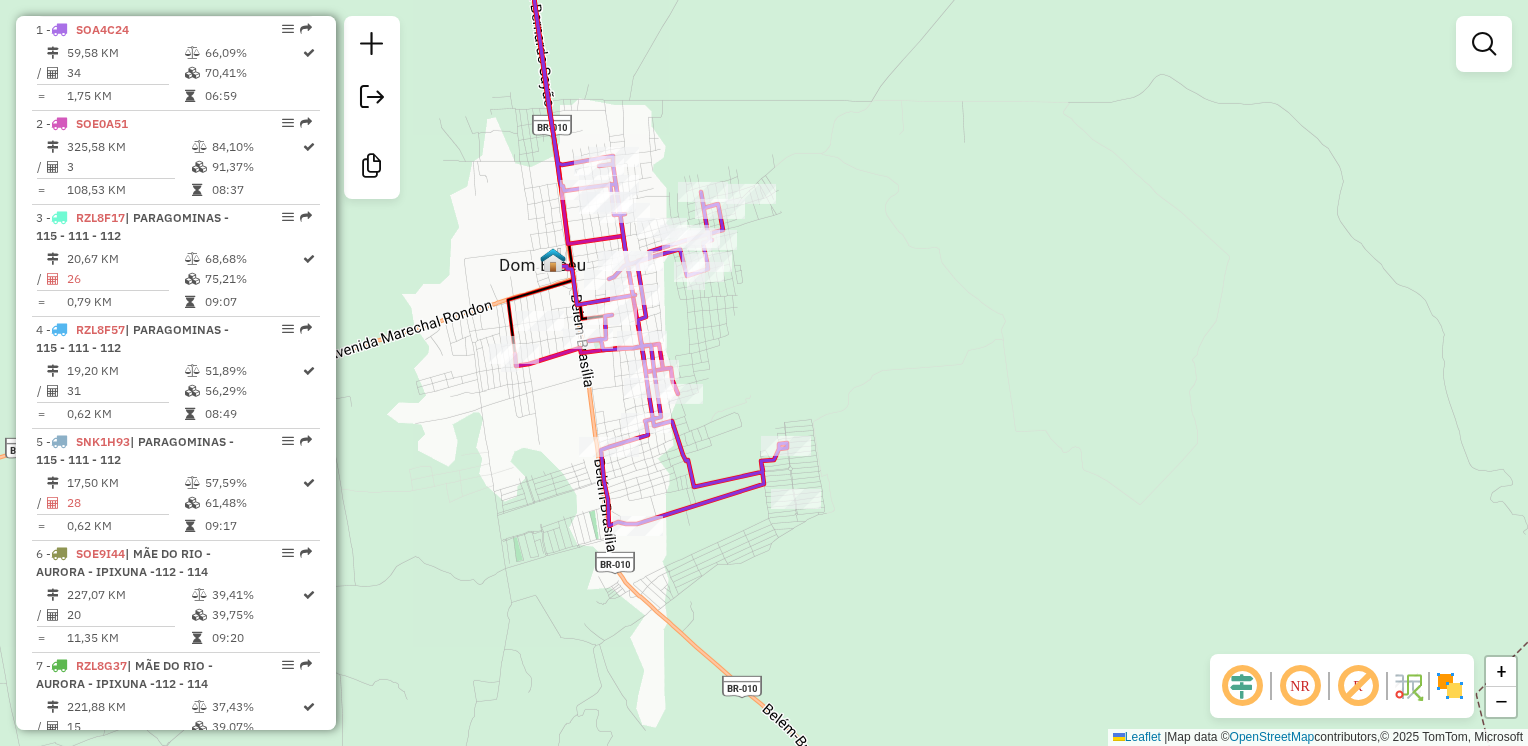 click on "Janela de atendimento Grade de atendimento Capacidade Transportadoras Veículos Cliente Pedidos  Rotas Selecione os dias de semana para filtrar as janelas de atendimento  Seg   Ter   Qua   Qui   Sex   Sáb   Dom  Informe o período da janela de atendimento: De: Até:  Filtrar exatamente a janela do cliente  Considerar janela de atendimento padrão  Selecione os dias de semana para filtrar as grades de atendimento  Seg   Ter   Qua   Qui   Sex   Sáb   Dom   Considerar clientes sem dia de atendimento cadastrado  Clientes fora do dia de atendimento selecionado Filtrar as atividades entre os valores definidos abaixo:  Peso mínimo:   Peso máximo:   Cubagem mínima:   Cubagem máxima:   De:   Até:  Filtrar as atividades entre o tempo de atendimento definido abaixo:  De:   Até:   Considerar capacidade total dos clientes não roteirizados Transportadora: Selecione um ou mais itens Tipo de veículo: Selecione um ou mais itens Veículo: Selecione um ou mais itens Motorista: Selecione um ou mais itens Nome: Rótulo:" 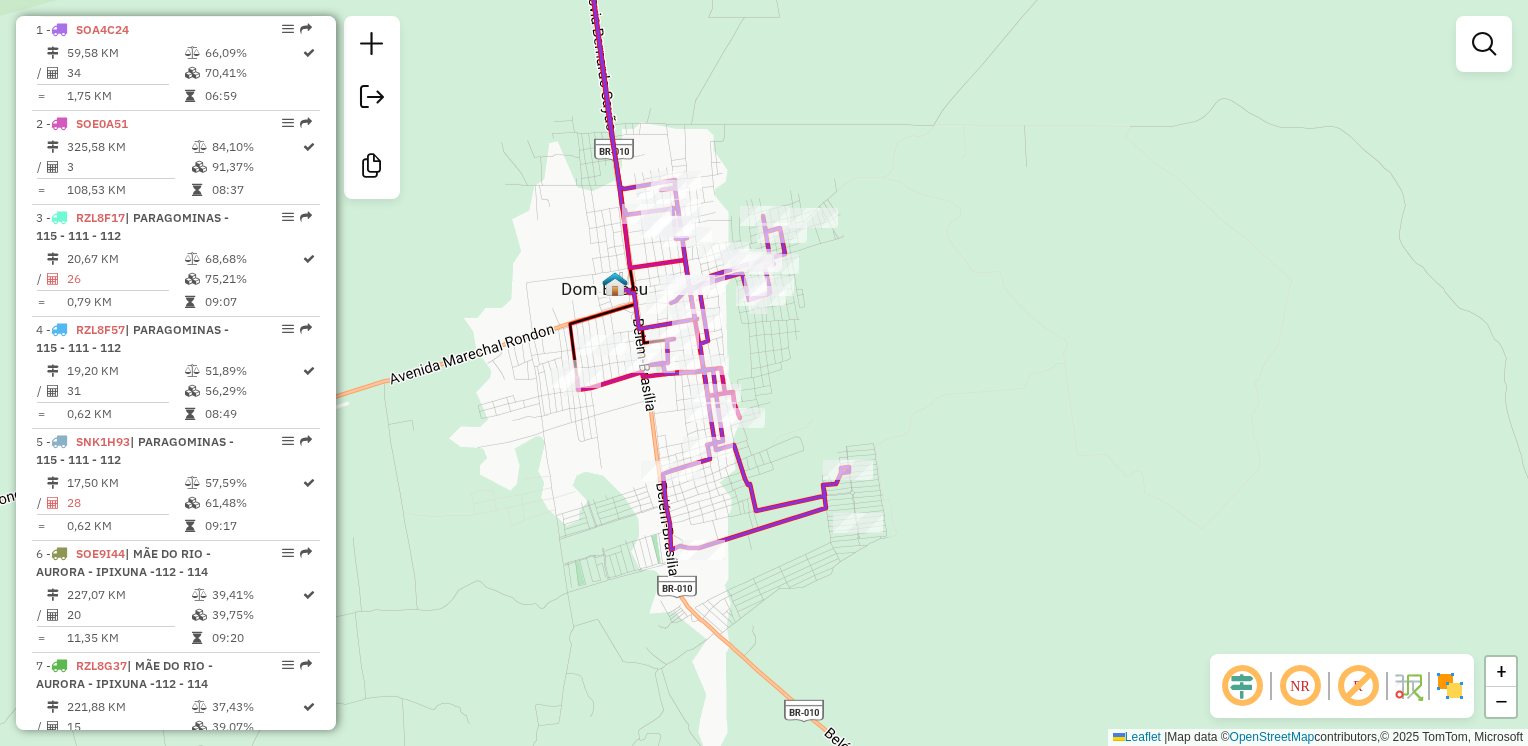 drag, startPoint x: 748, startPoint y: 342, endPoint x: 801, endPoint y: 359, distance: 55.65968 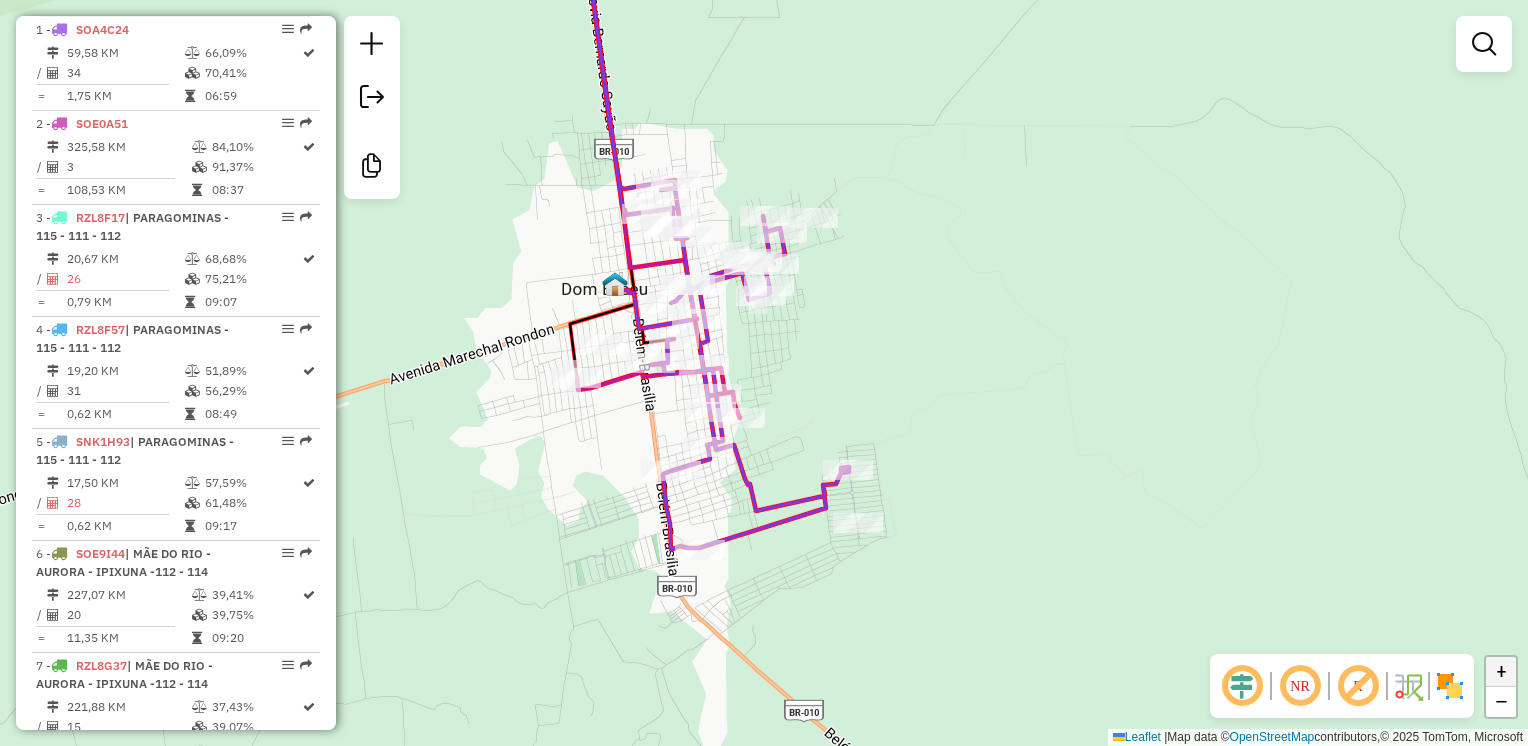 click on "+" 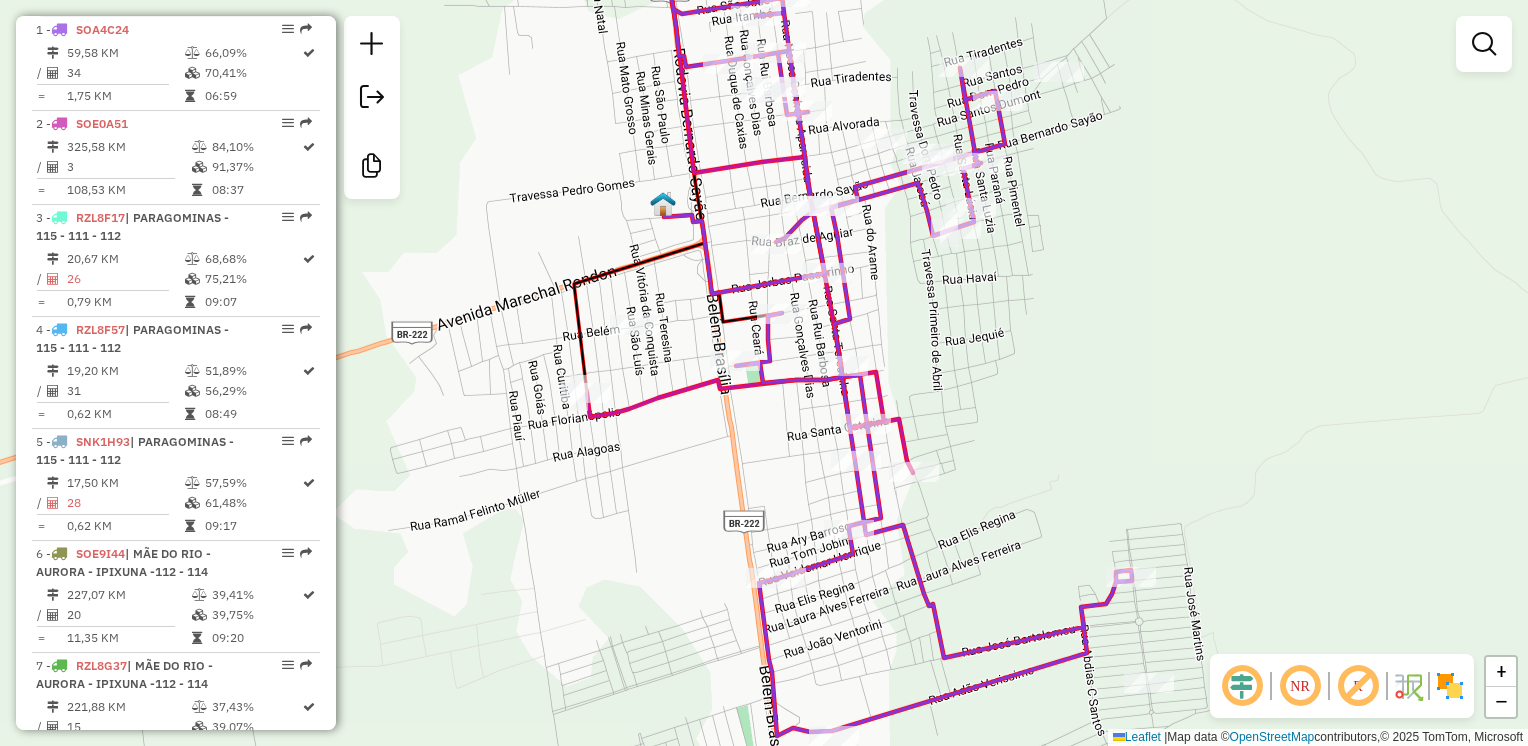 drag, startPoint x: 880, startPoint y: 359, endPoint x: 1076, endPoint y: 366, distance: 196.12495 